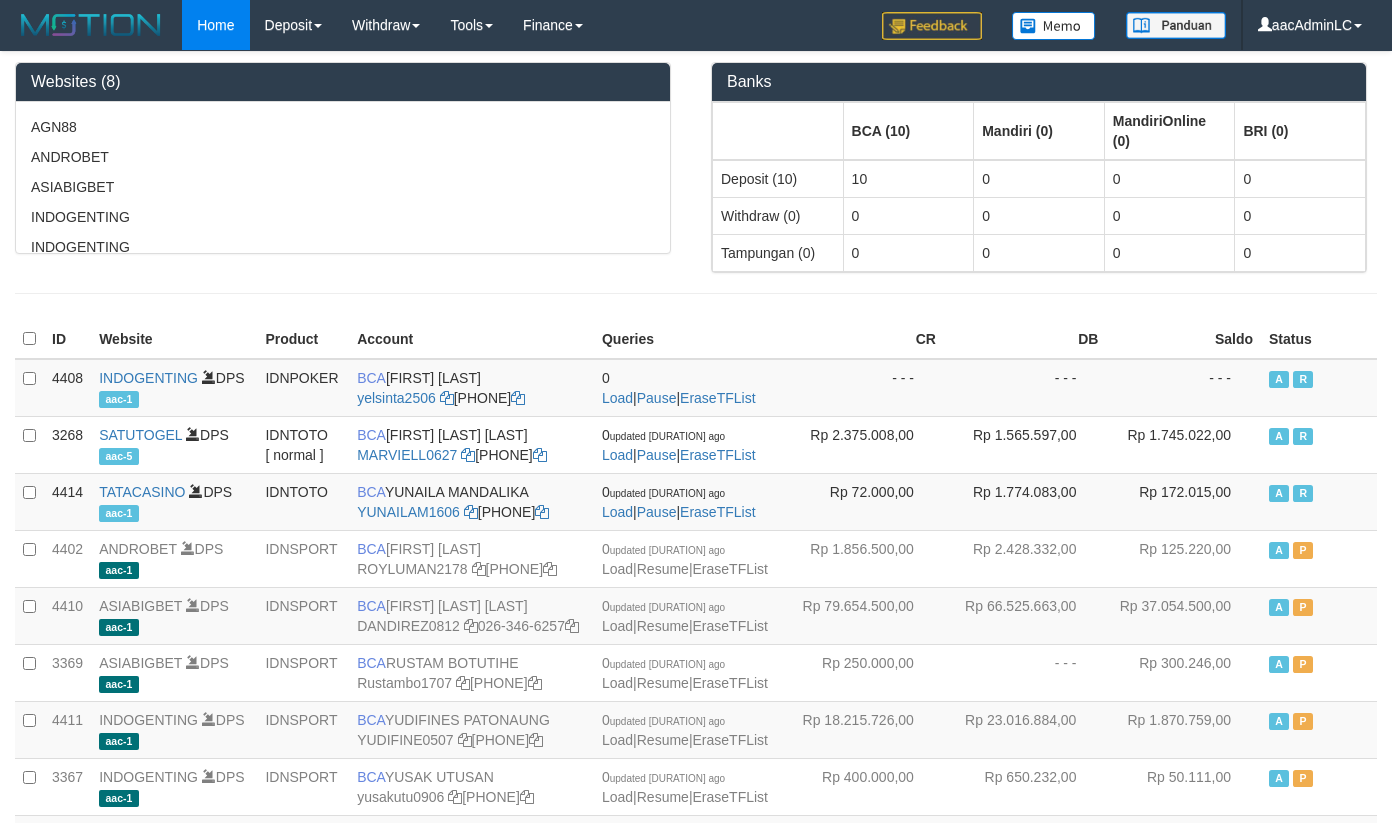 scroll, scrollTop: 0, scrollLeft: 0, axis: both 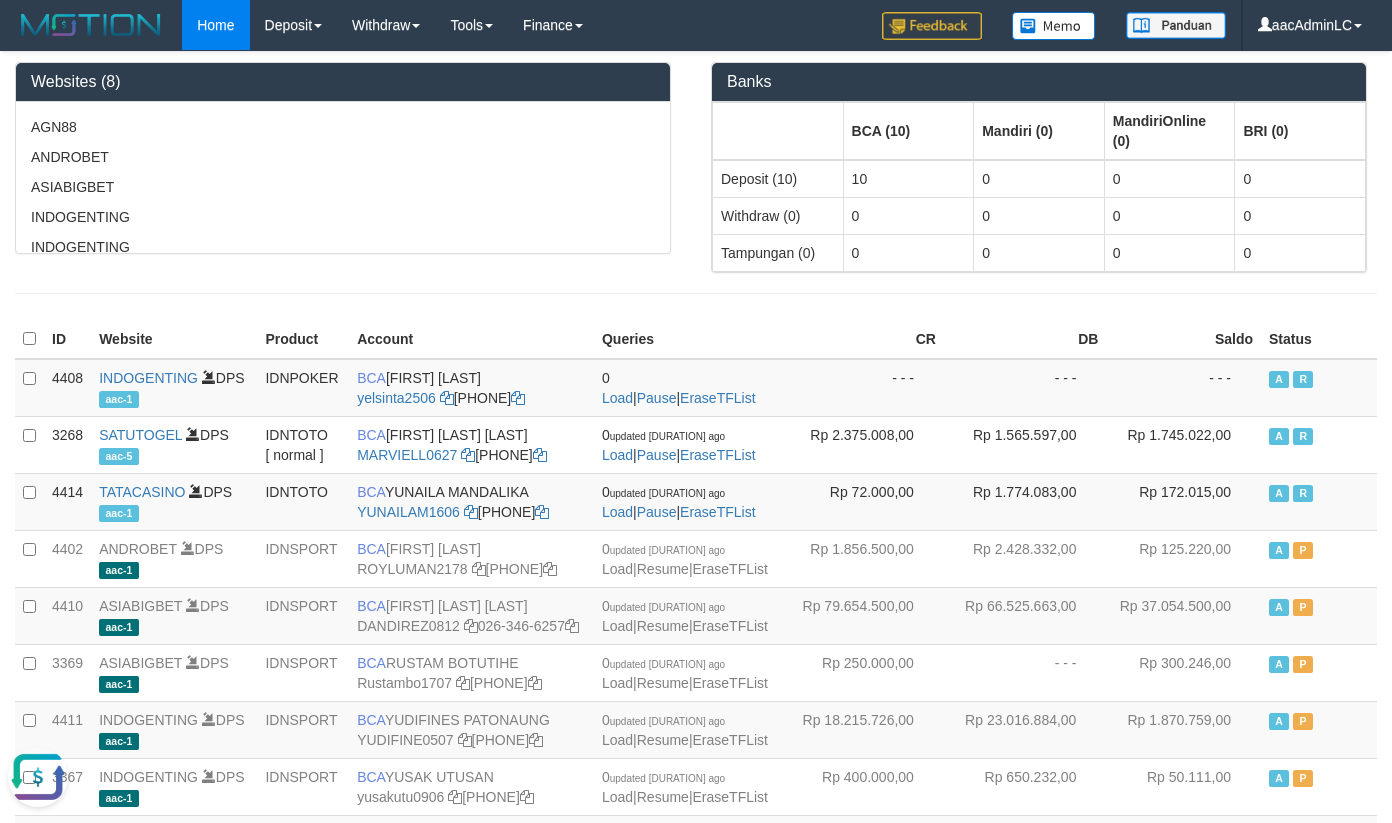 click at bounding box center [38, 777] 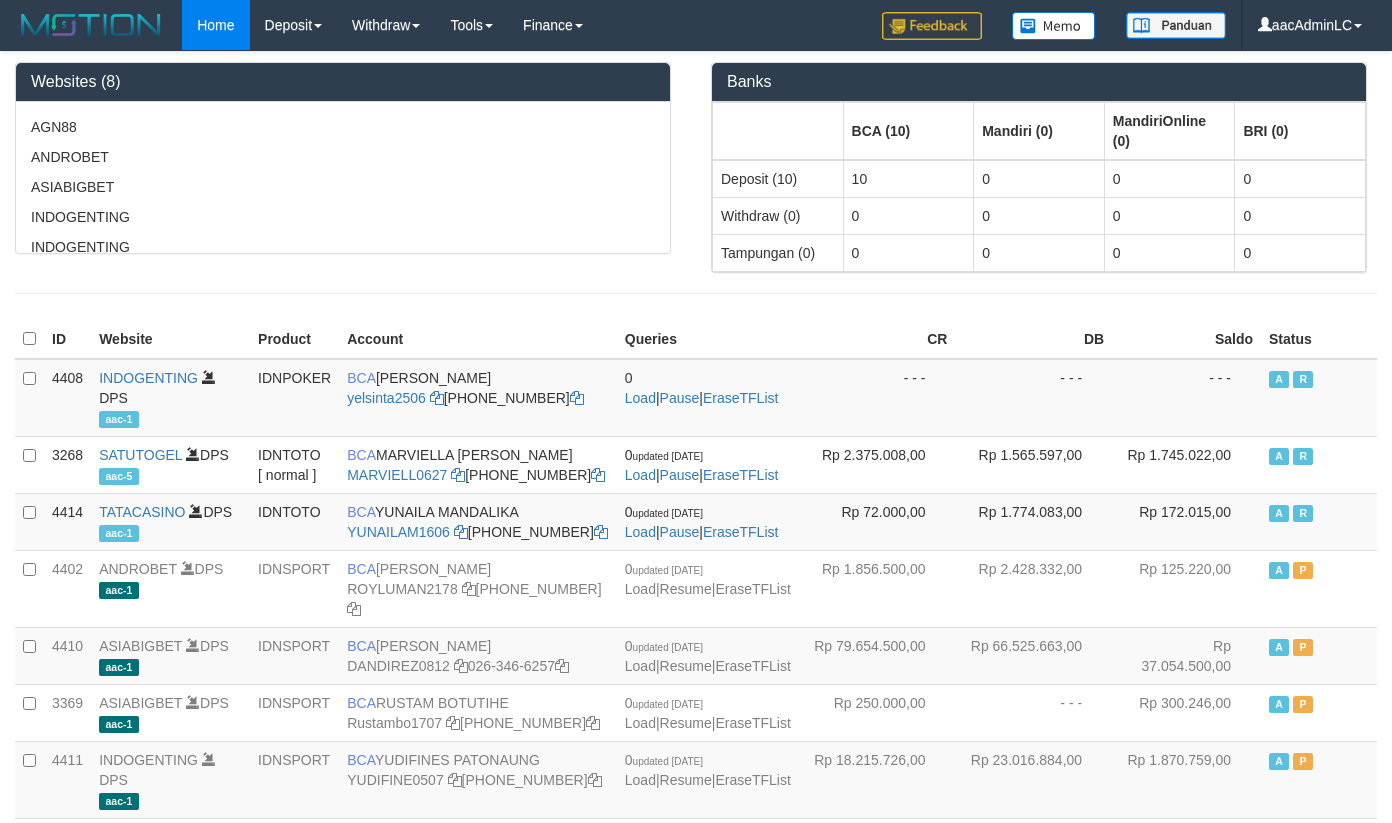 scroll, scrollTop: 0, scrollLeft: 0, axis: both 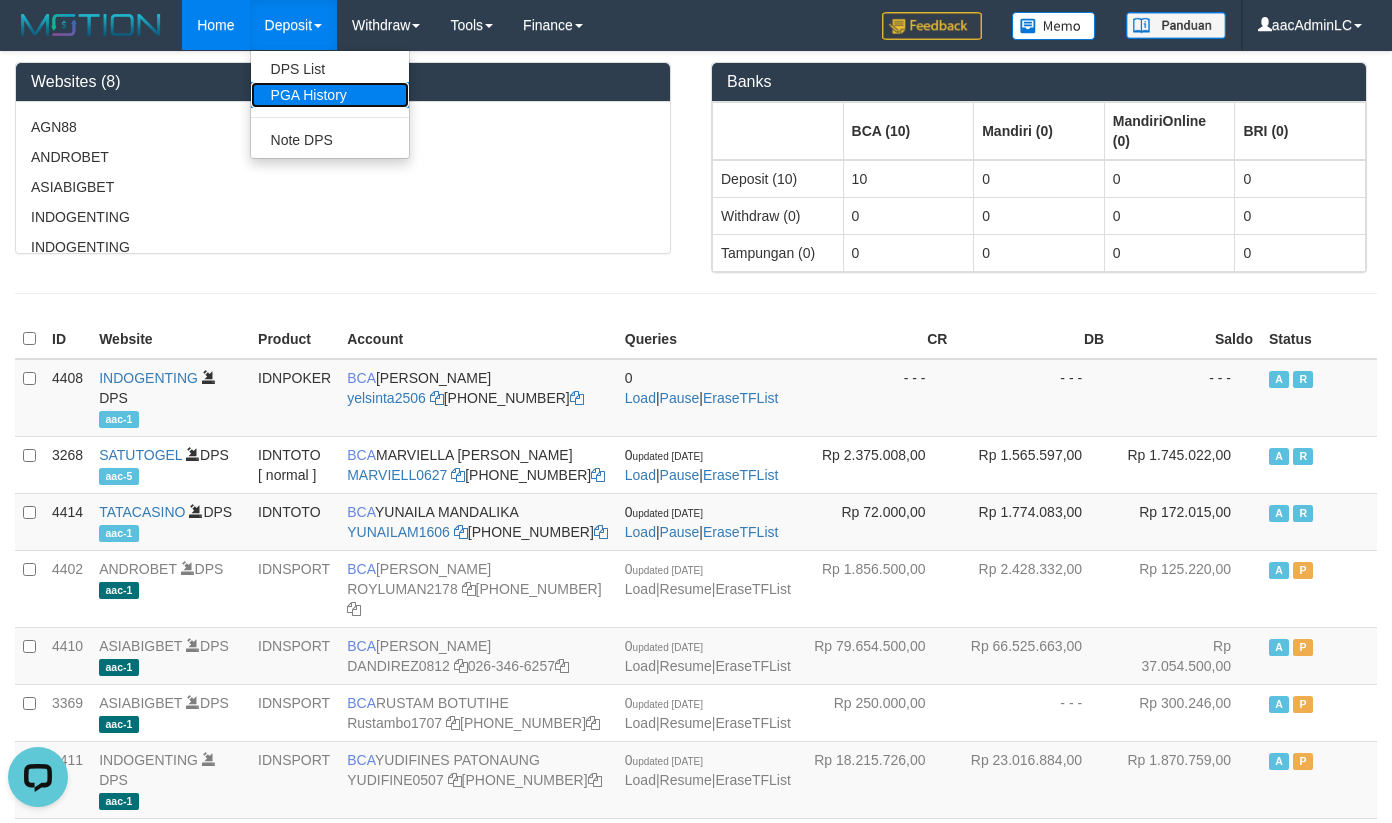 click on "PGA History" at bounding box center (330, 95) 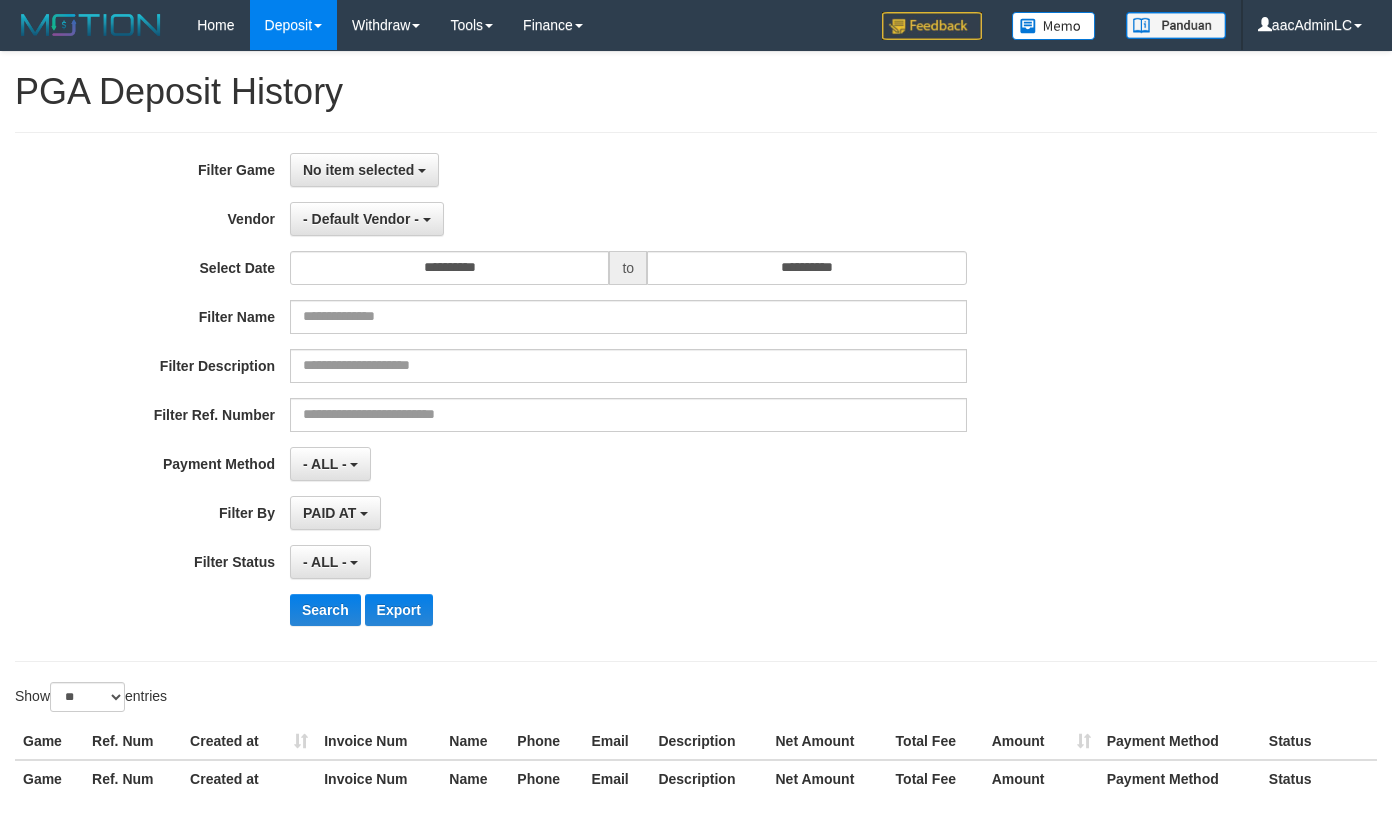select 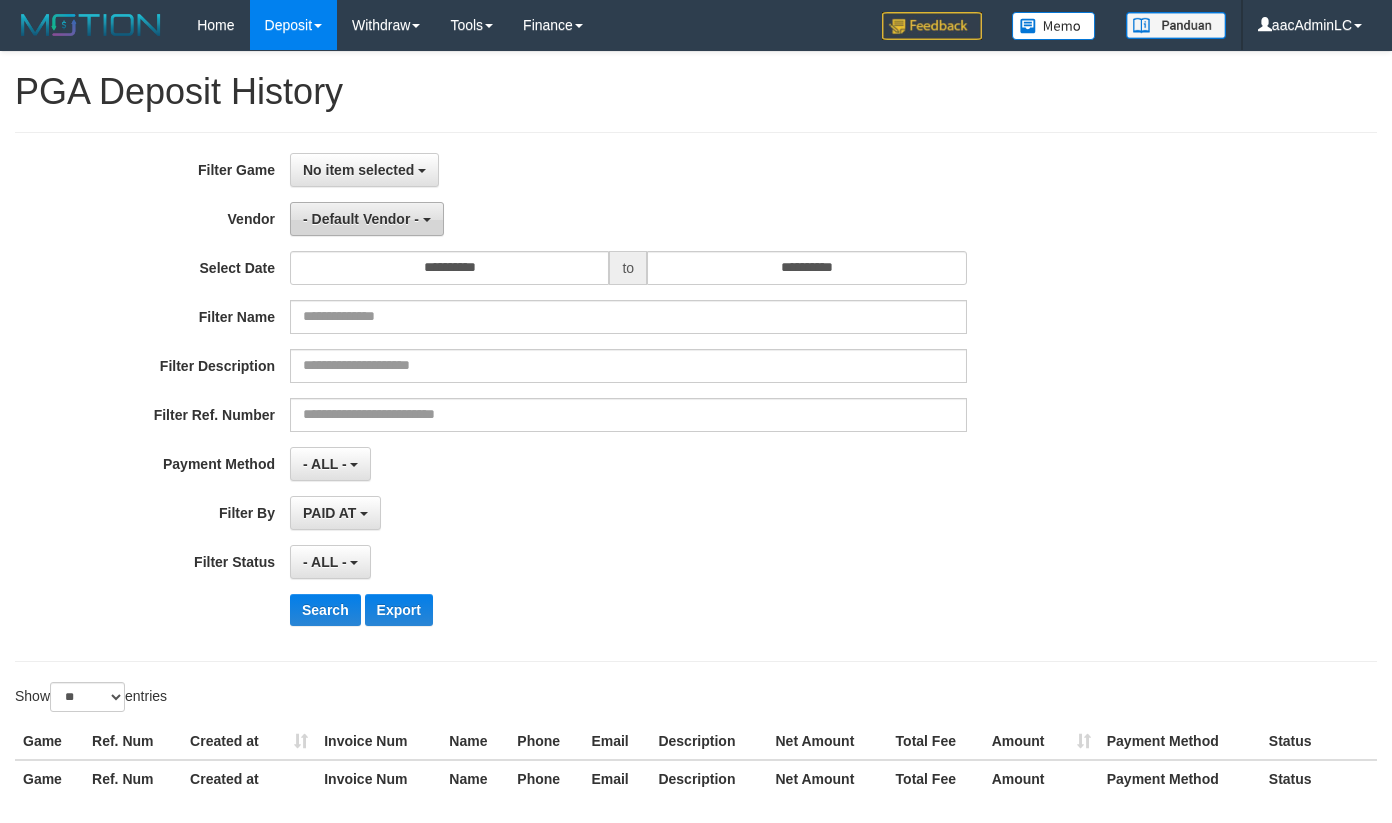 click on "- Default Vendor -" at bounding box center [361, 219] 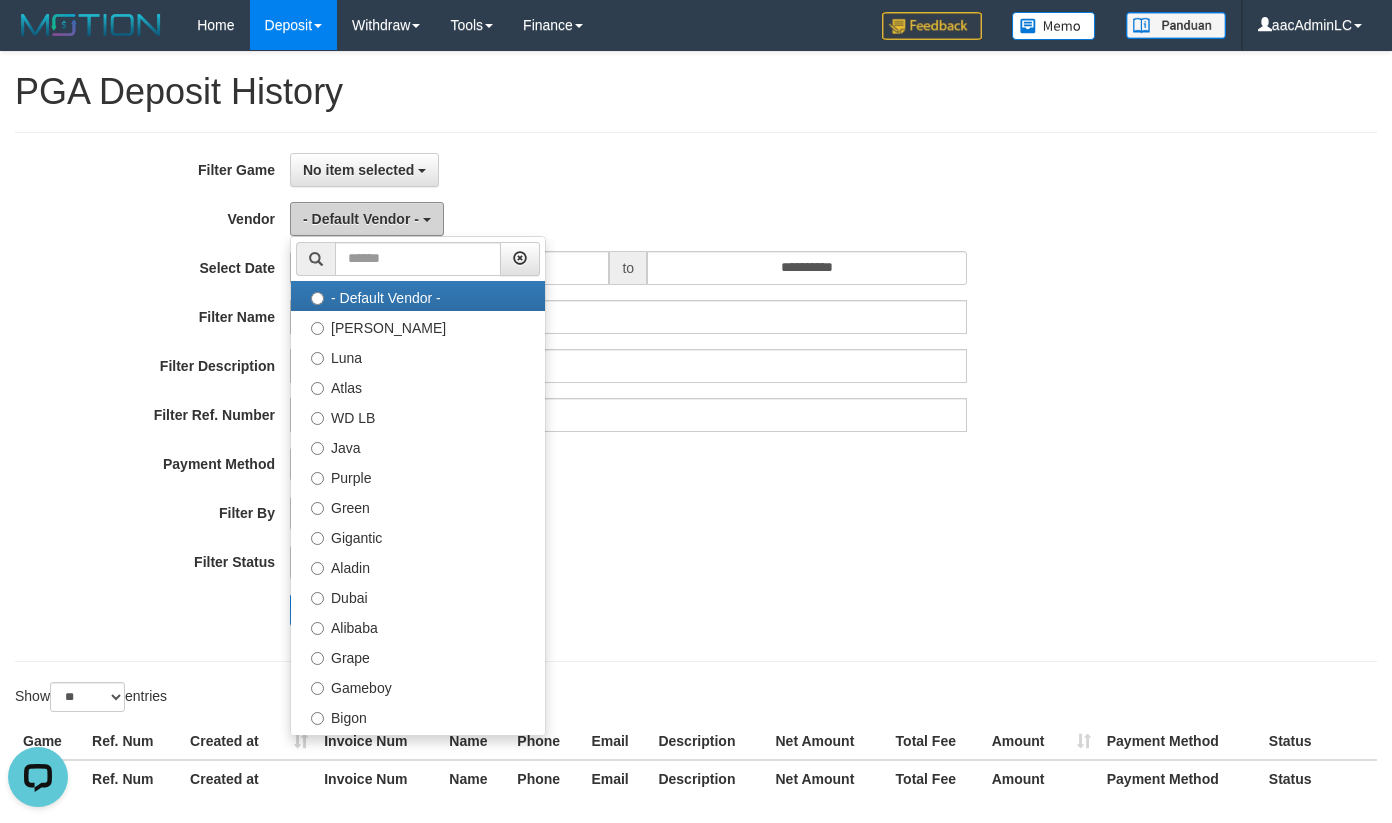 scroll, scrollTop: 0, scrollLeft: 0, axis: both 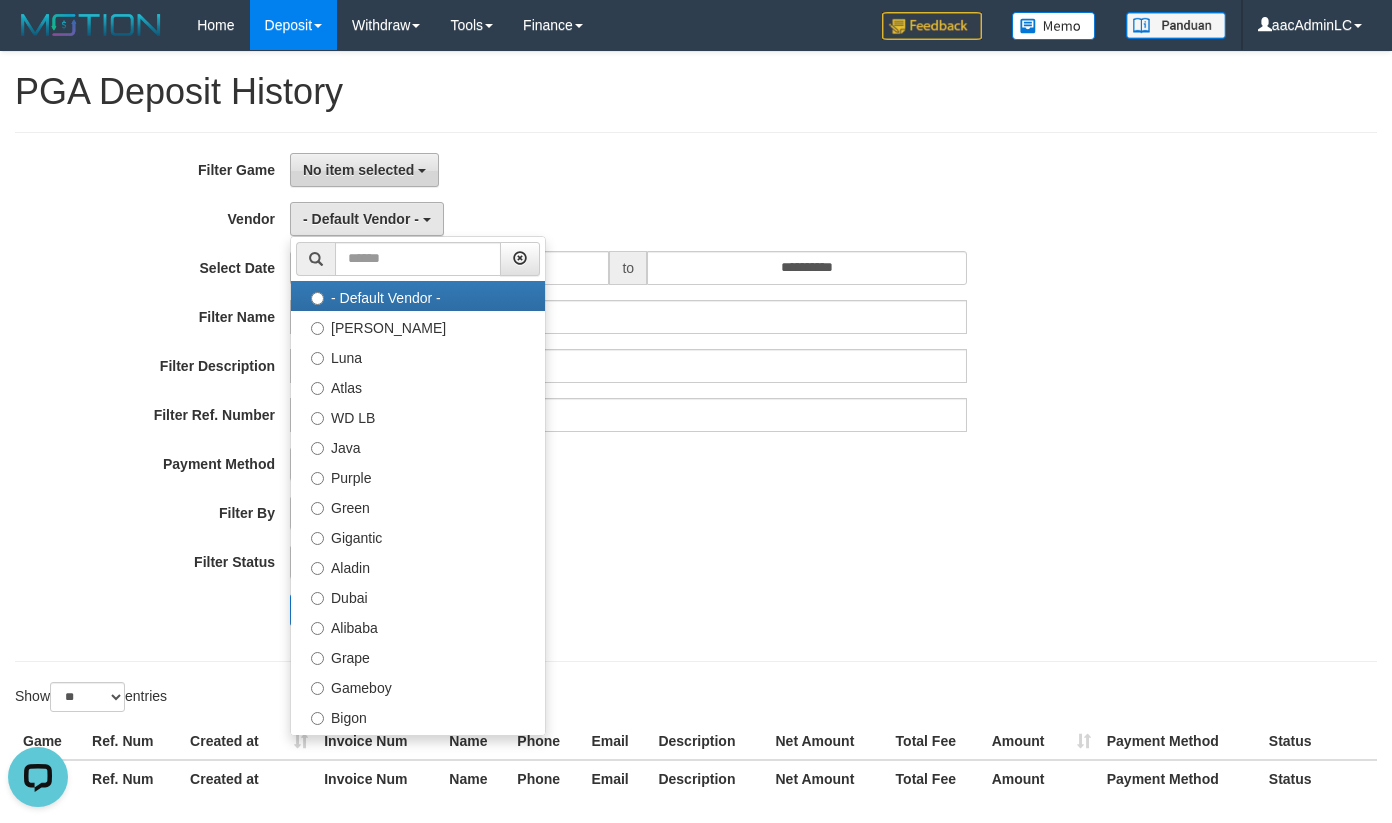 click on "No item selected" at bounding box center [364, 170] 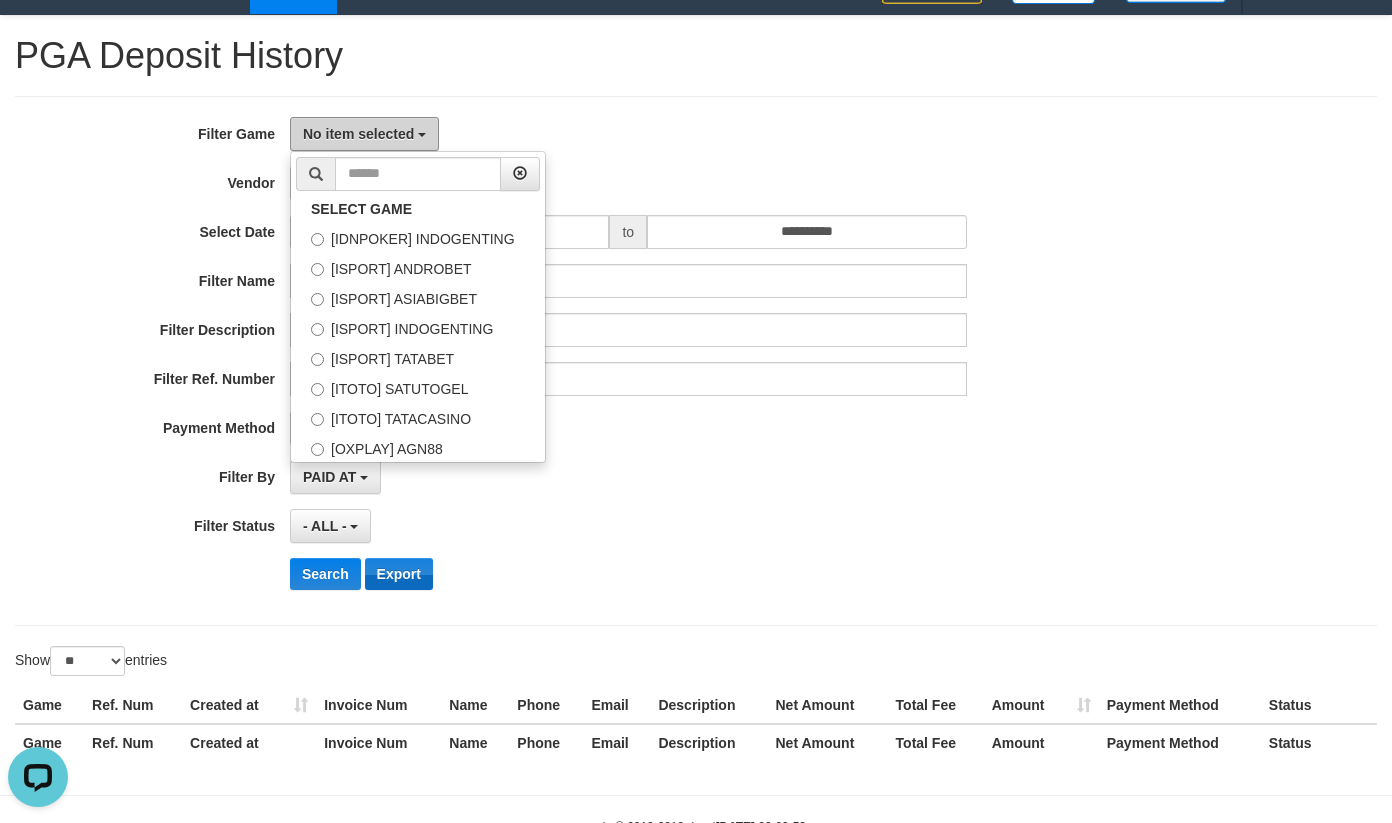 scroll, scrollTop: 99, scrollLeft: 0, axis: vertical 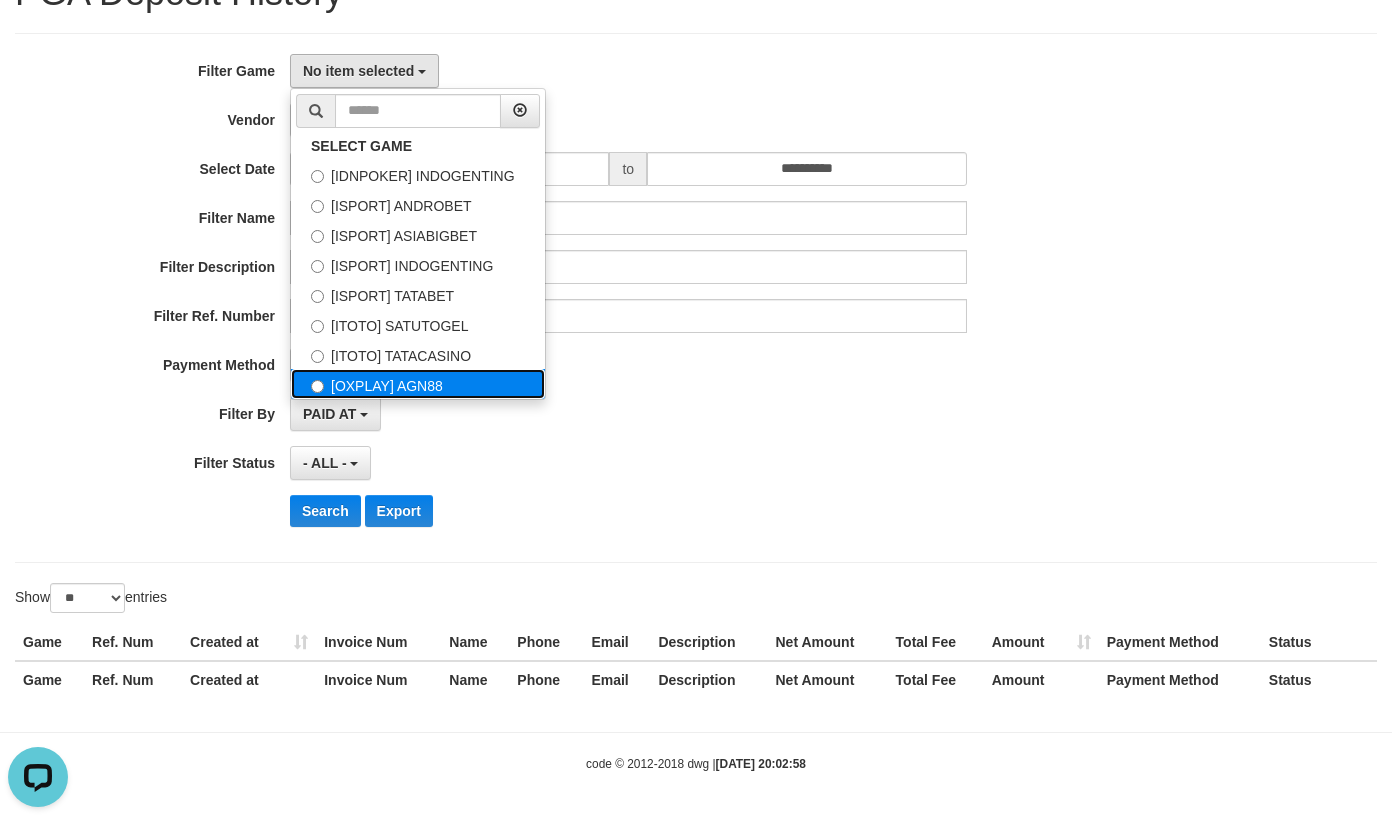 click on "[OXPLAY] AGN88" at bounding box center (418, 384) 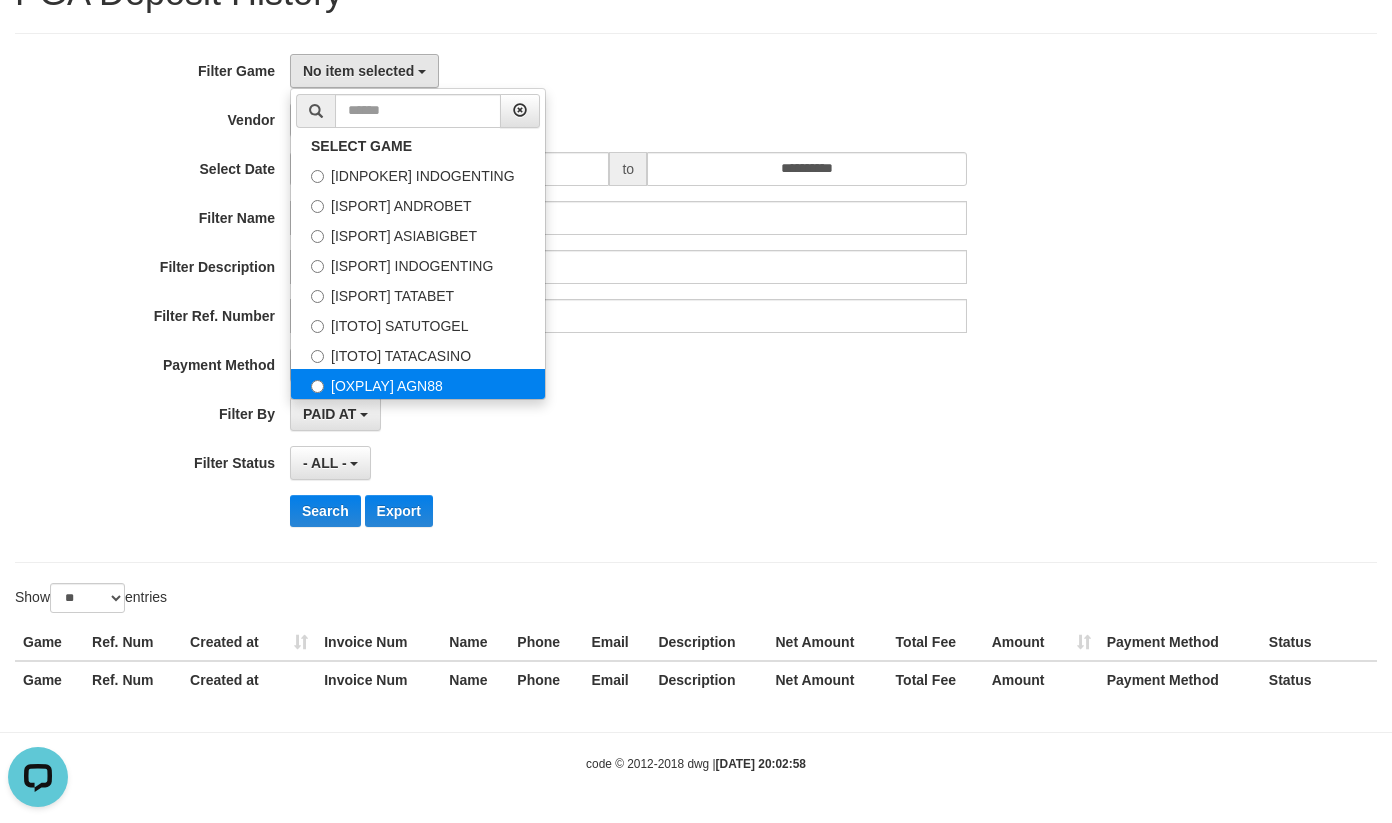 select on "***" 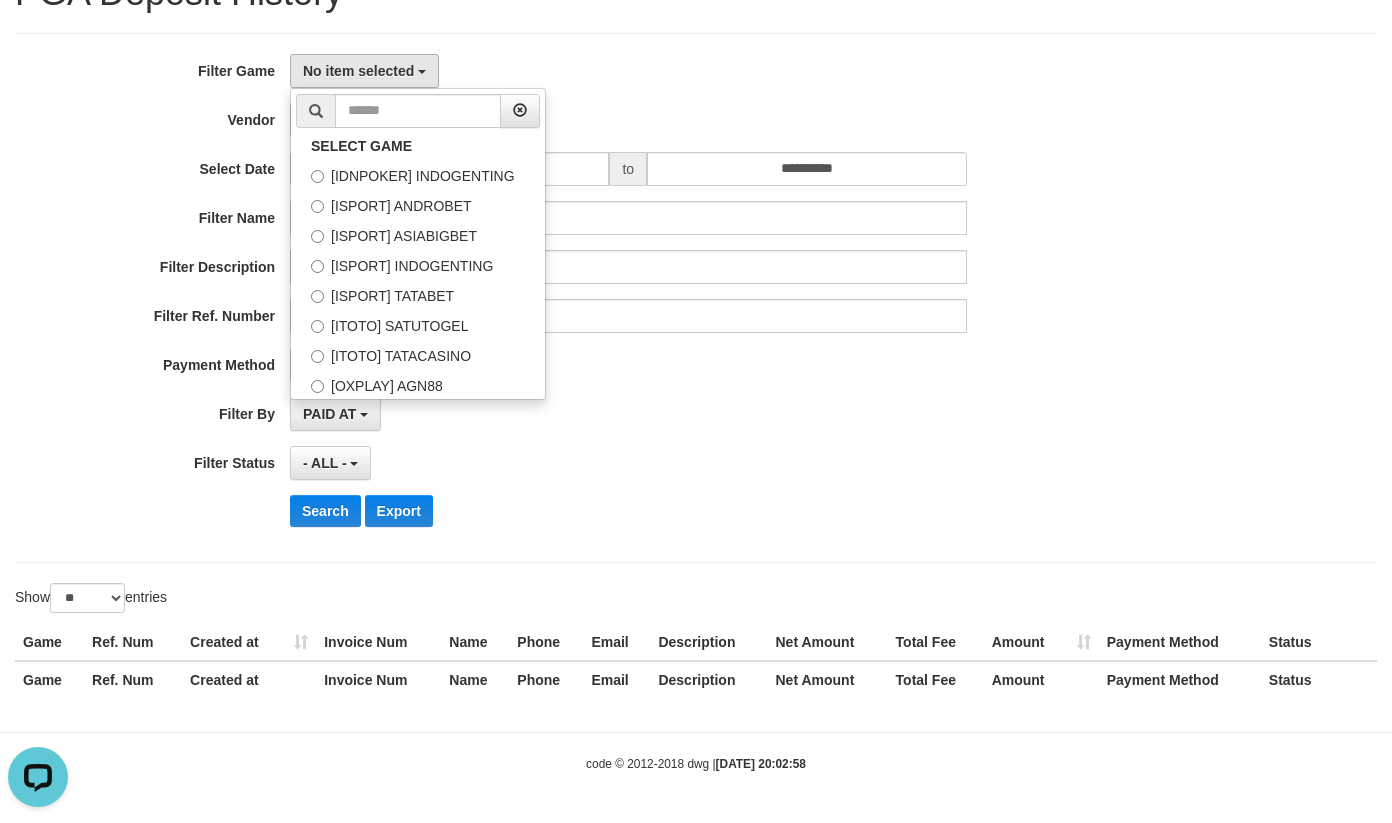 scroll, scrollTop: 137, scrollLeft: 0, axis: vertical 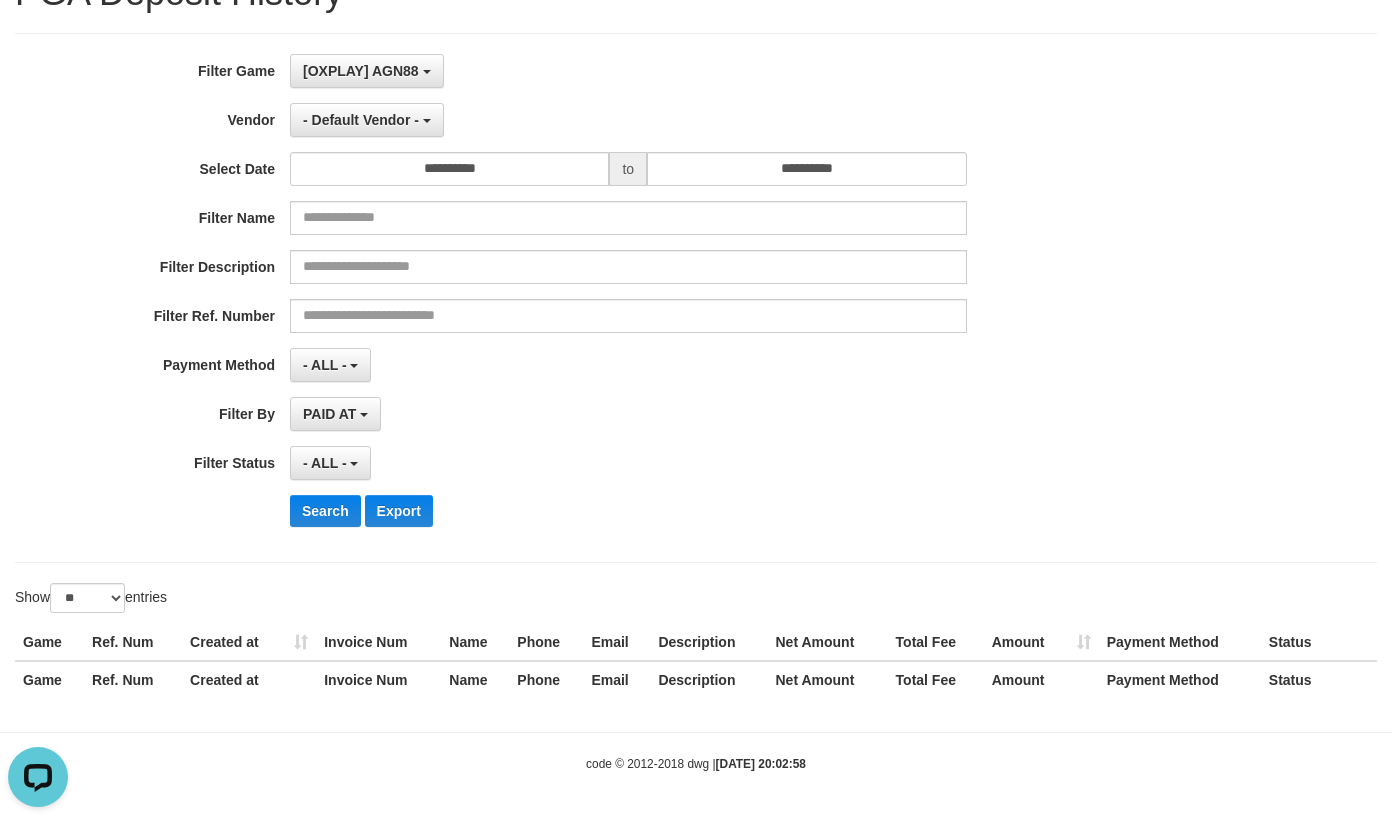 drag, startPoint x: 990, startPoint y: 390, endPoint x: 178, endPoint y: 296, distance: 817.4228 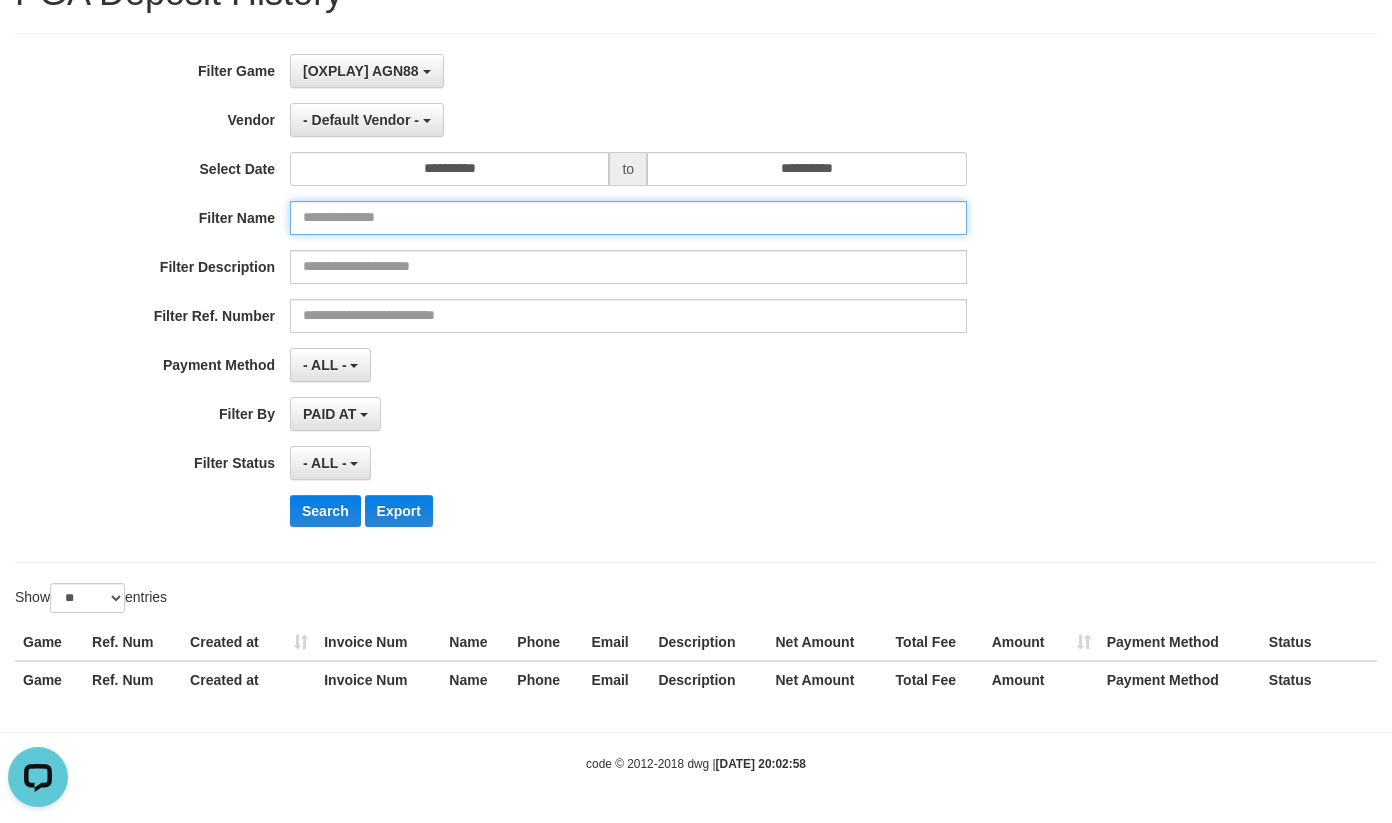 click at bounding box center (628, 218) 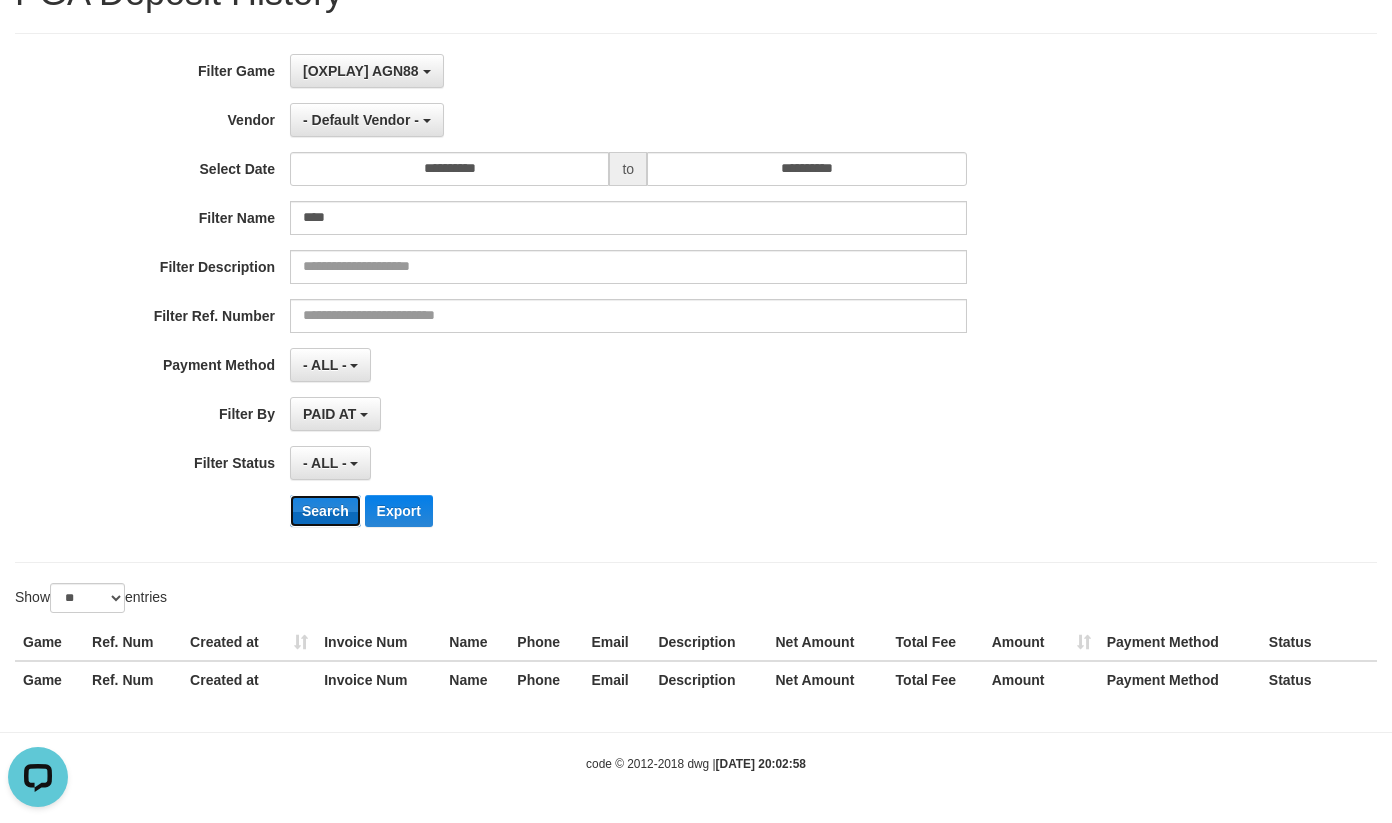 click on "Search" at bounding box center (325, 511) 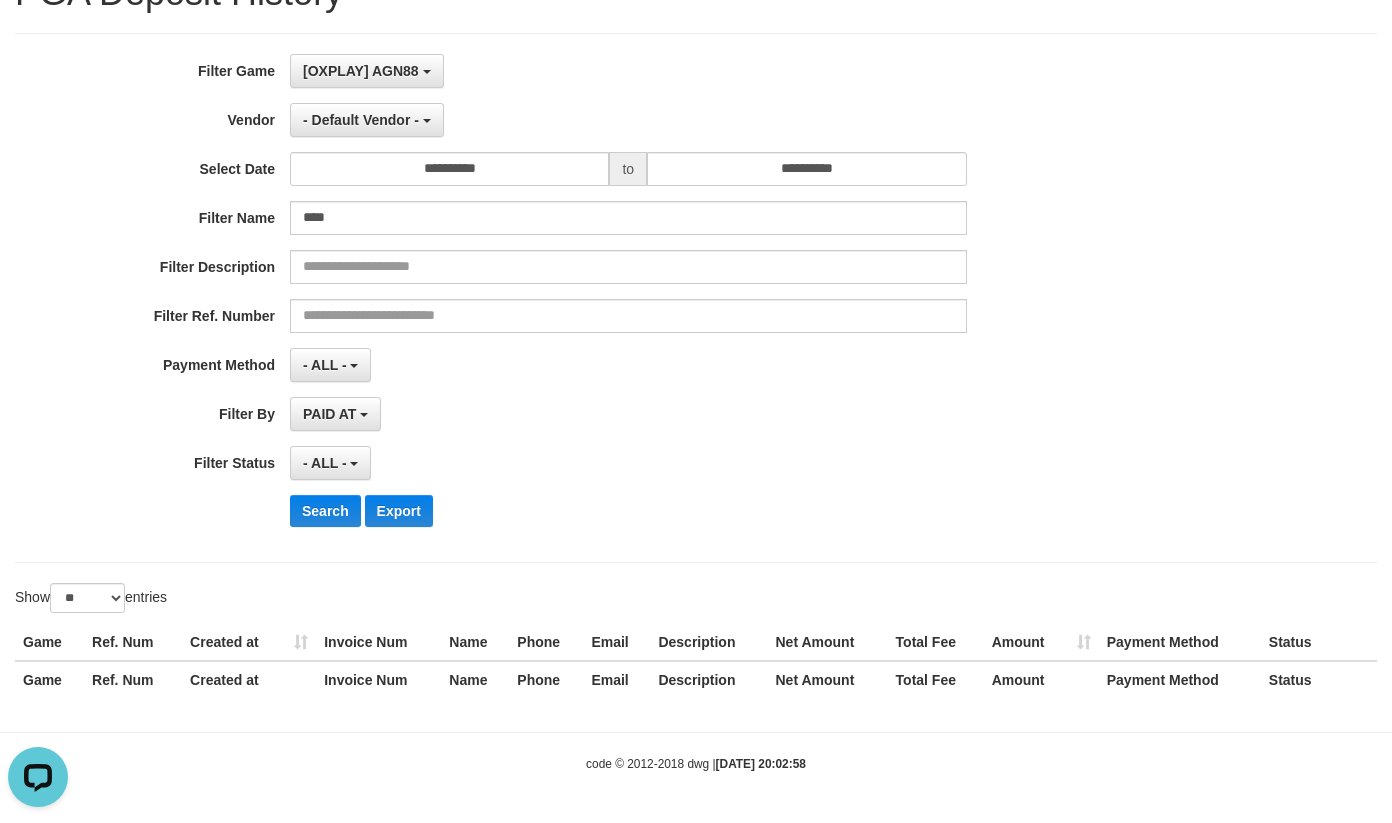 click on "**********" at bounding box center [580, 414] 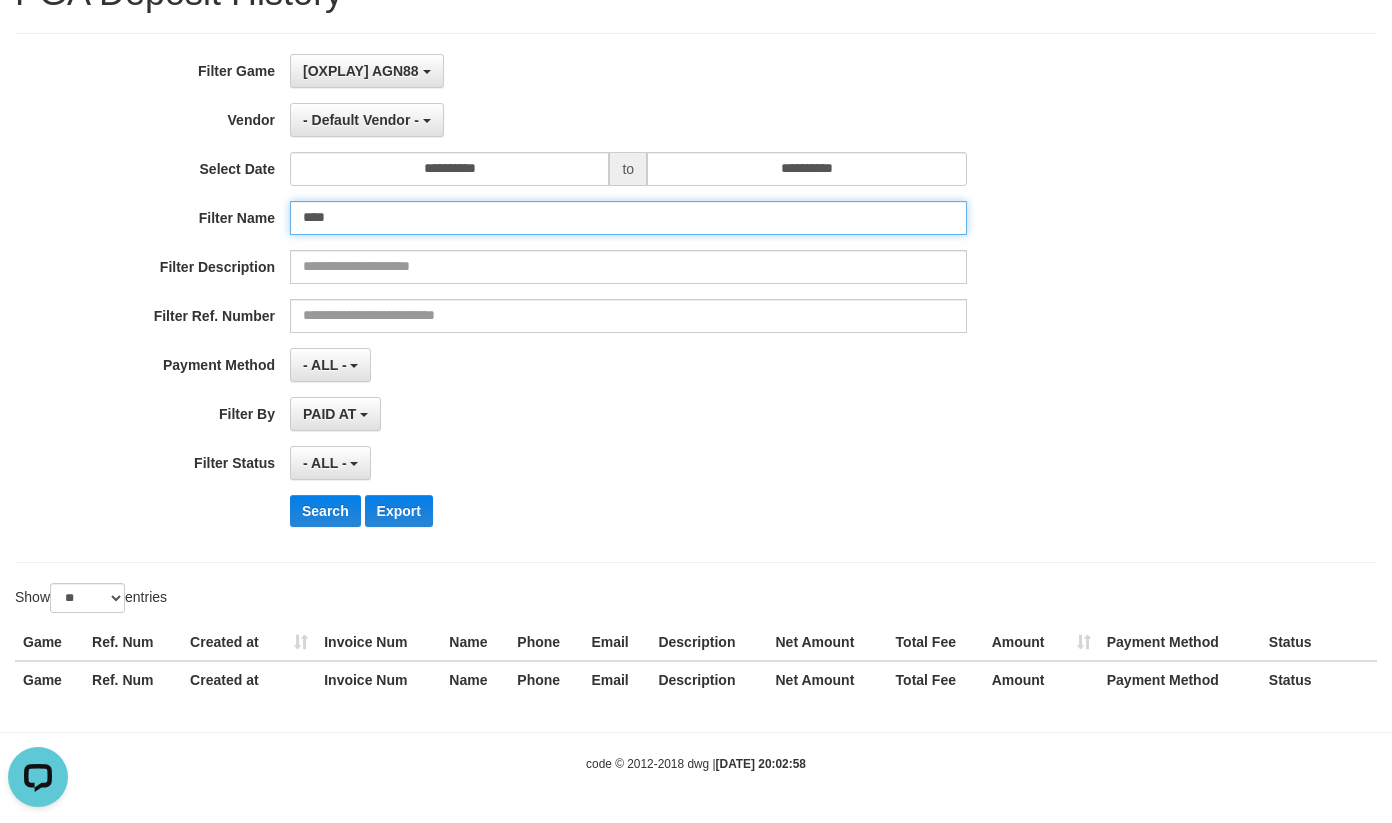 click on "****" at bounding box center [628, 218] 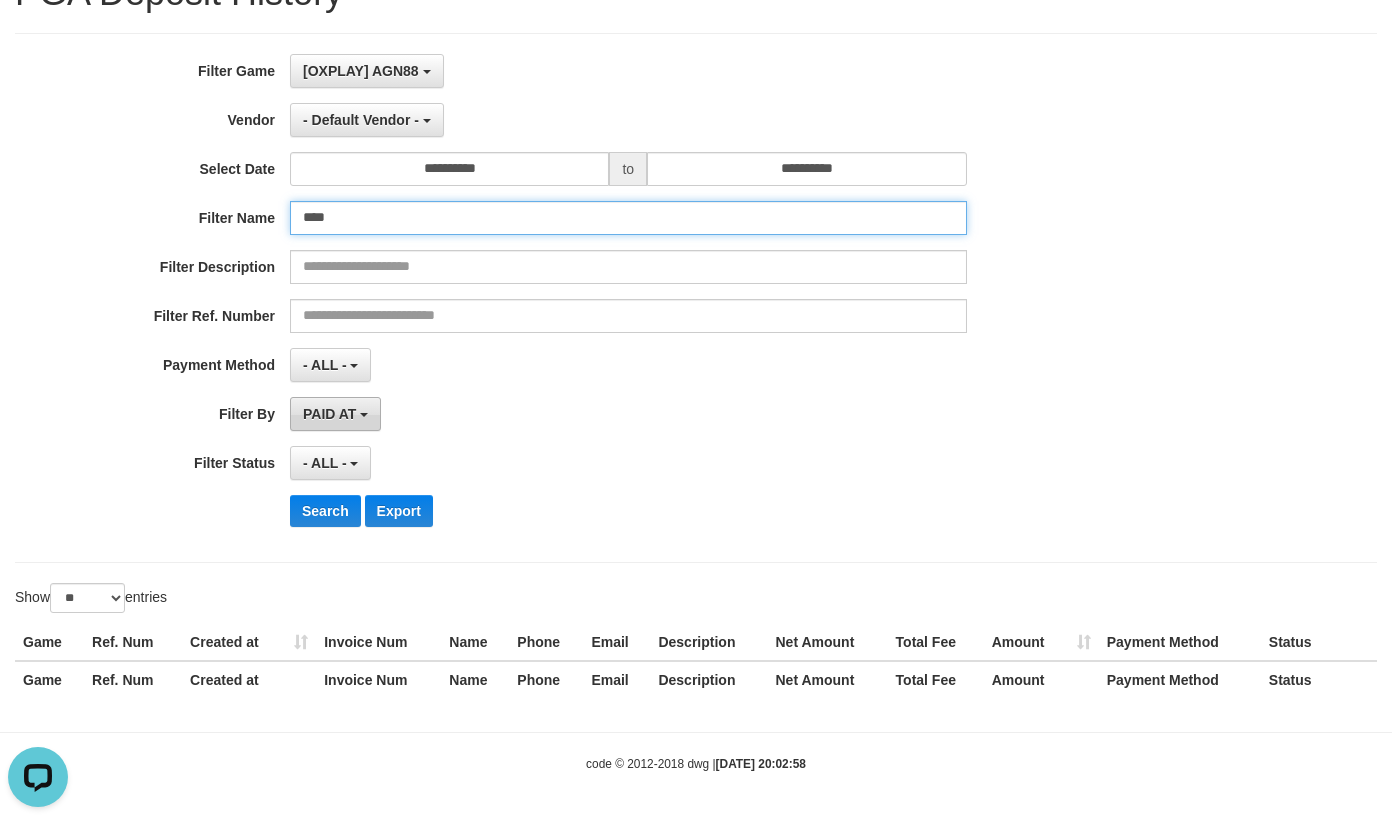 paste on "***" 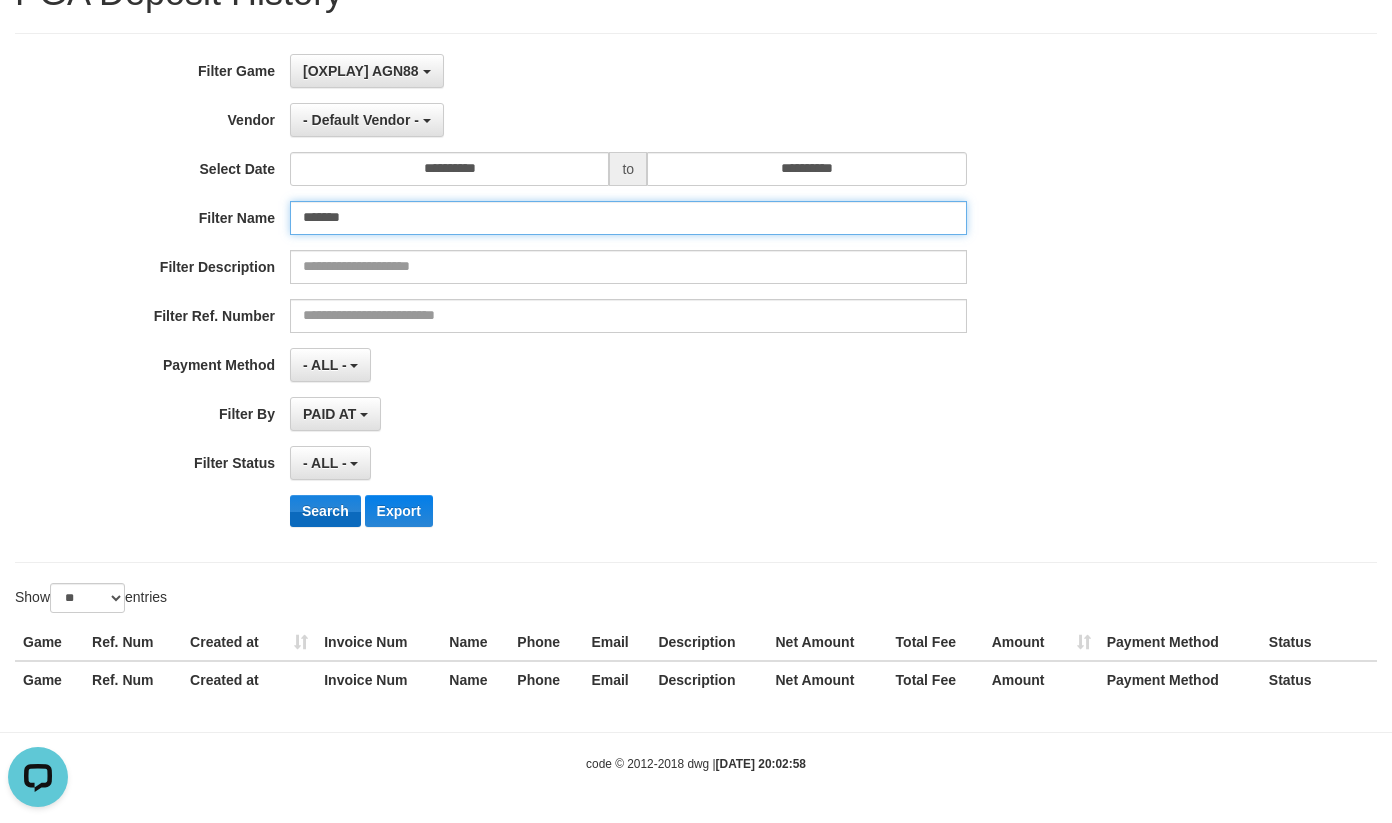 type on "*******" 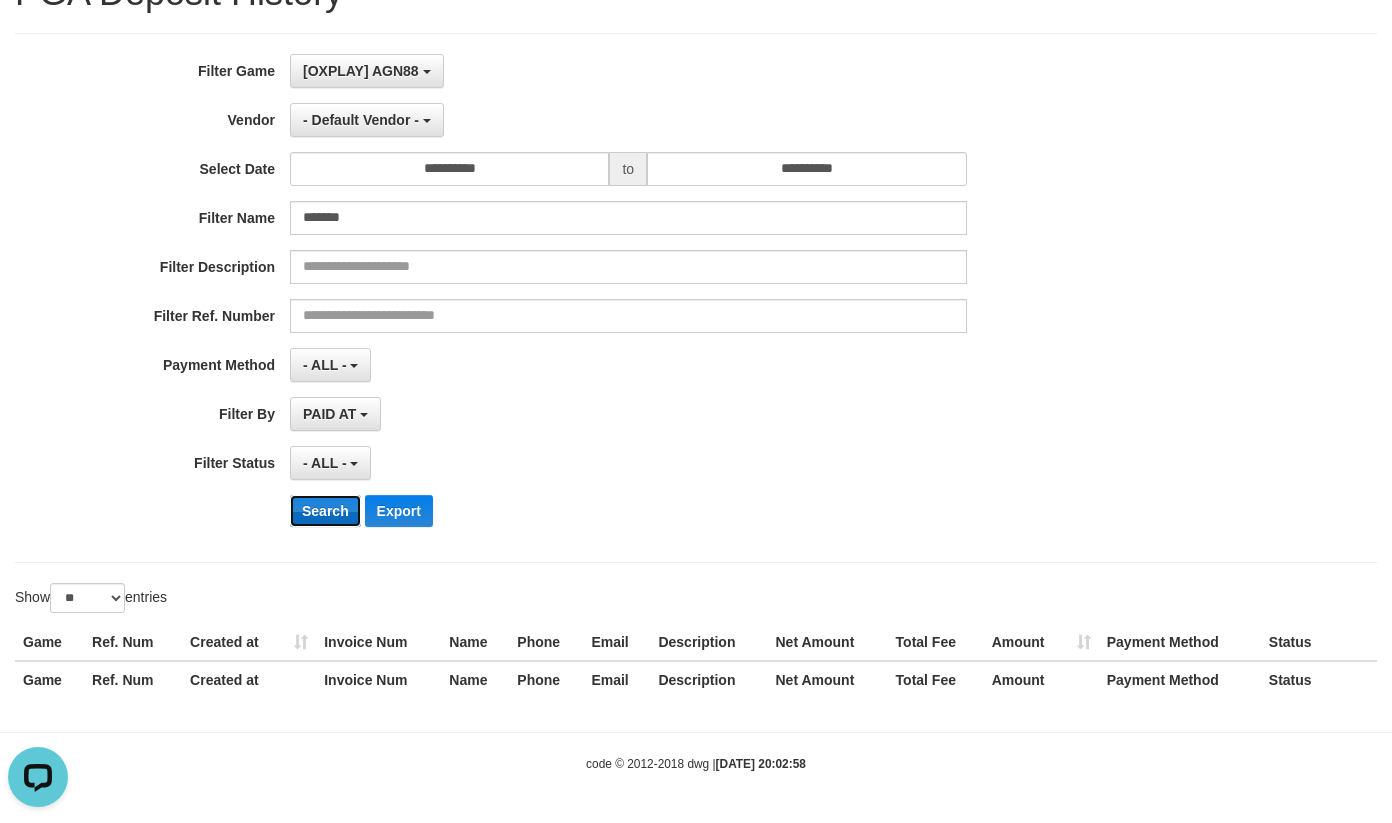 click on "Search" at bounding box center [325, 511] 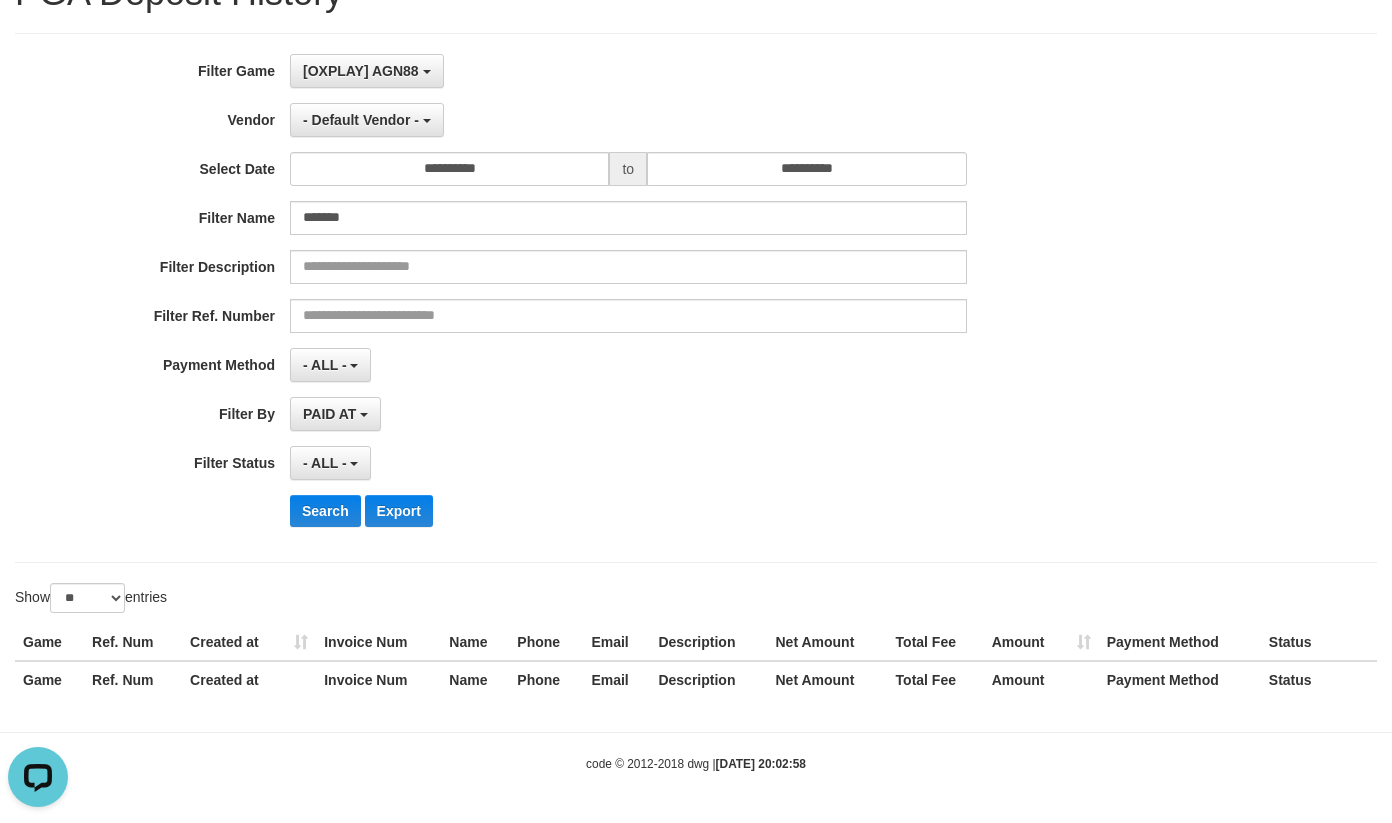 click on "**********" at bounding box center (696, 298) 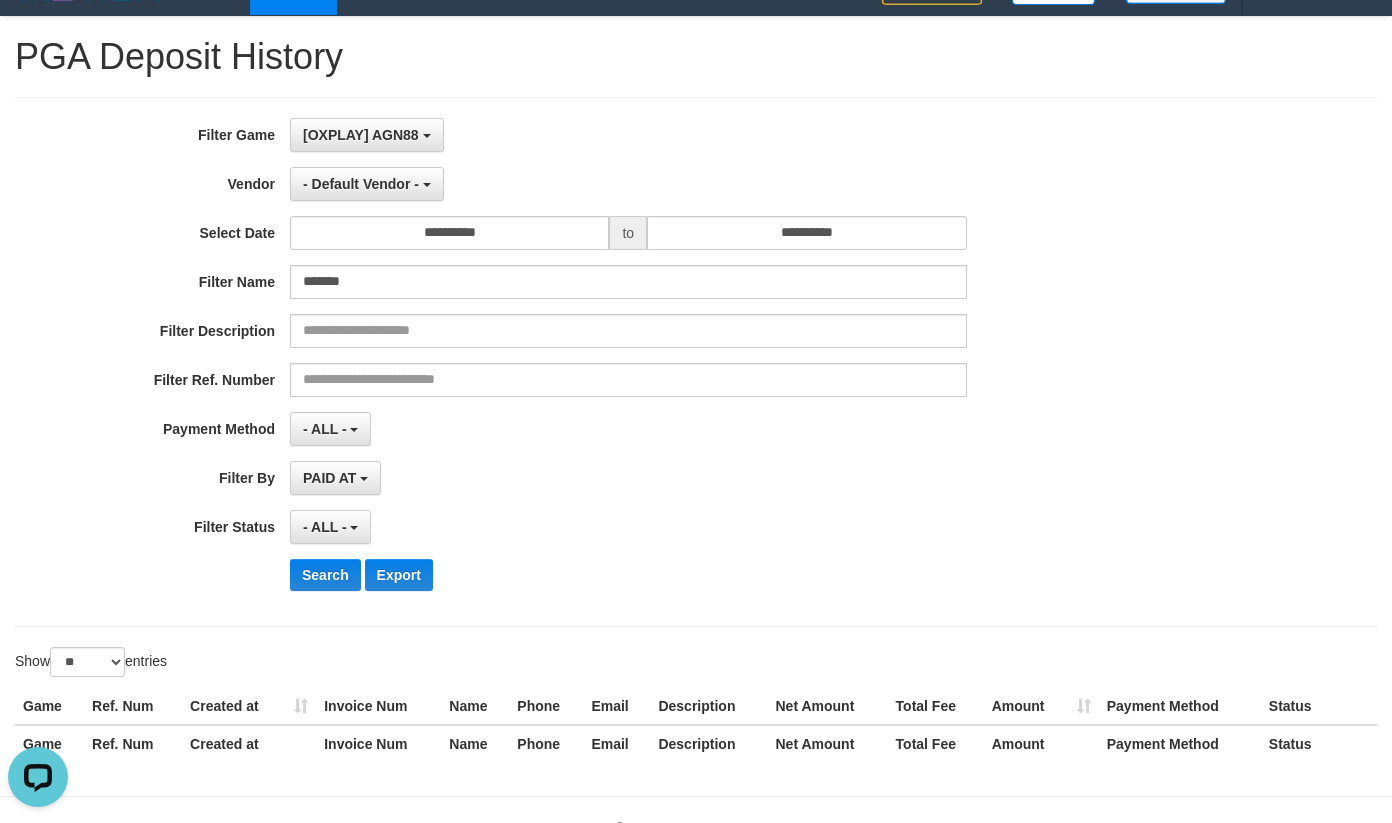 scroll, scrollTop: 0, scrollLeft: 0, axis: both 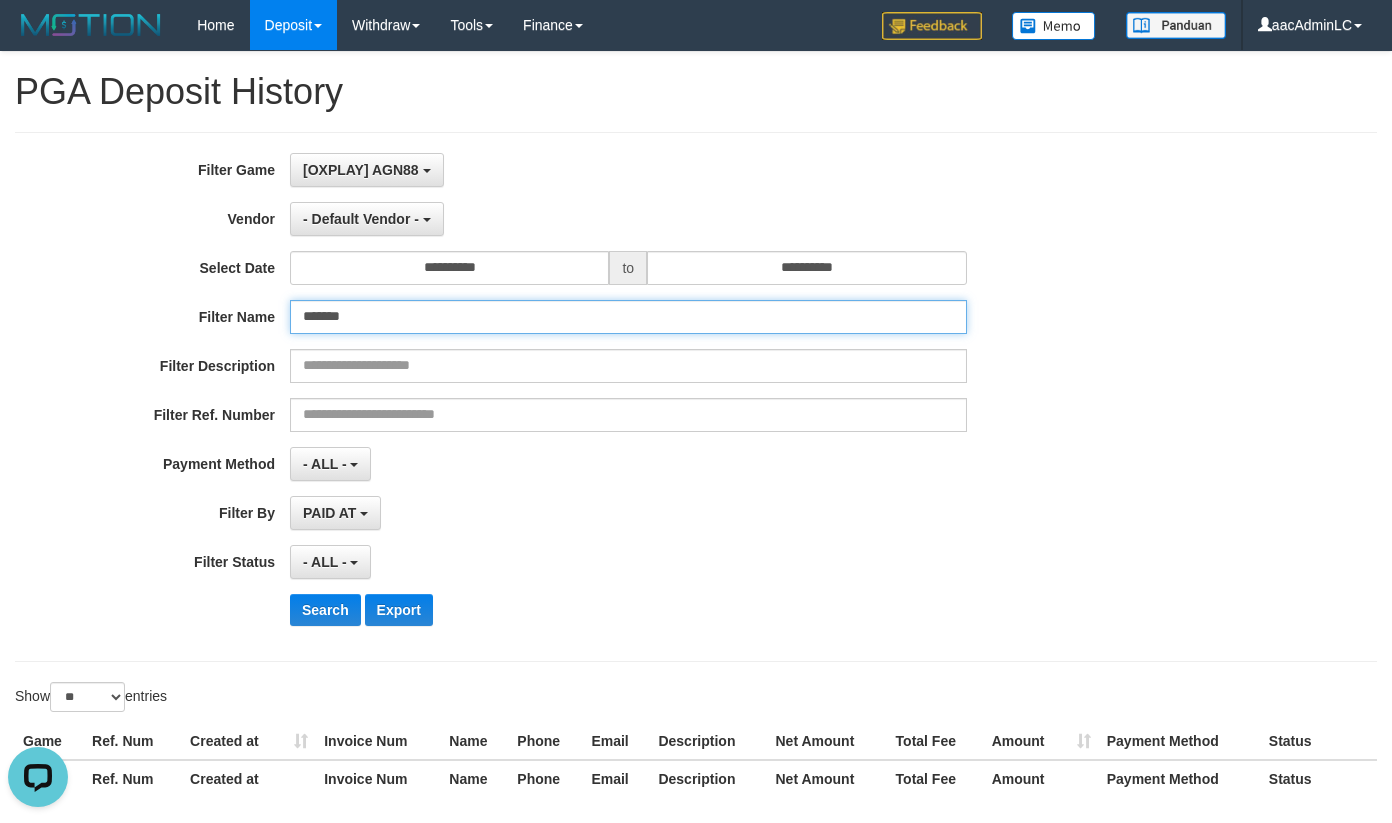 drag, startPoint x: 363, startPoint y: 312, endPoint x: 109, endPoint y: 311, distance: 254.00197 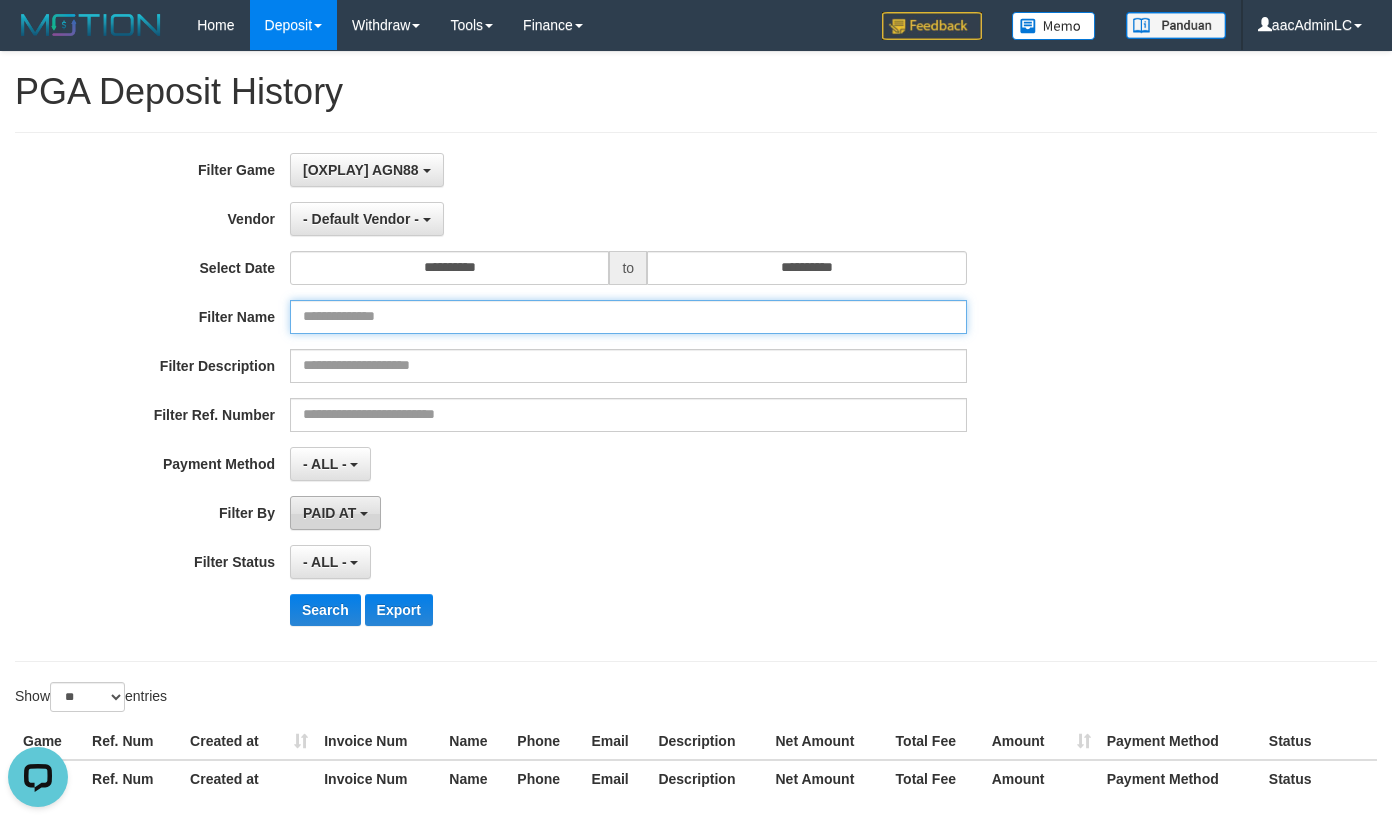 type 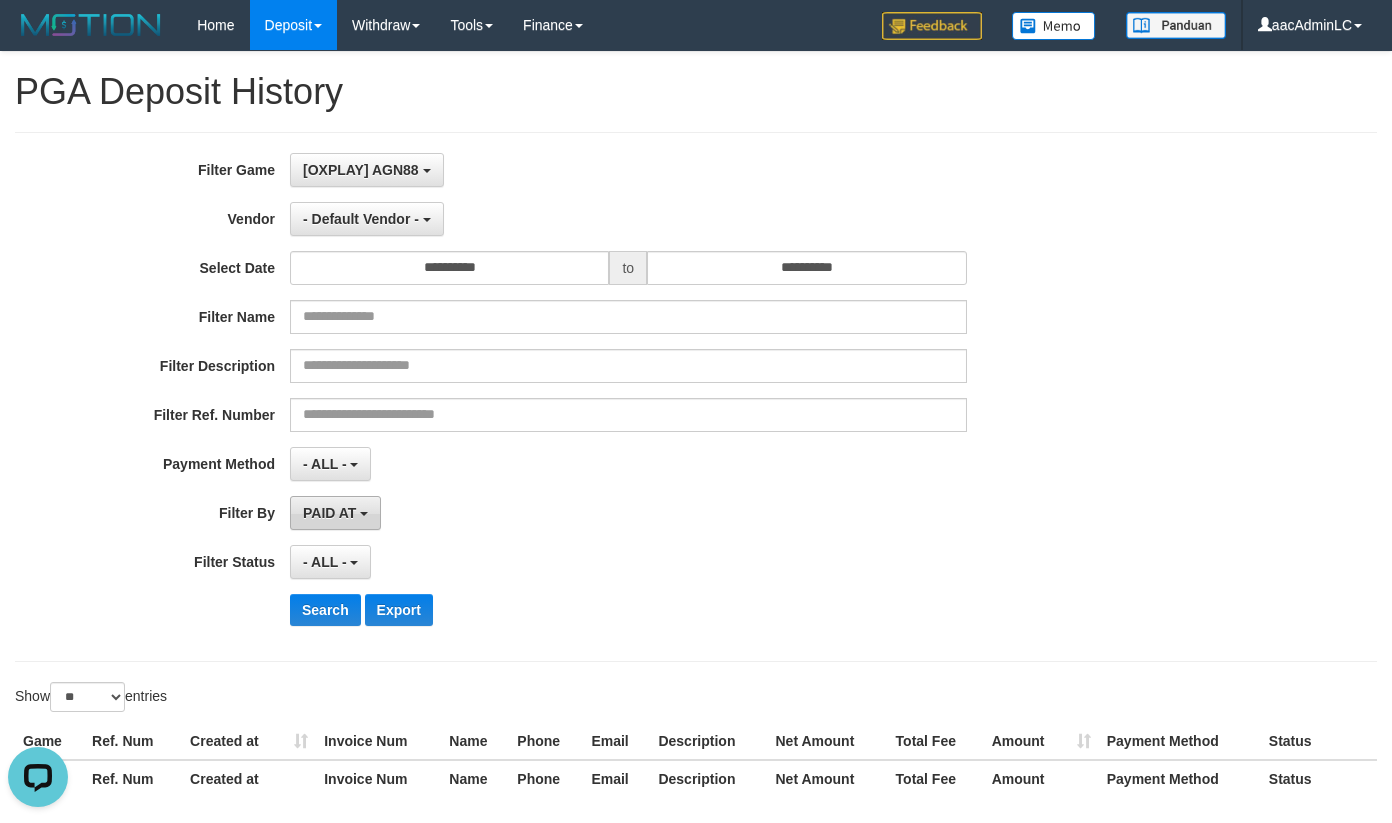 click on "PAID AT" at bounding box center [329, 513] 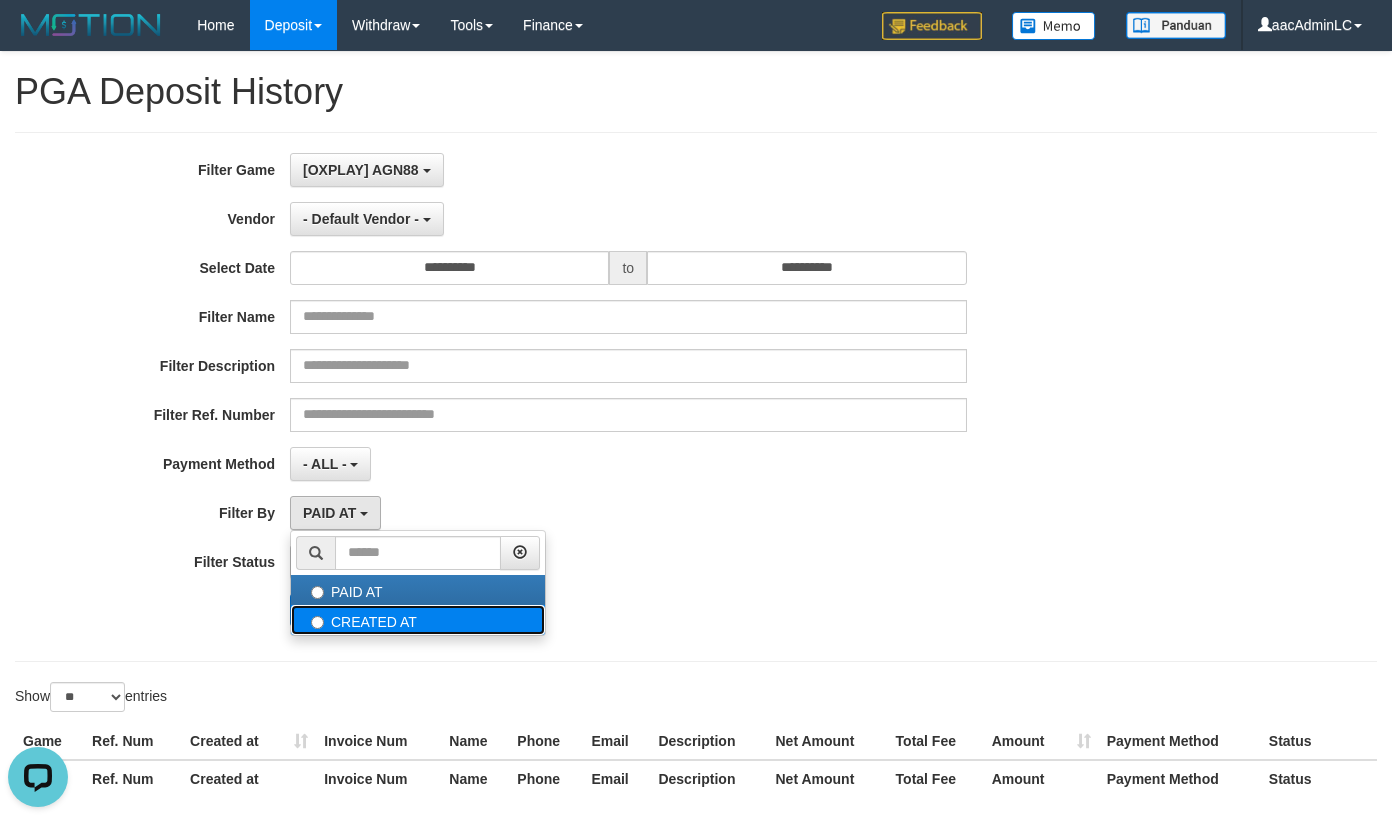 click on "CREATED AT" at bounding box center (418, 620) 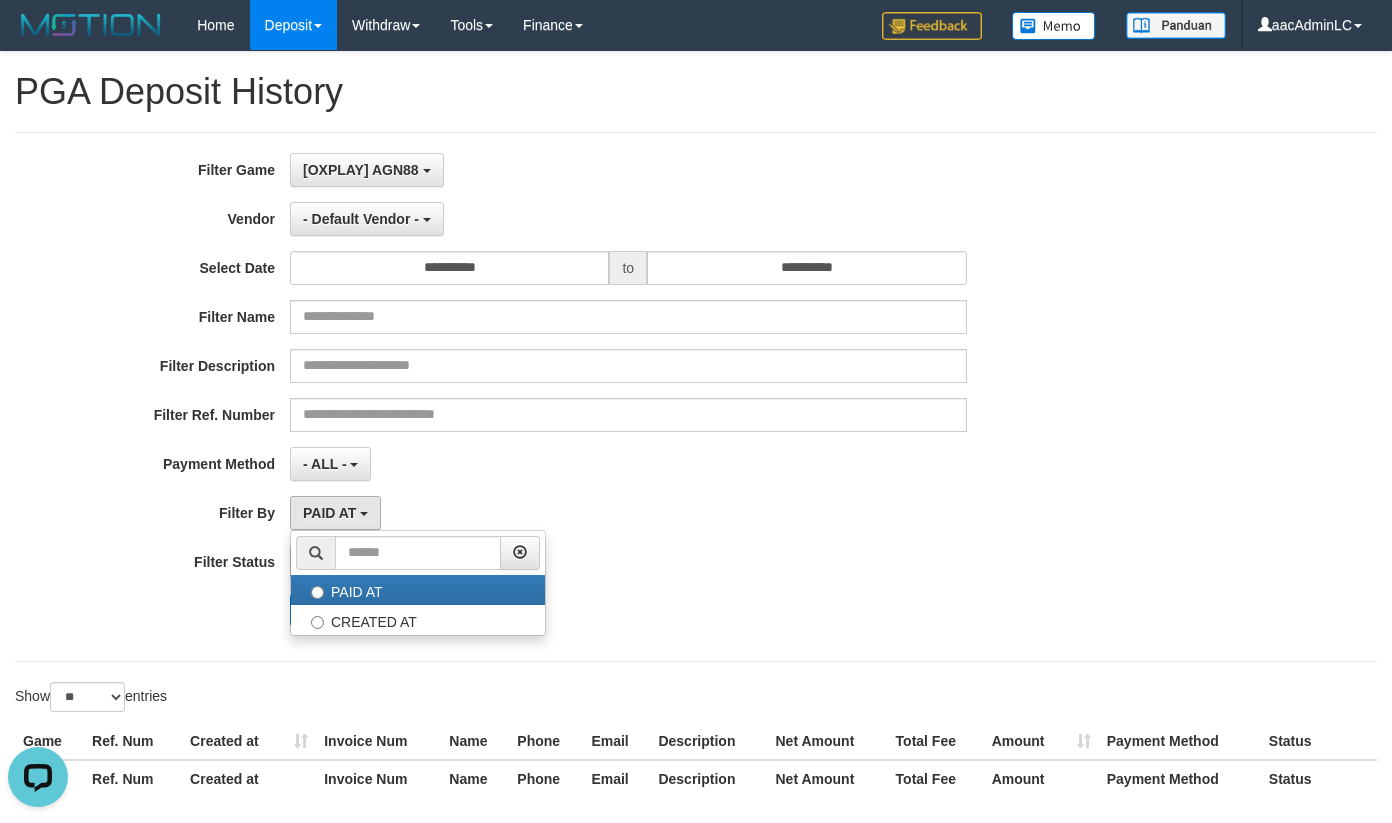 select on "*" 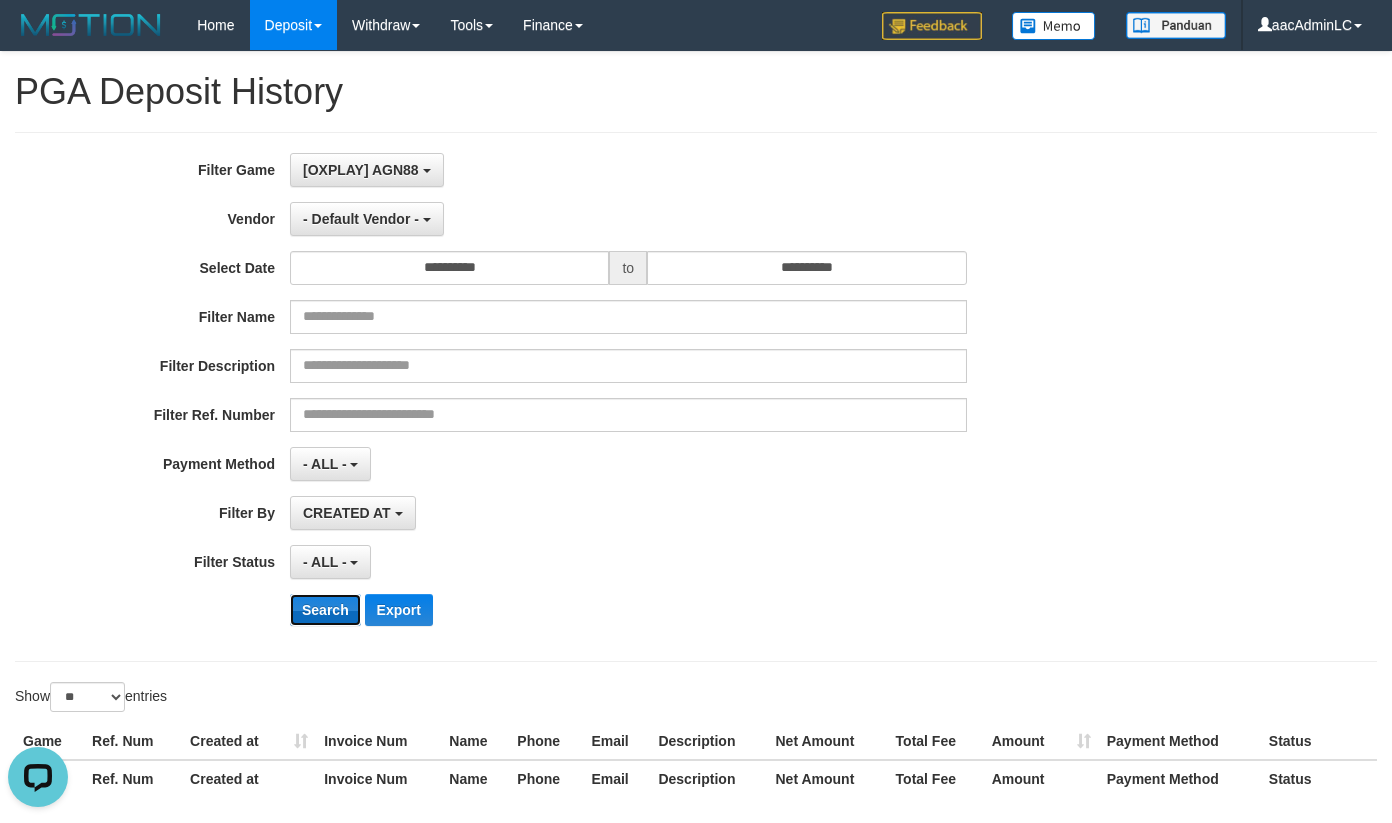 click on "Search" at bounding box center [325, 610] 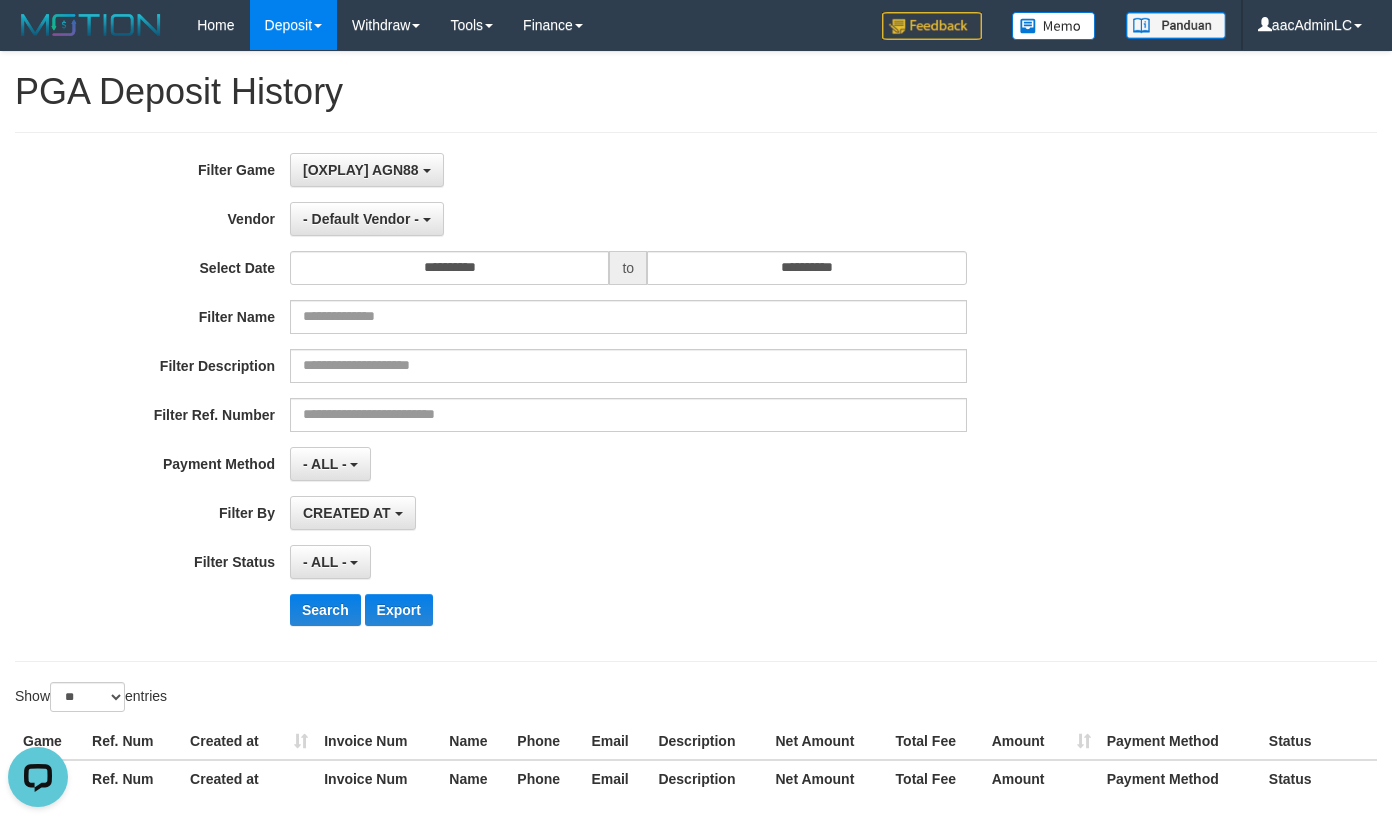 click on "- ALL -    SELECT ALL  - ALL -  SELECT STATUS
PENDING/UNPAID
PAID
CANCELED
EXPIRED" at bounding box center [628, 562] 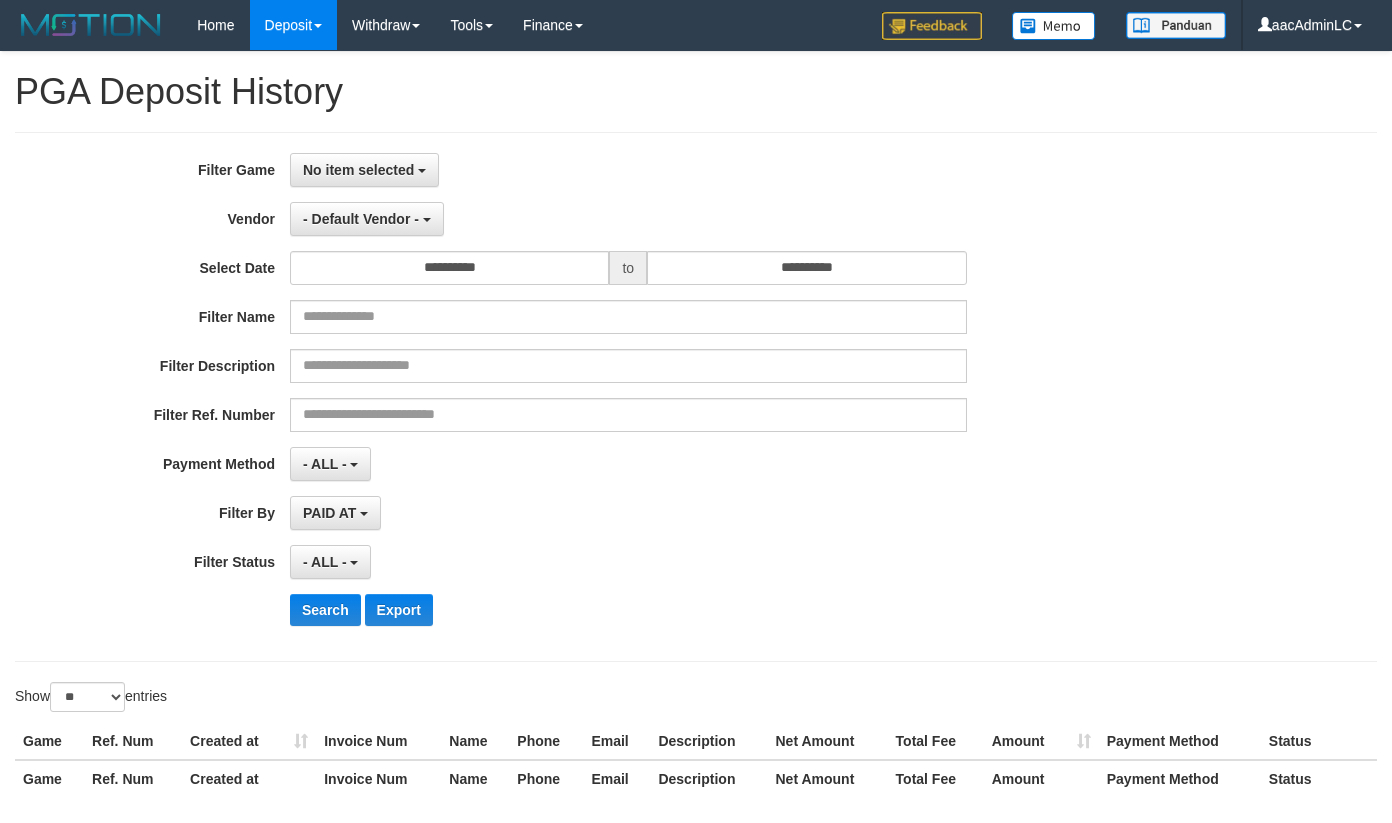 select 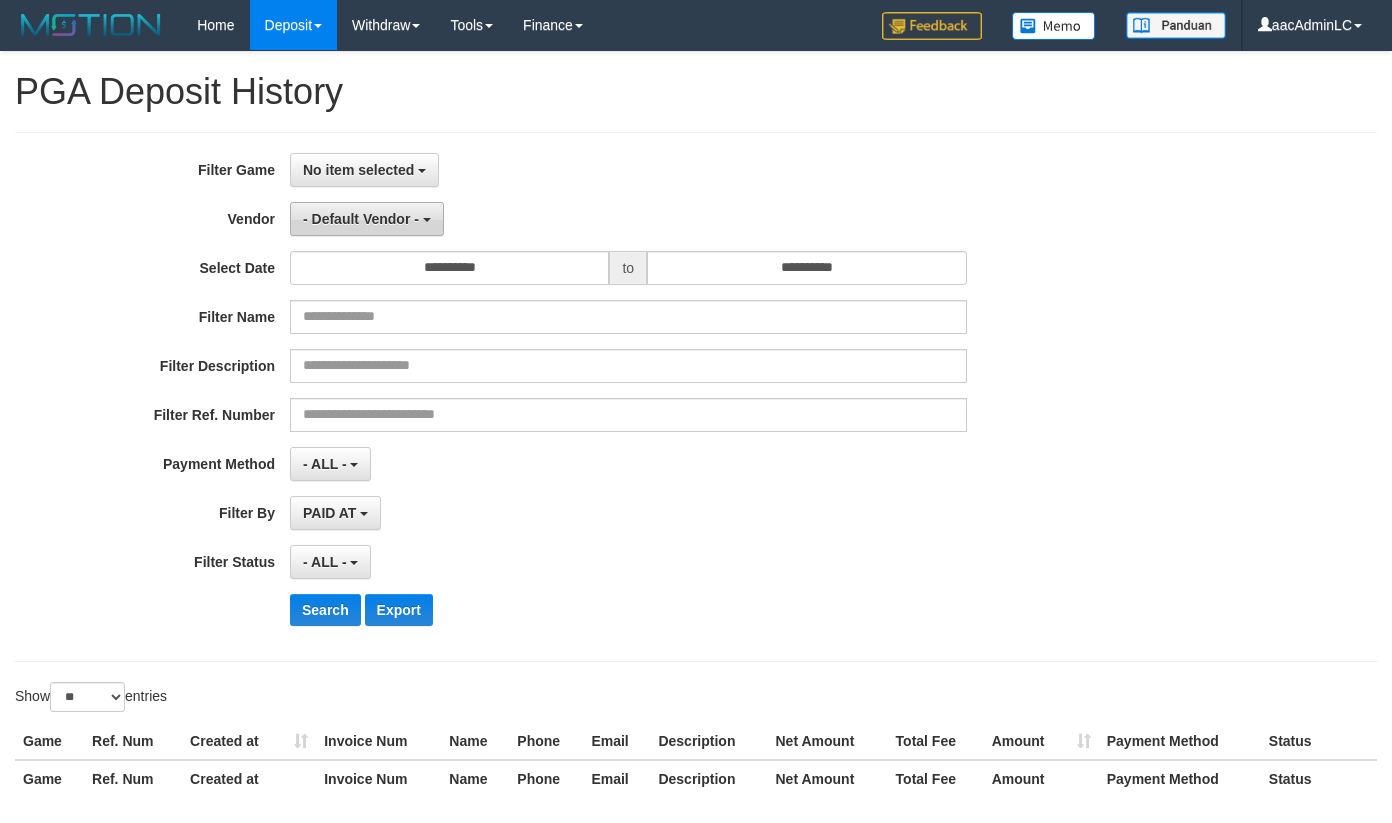 scroll, scrollTop: 0, scrollLeft: 0, axis: both 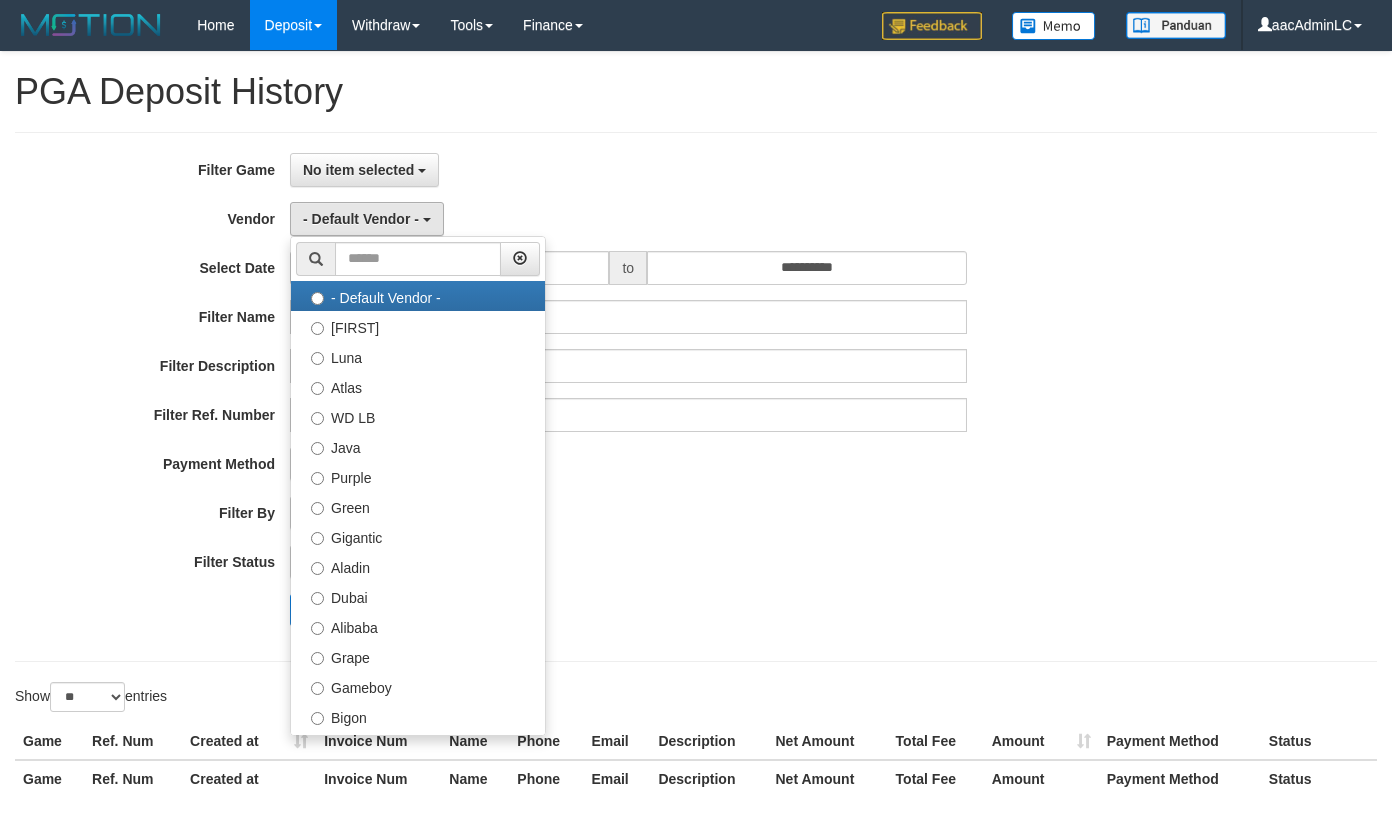 click on "No item selected    SELECT GAME
[IDNPOKER] INDOGENTING
[ISPORT] ANDROBET
[ISPORT] ASIABIGBET
[ISPORT] INDOGENTING
[ISPORT] TATABET
[ITOTO] SATUTOGEL
[ITOTO] TATACASINO
[OXPLAY] AGN88" at bounding box center [628, 170] 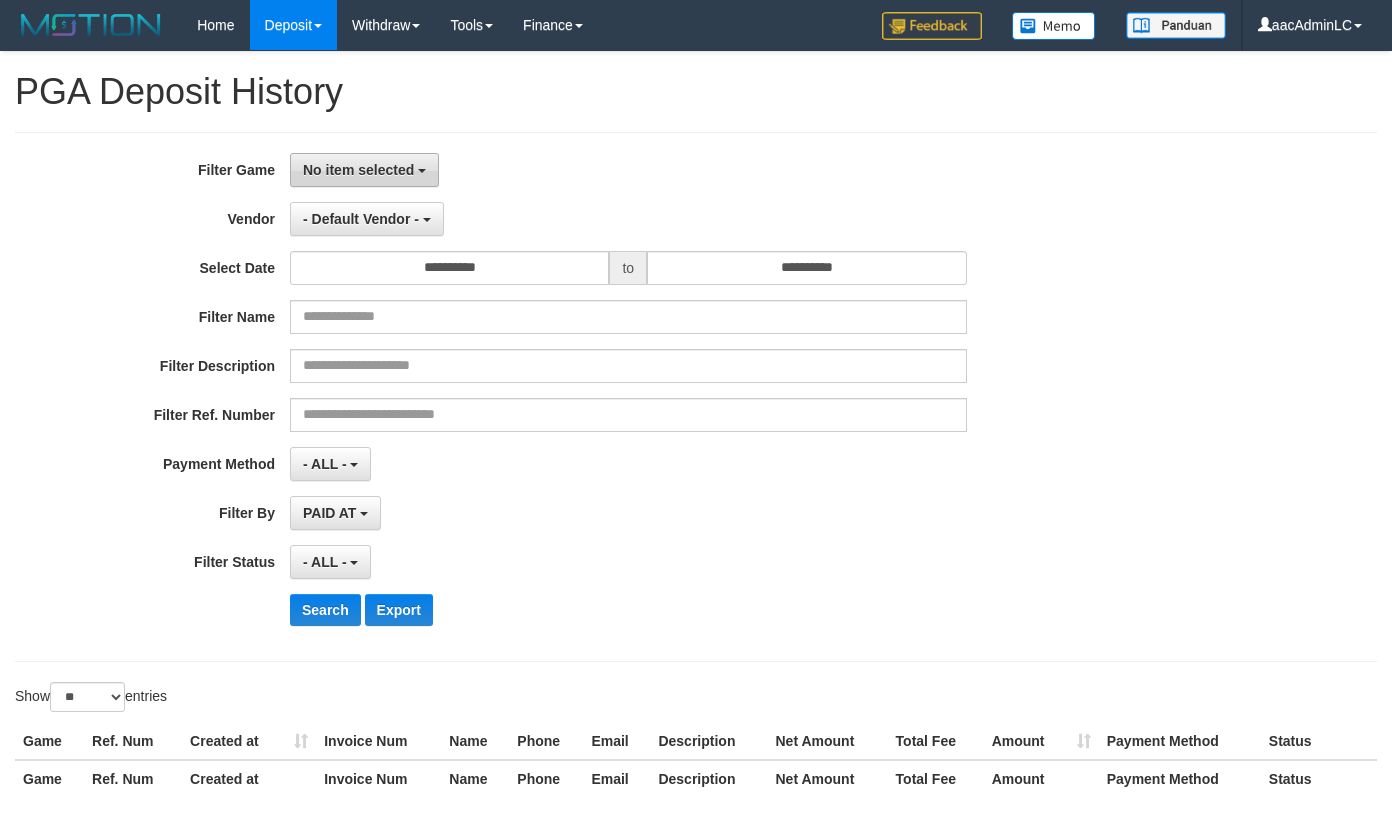 click on "No item selected" at bounding box center (364, 170) 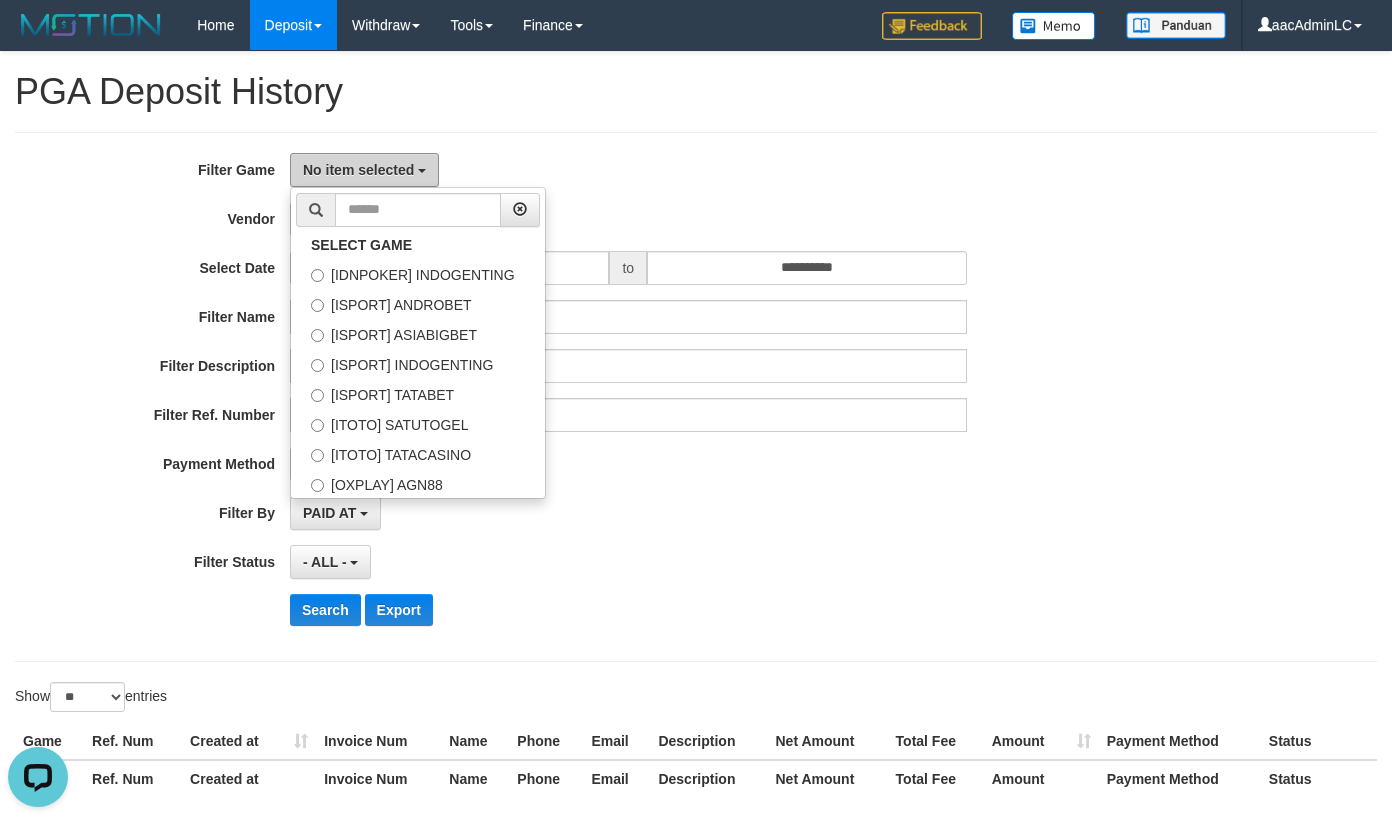 scroll, scrollTop: 0, scrollLeft: 0, axis: both 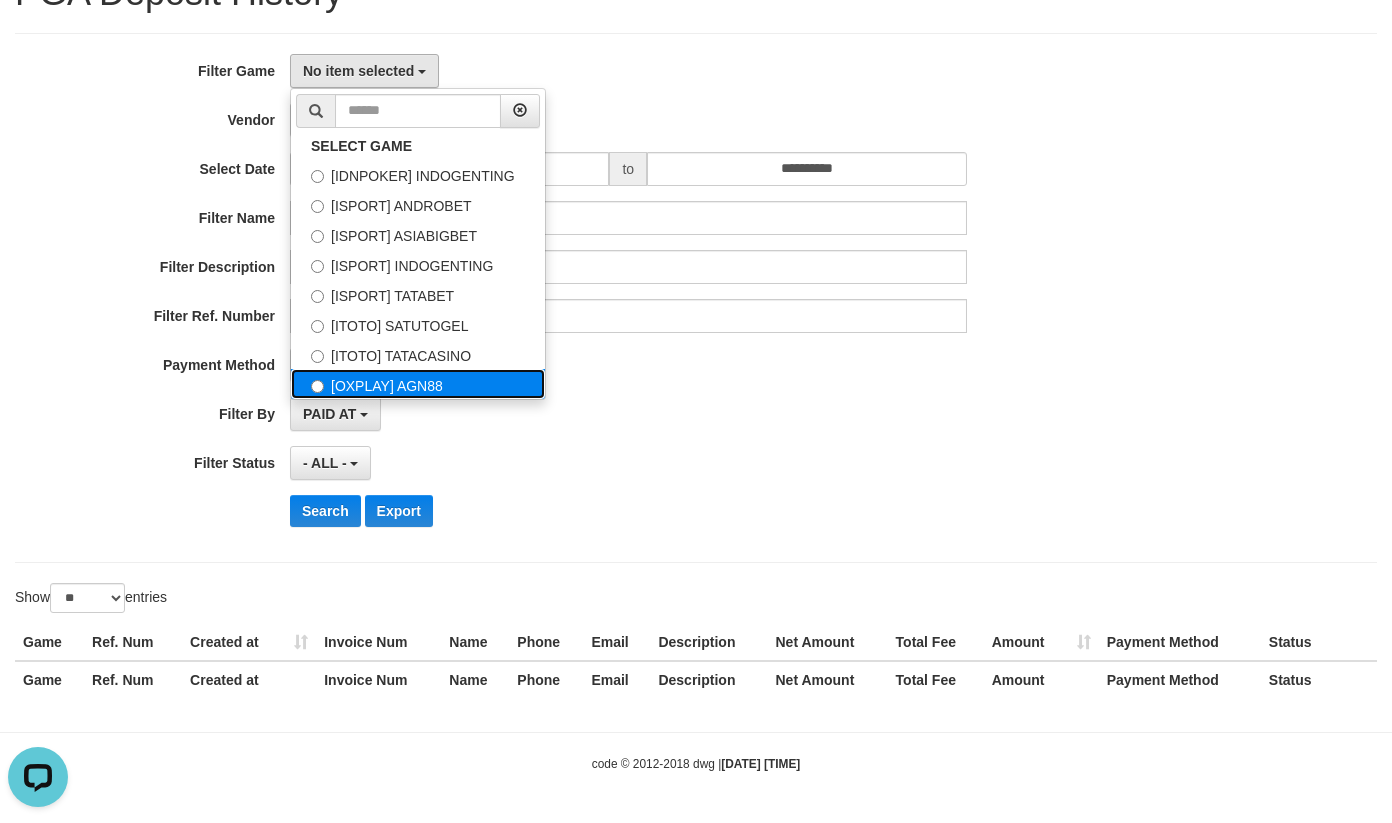 click on "[OXPLAY] AGN88" at bounding box center [418, 384] 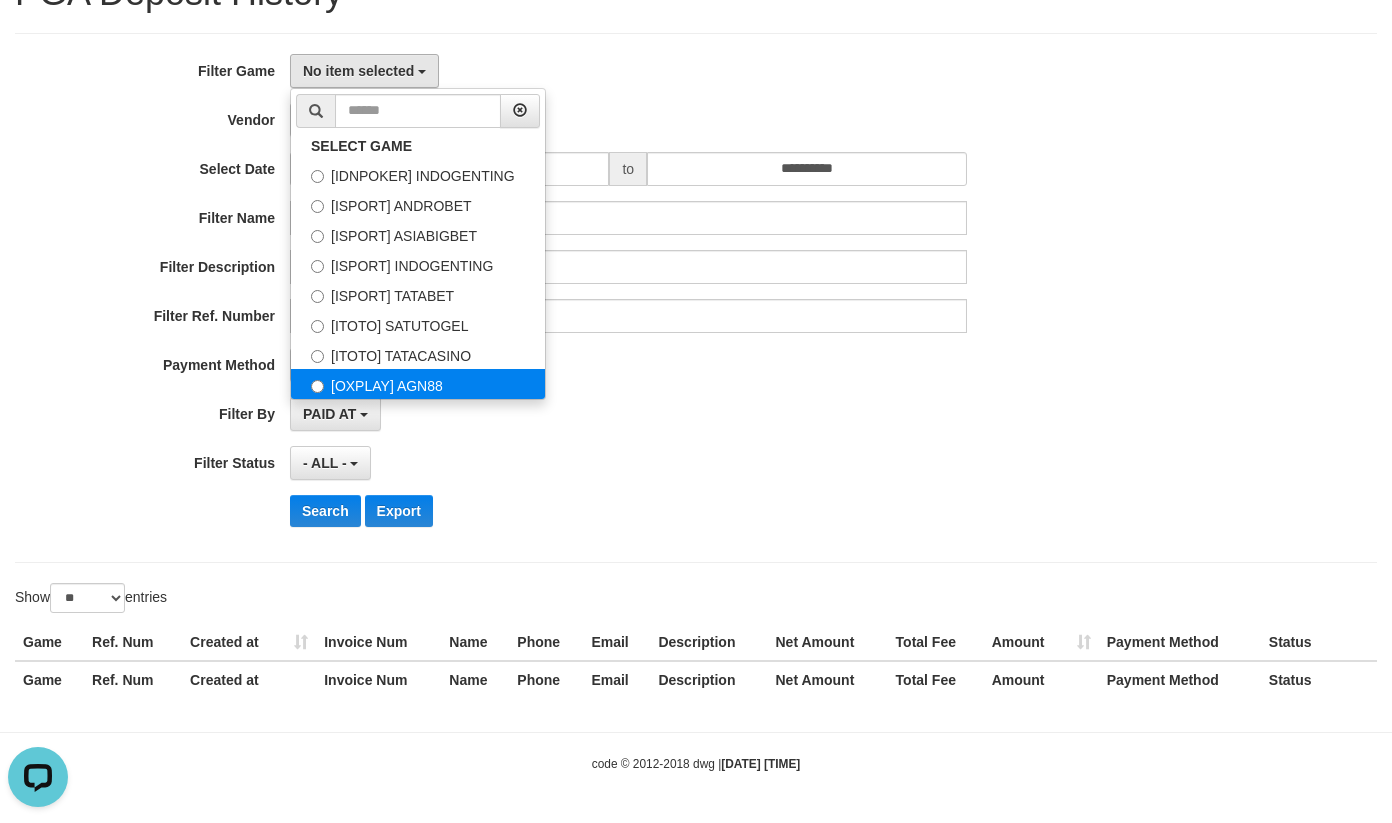 select on "***" 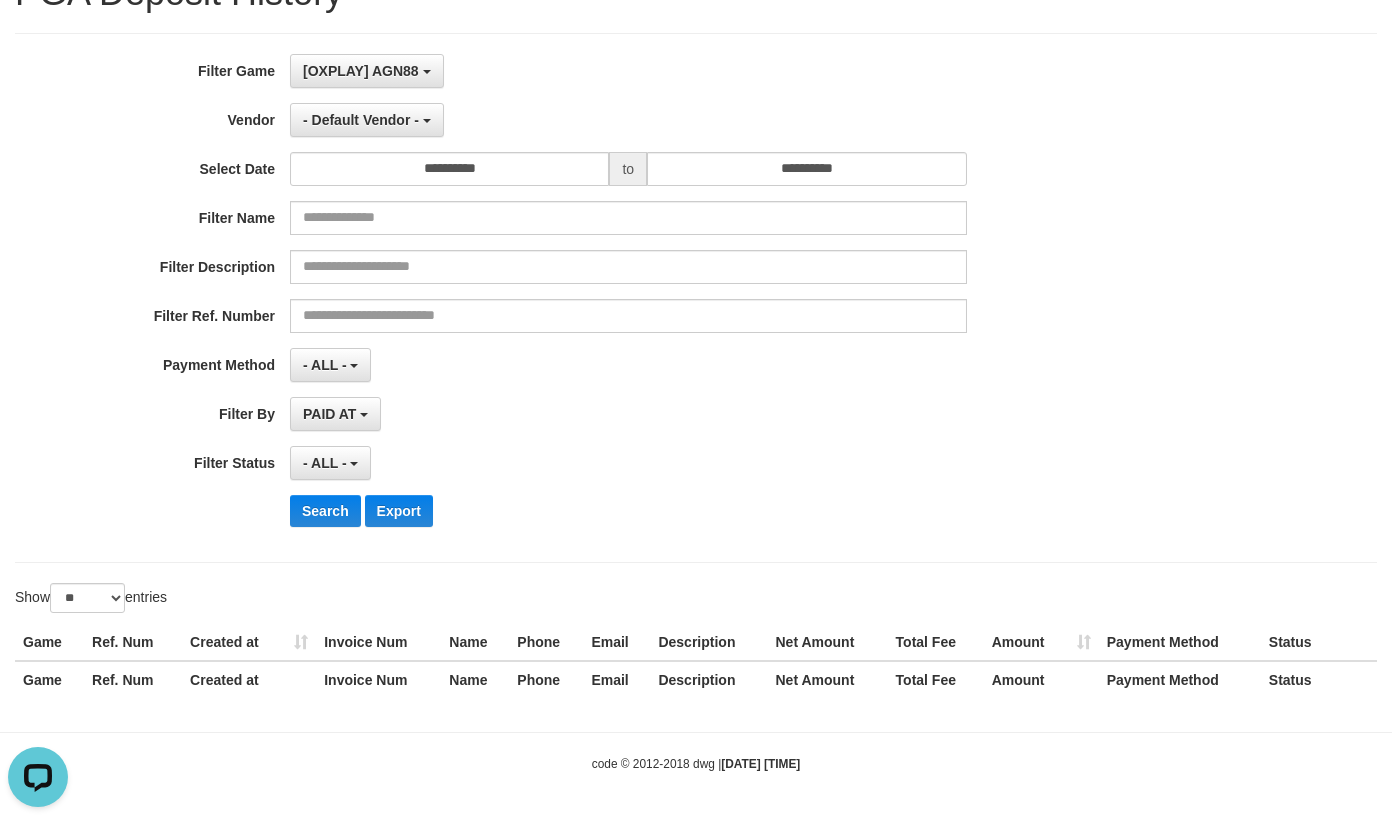 scroll, scrollTop: 137, scrollLeft: 0, axis: vertical 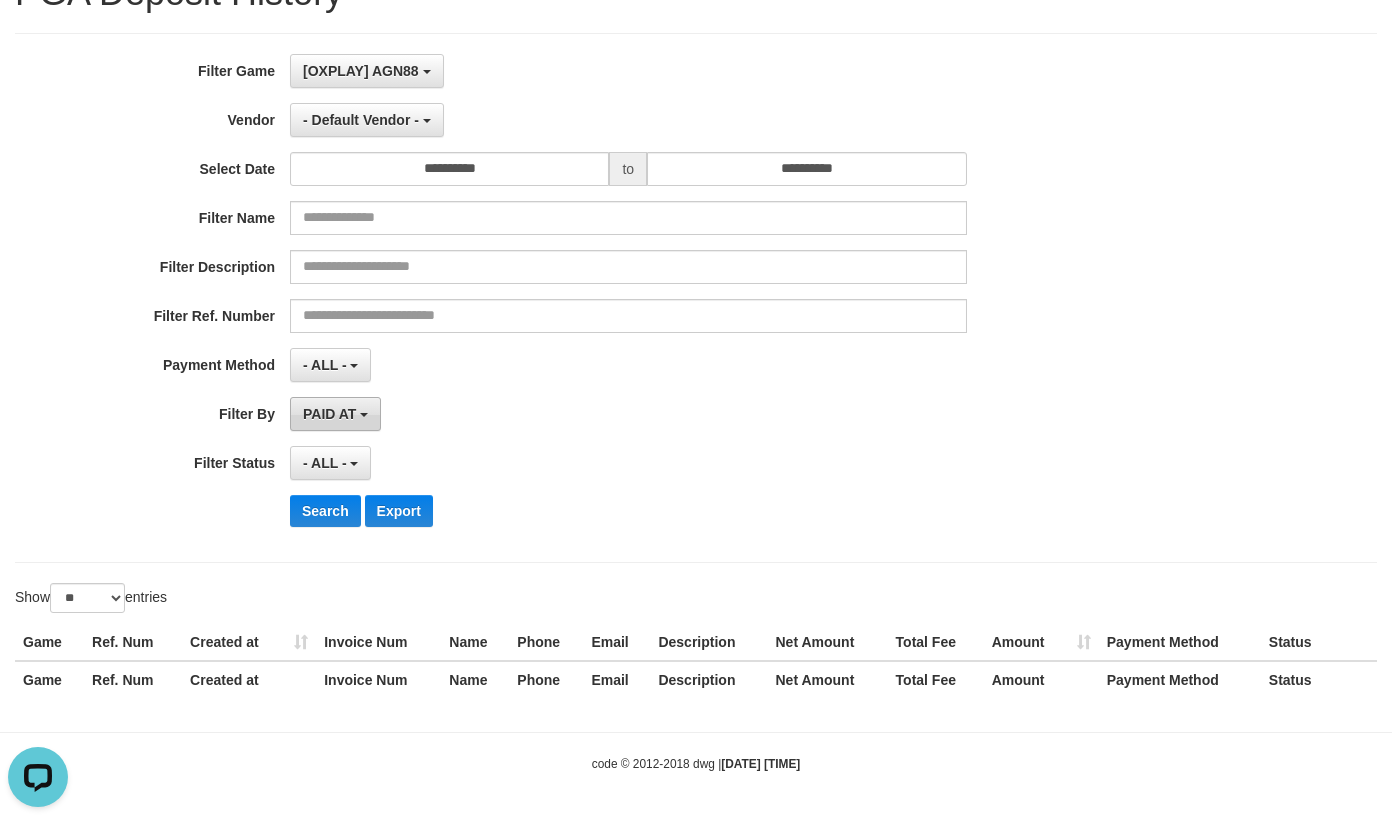 click on "PAID AT" at bounding box center (329, 414) 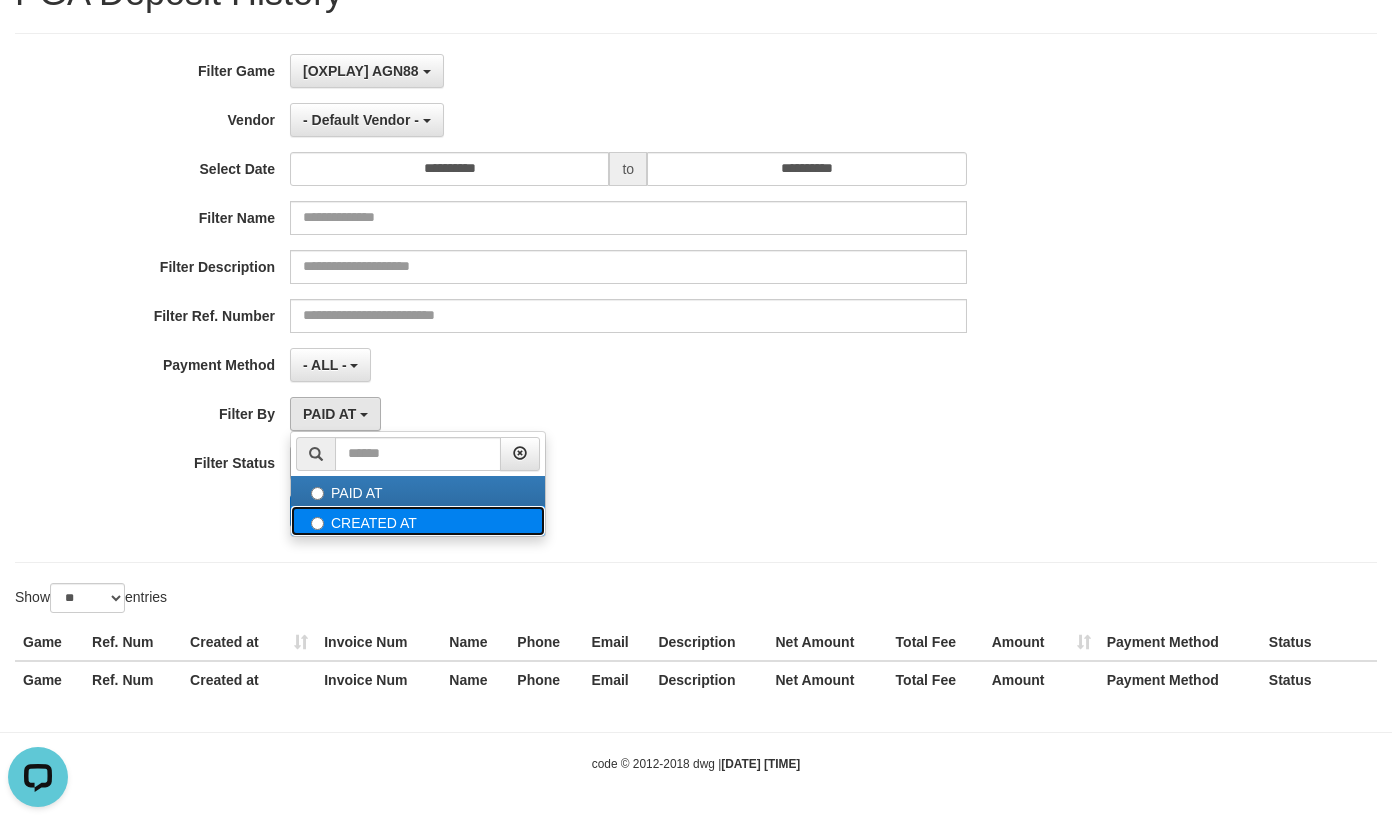 click on "CREATED AT" at bounding box center (418, 521) 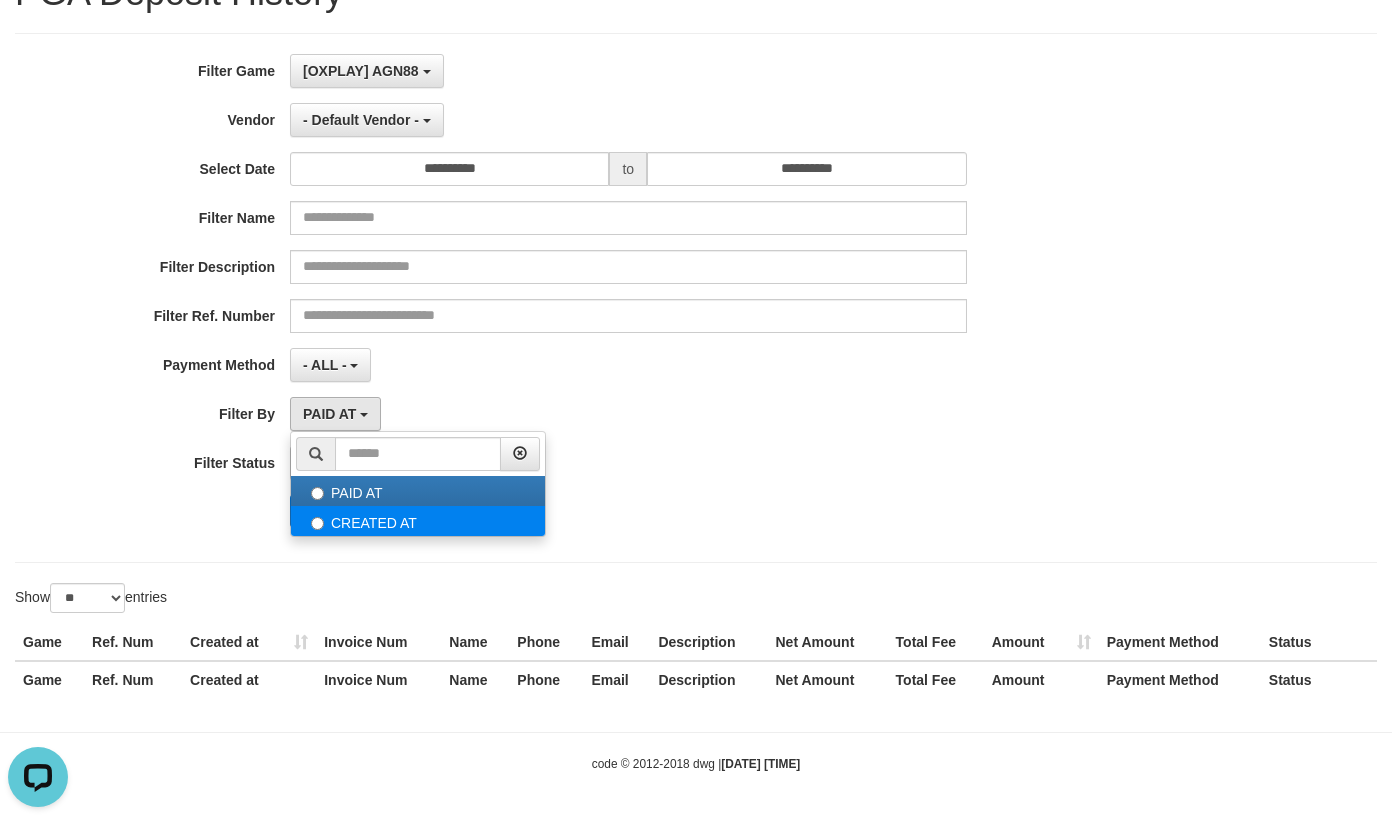 select on "*" 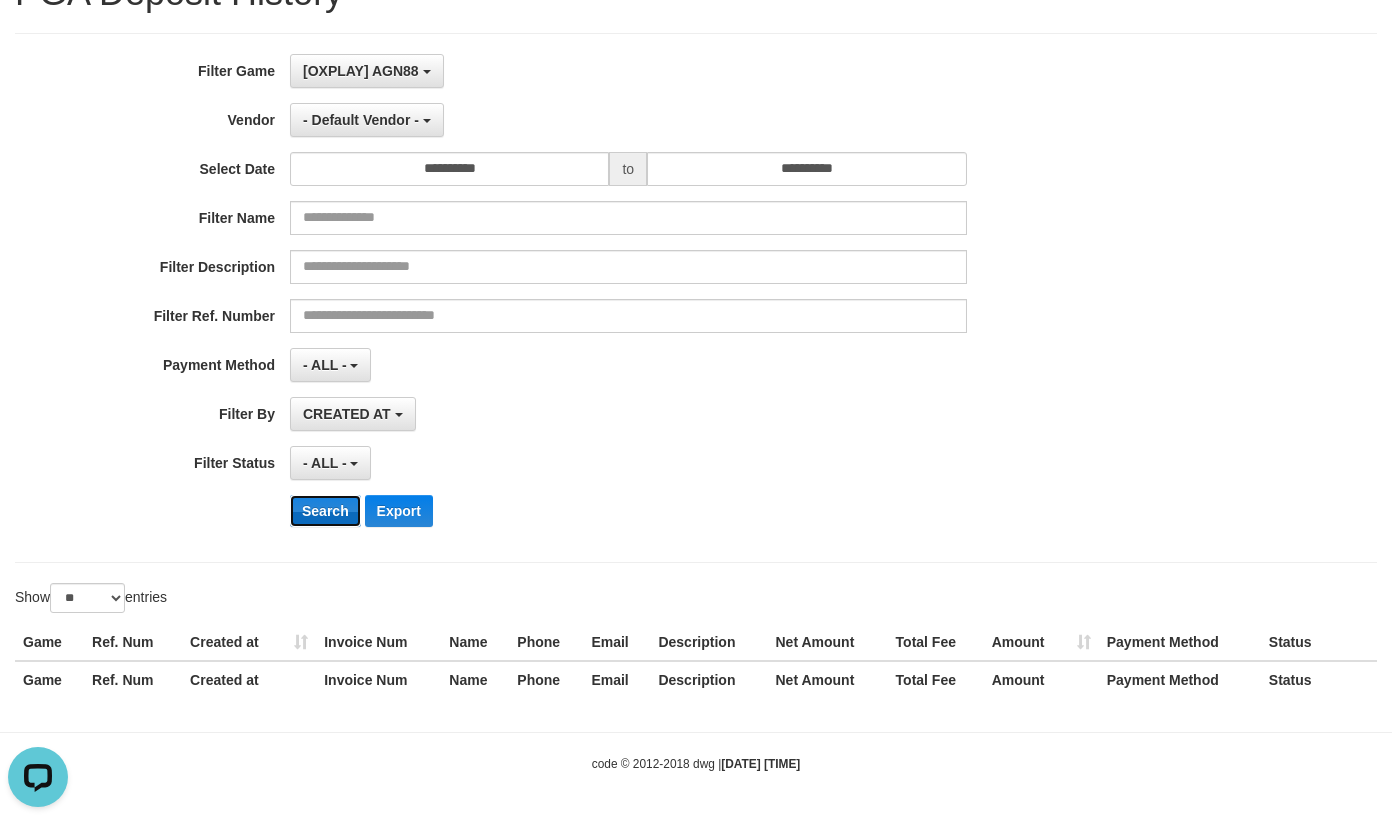 click on "Search" at bounding box center [325, 511] 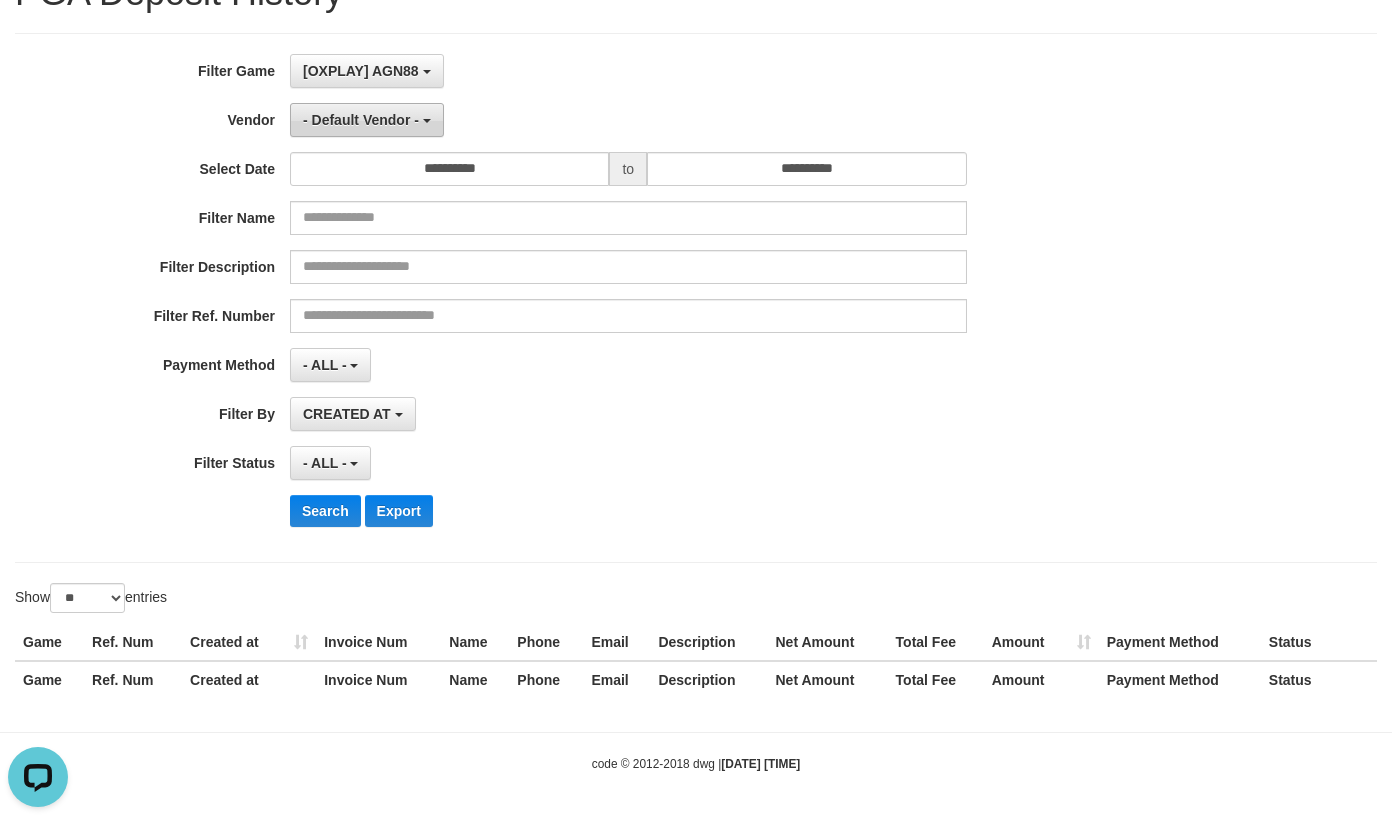 click on "- Default Vendor -" at bounding box center (361, 120) 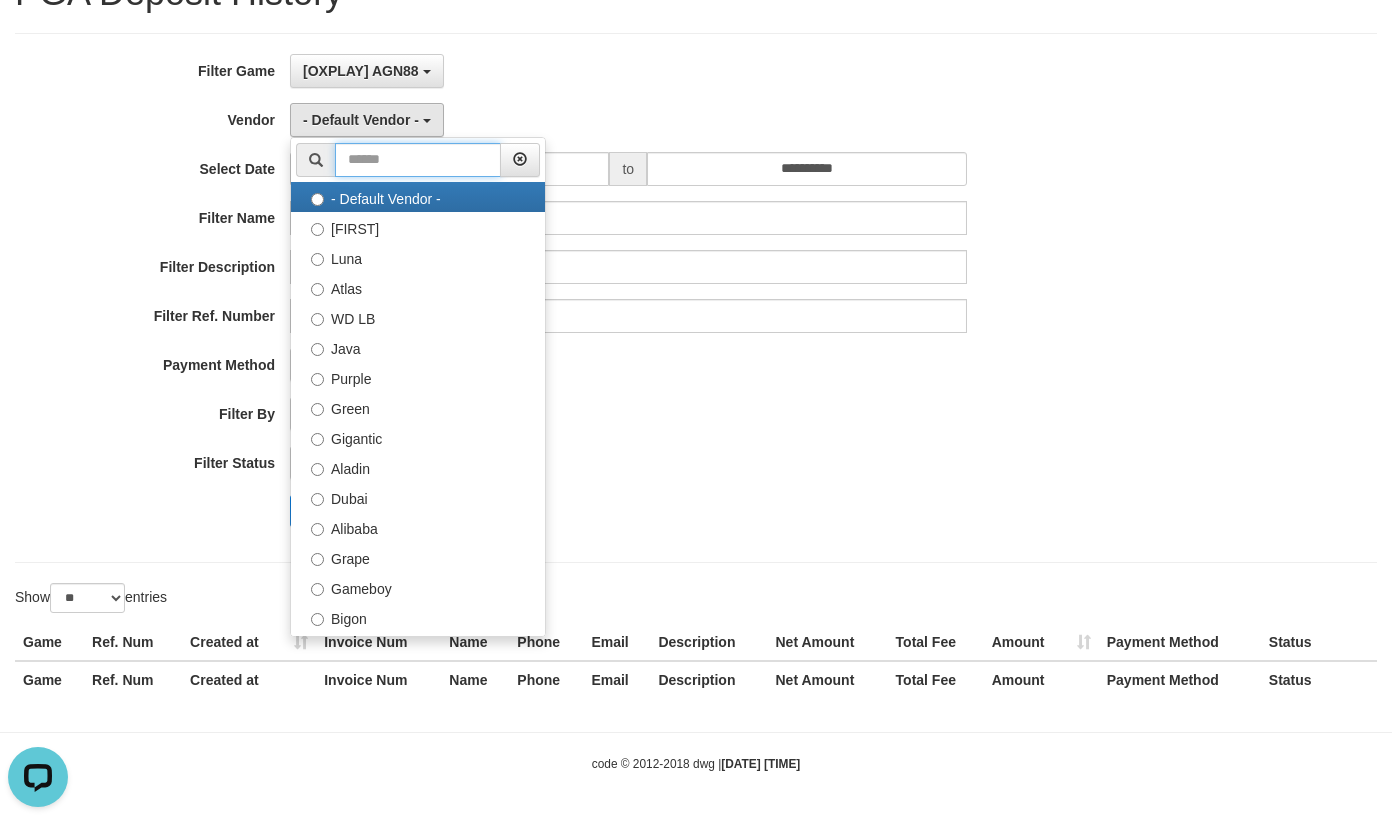 click at bounding box center (418, 160) 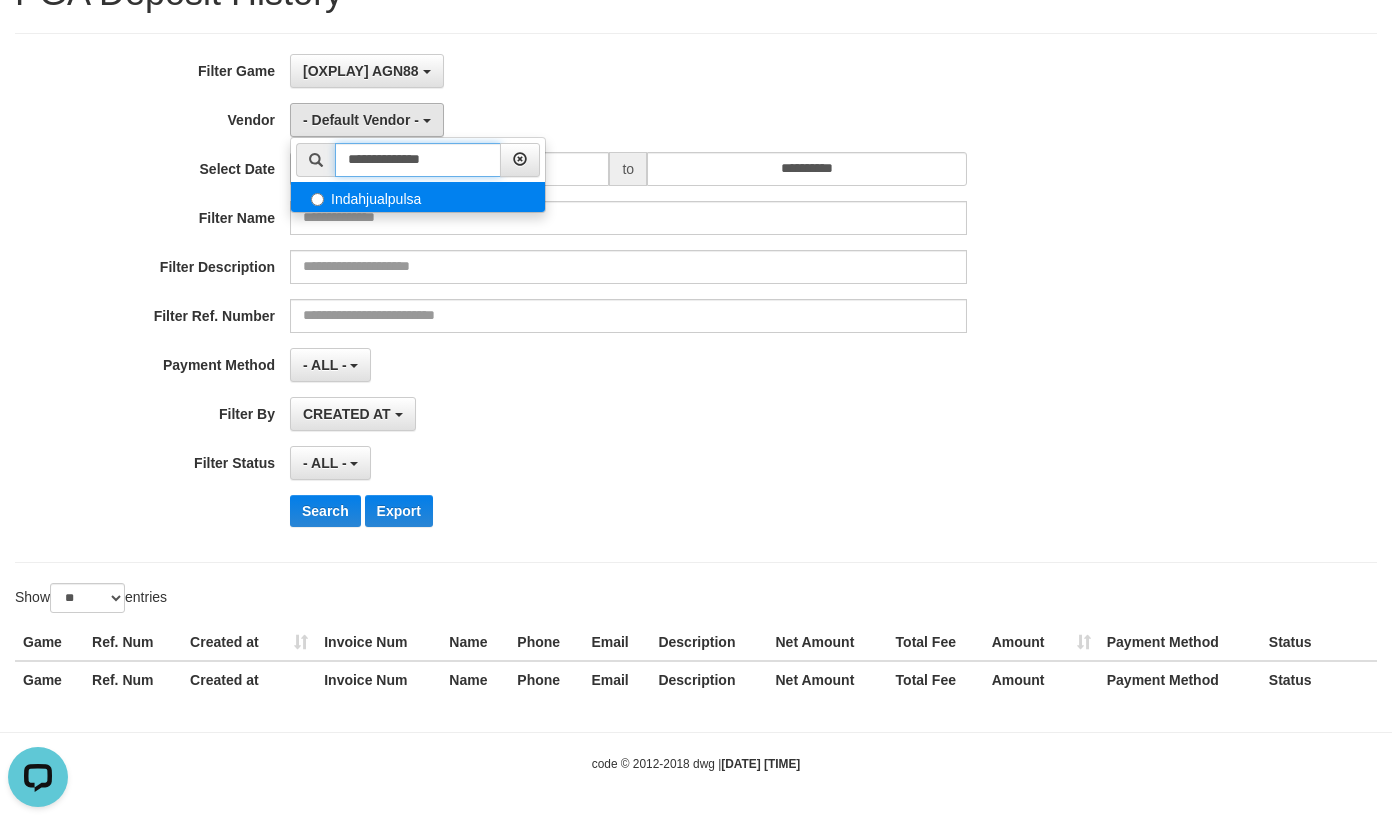 type on "**********" 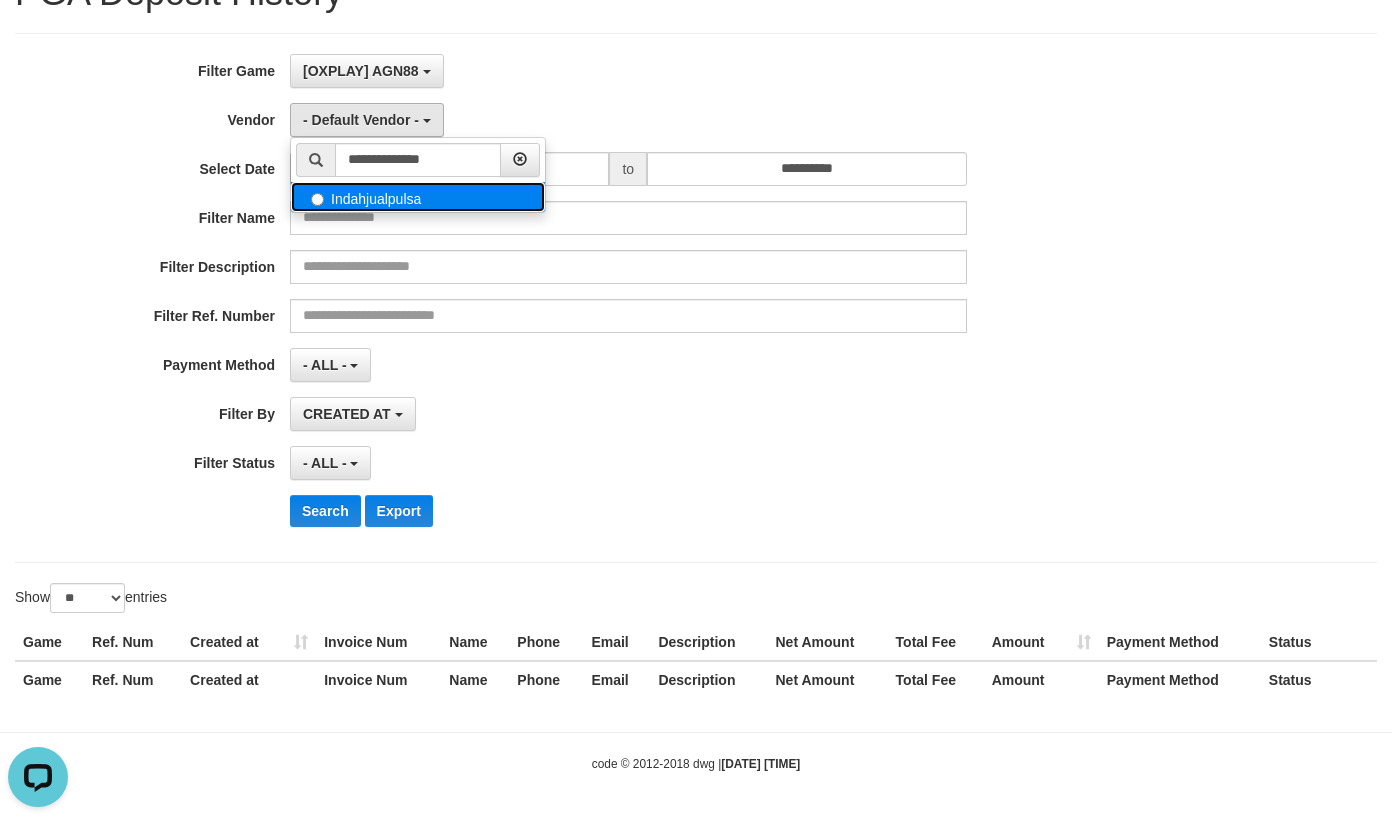click on "Indahjualpulsa" at bounding box center [418, 197] 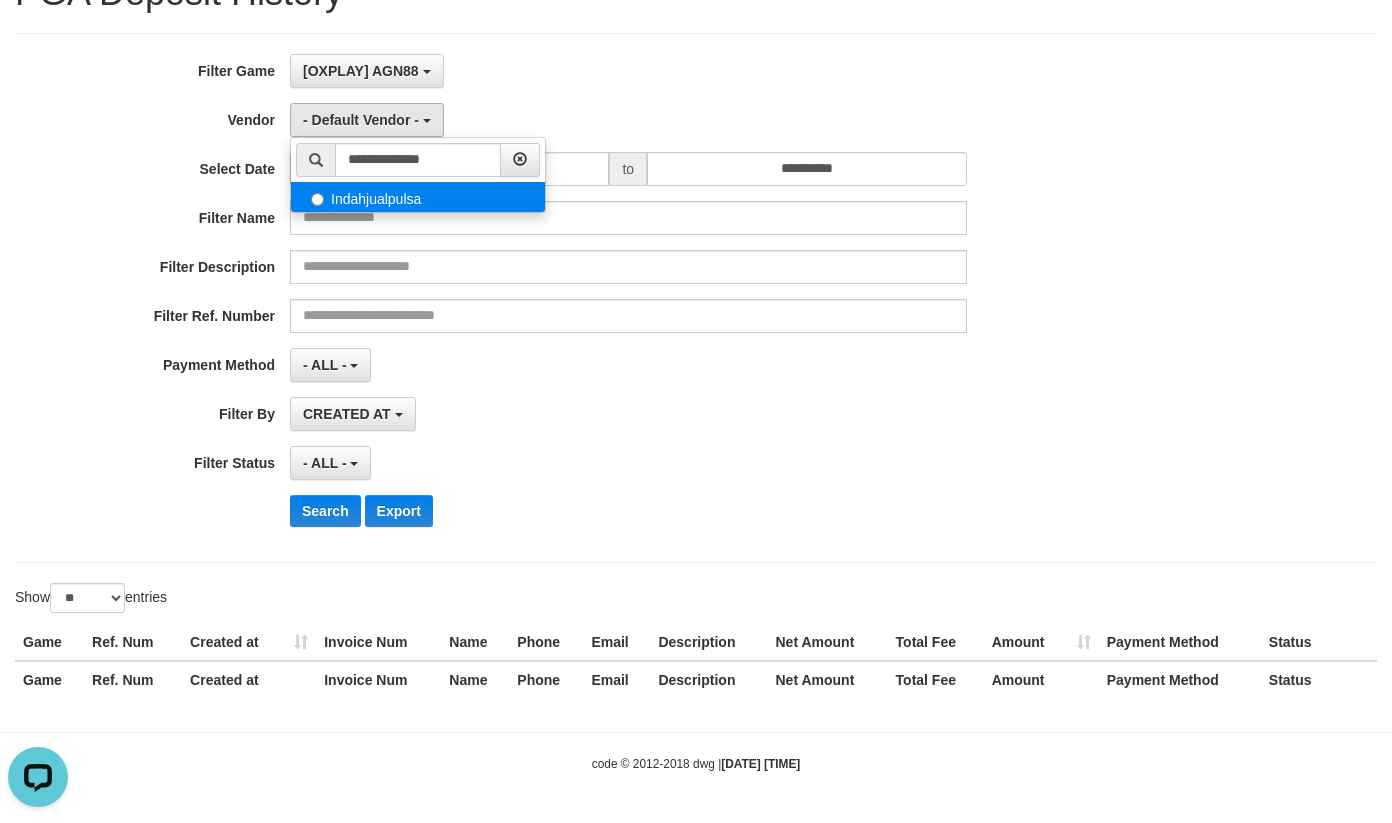 select on "**********" 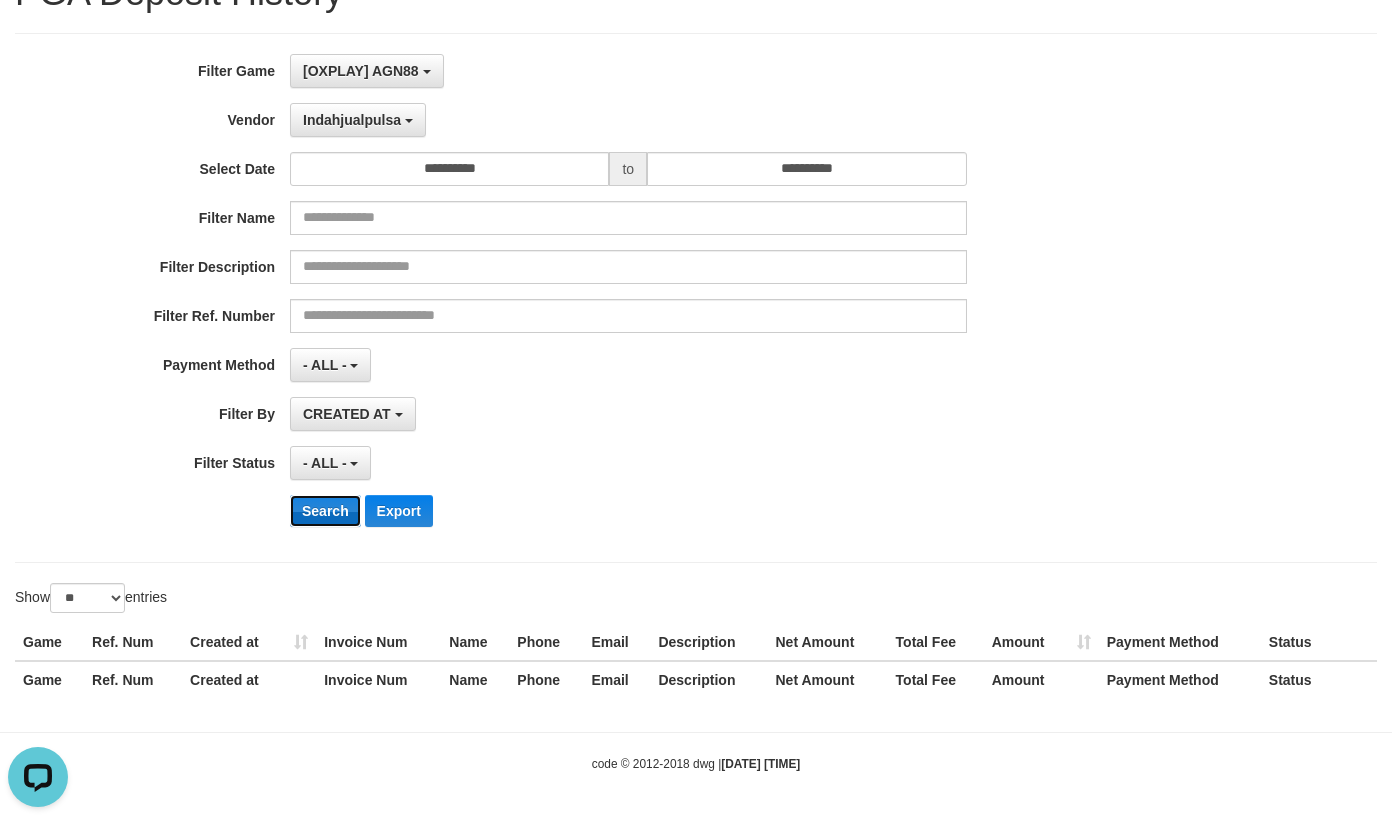 click on "Search" at bounding box center (325, 511) 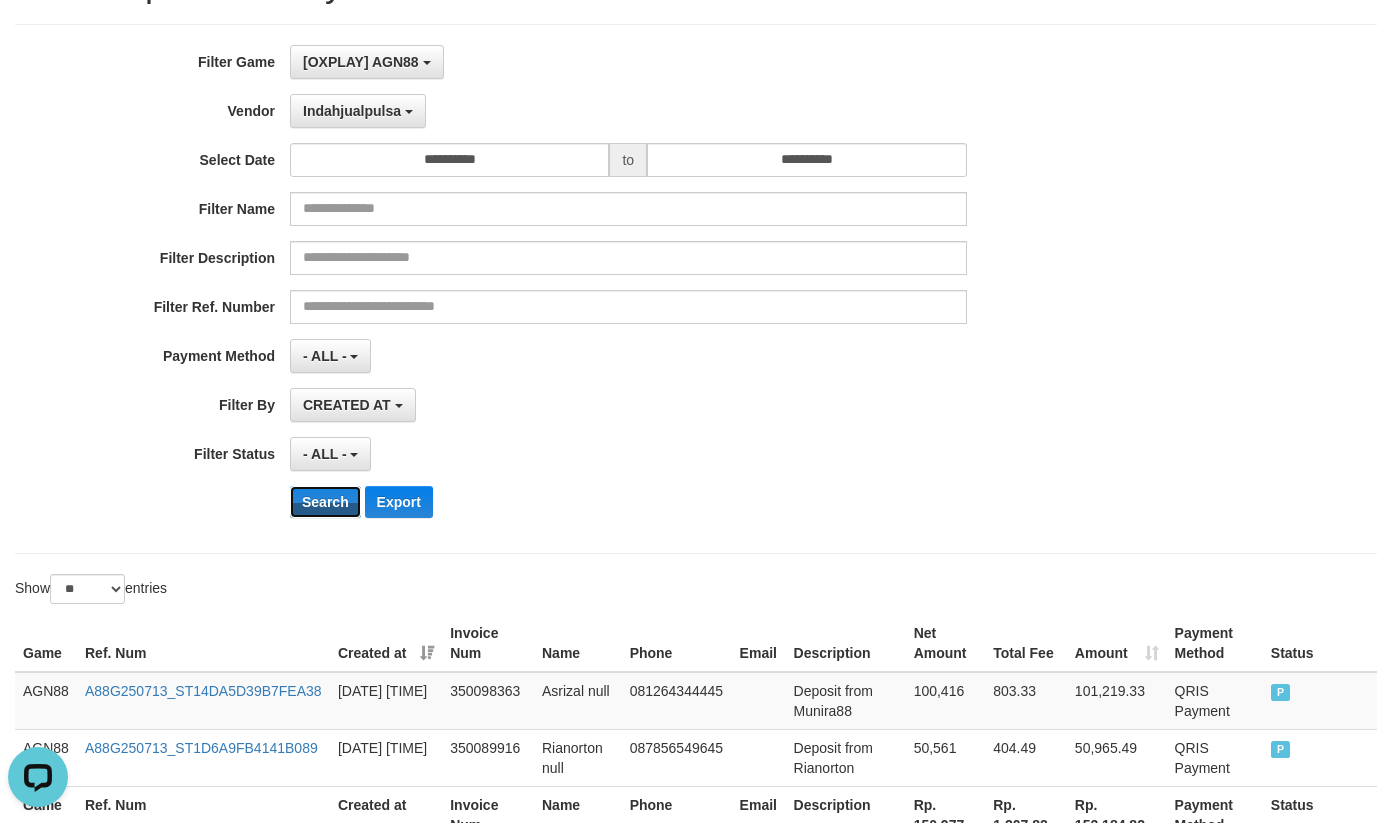 scroll, scrollTop: 0, scrollLeft: 0, axis: both 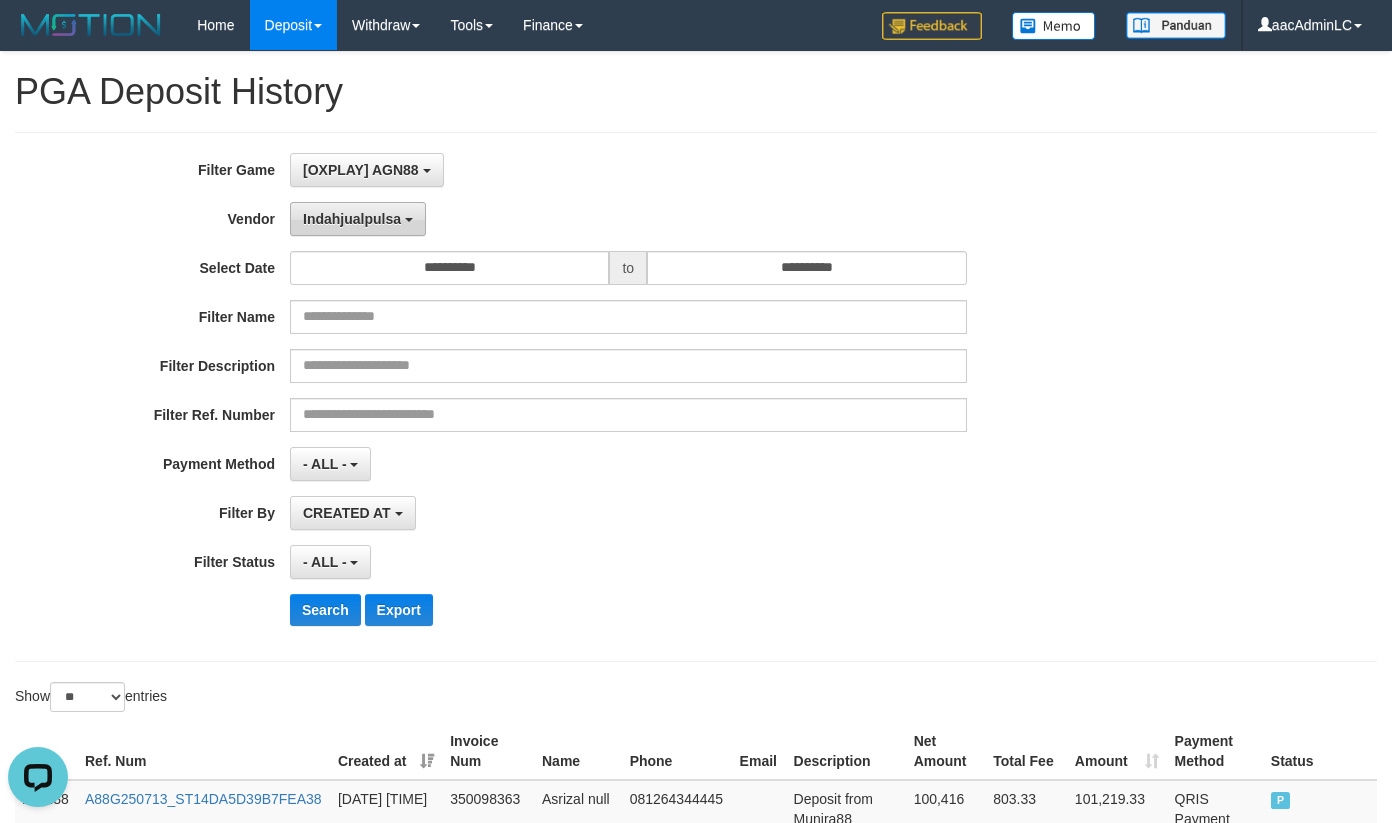 click on "Indahjualpulsa" at bounding box center [352, 219] 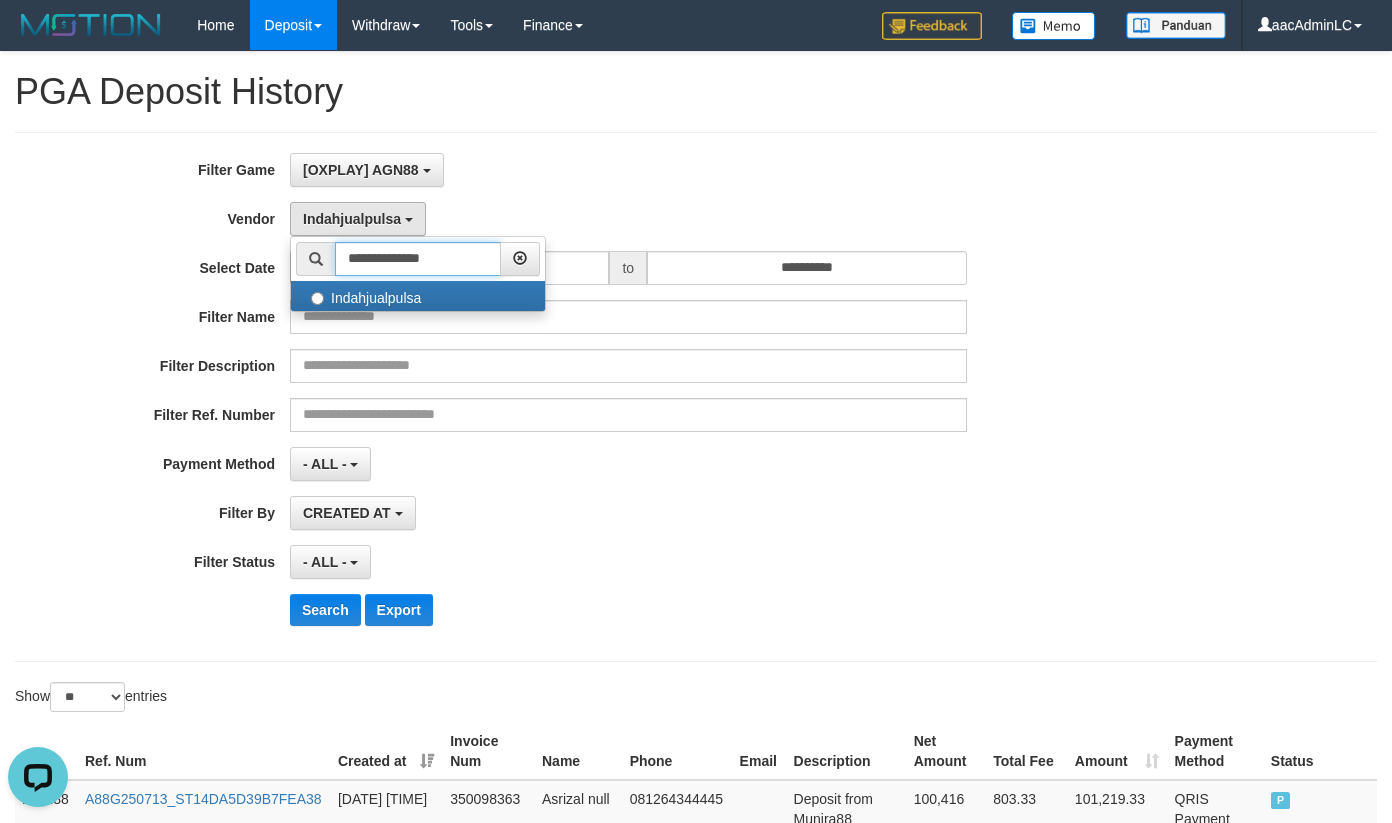 click on "**********" at bounding box center [418, 259] 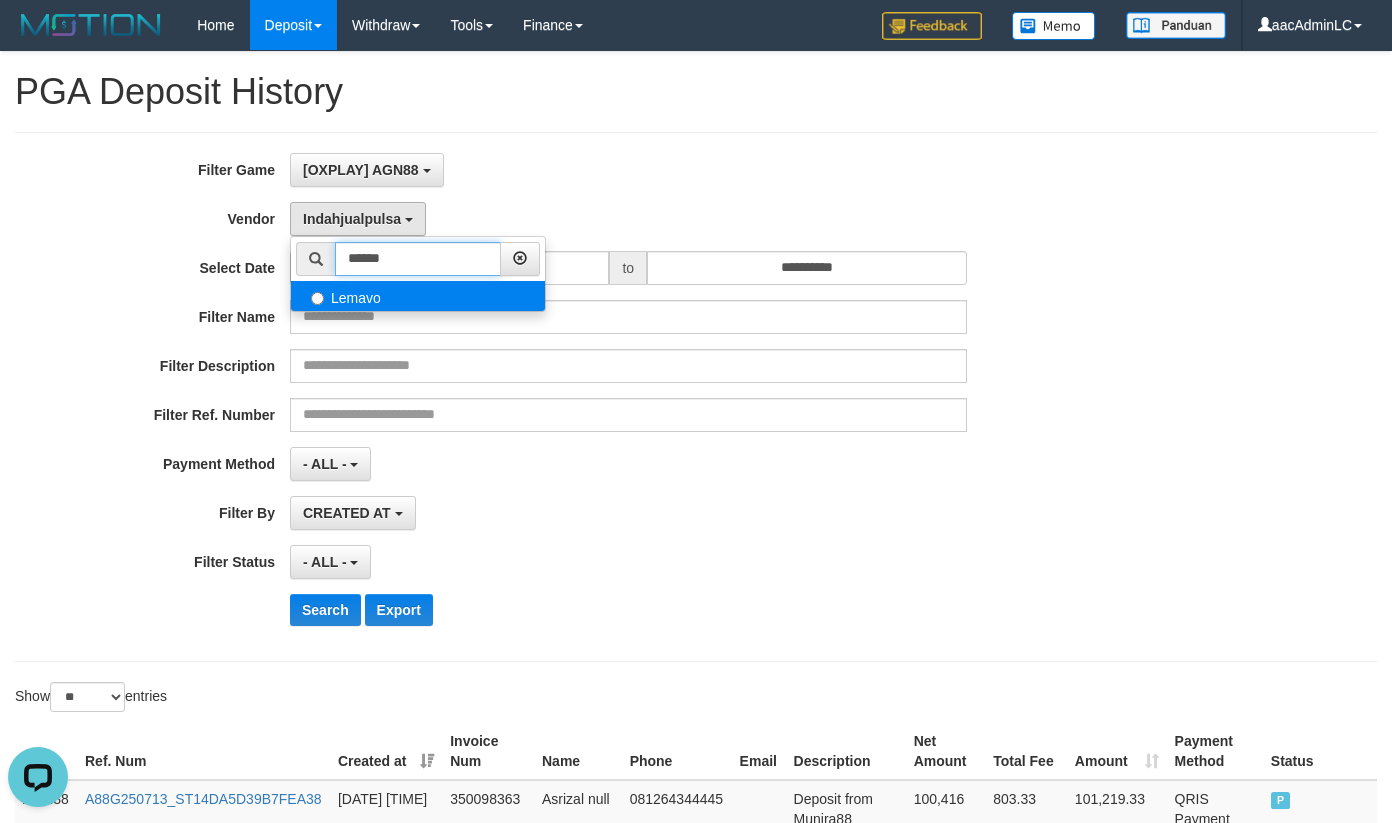 type on "******" 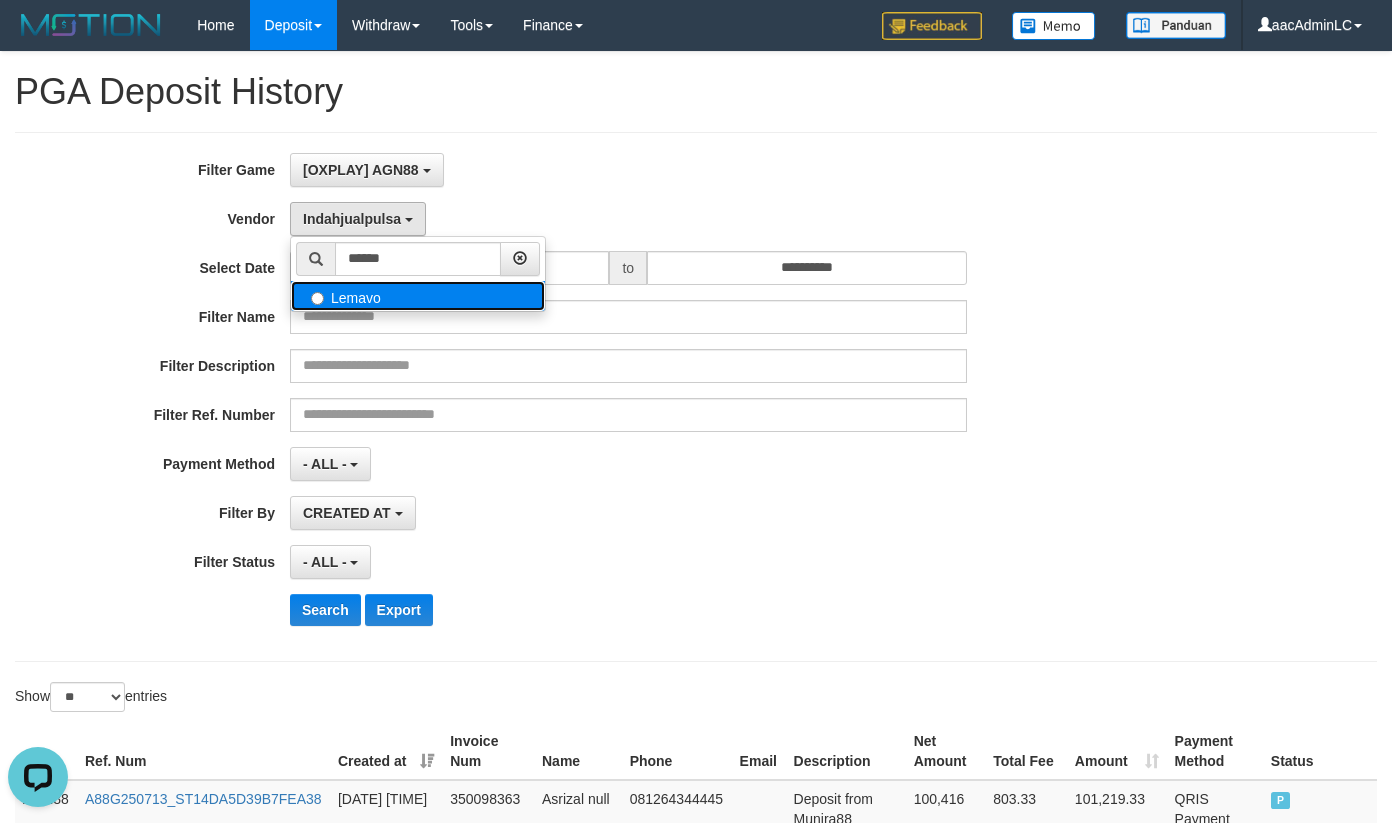 click on "Lemavo" at bounding box center (418, 296) 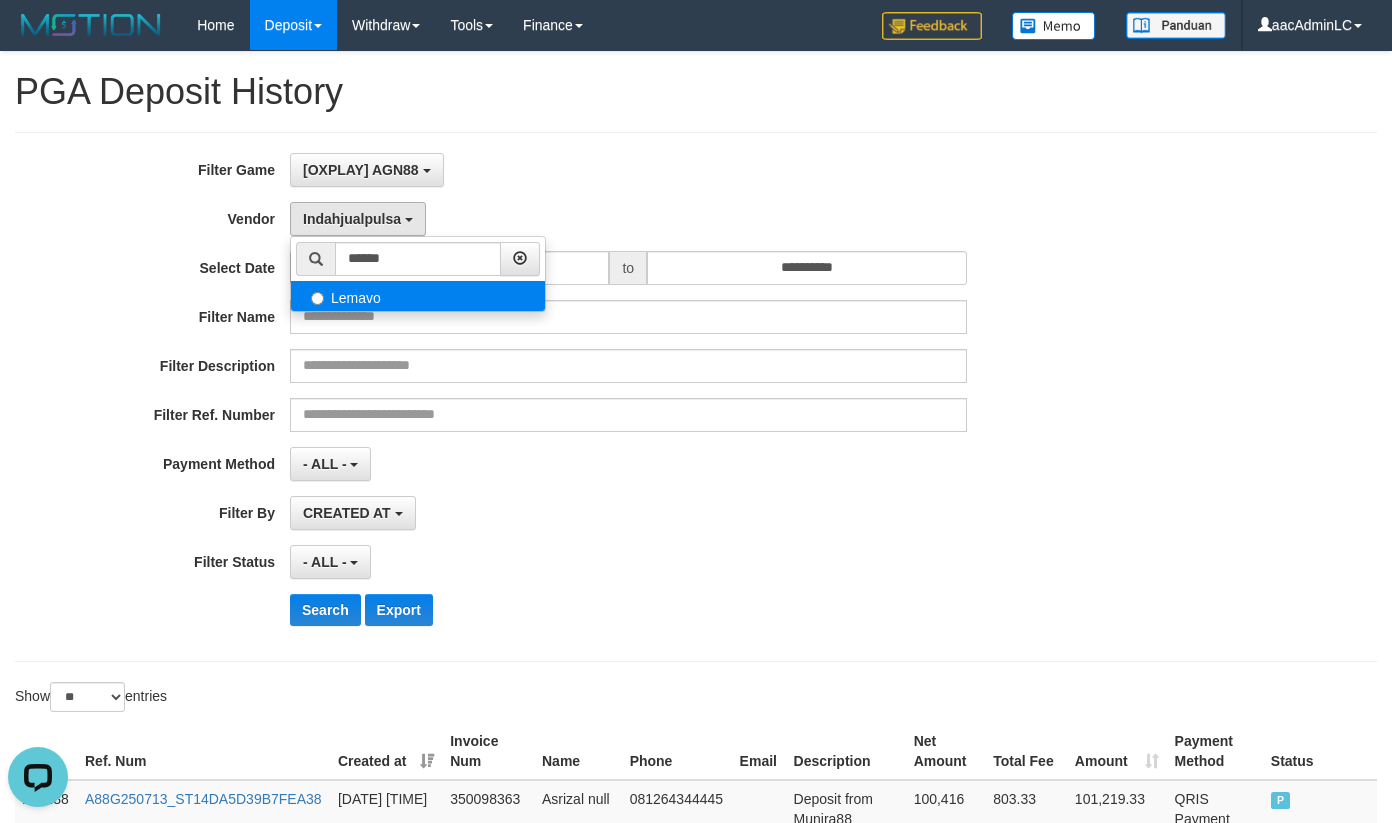 select on "**********" 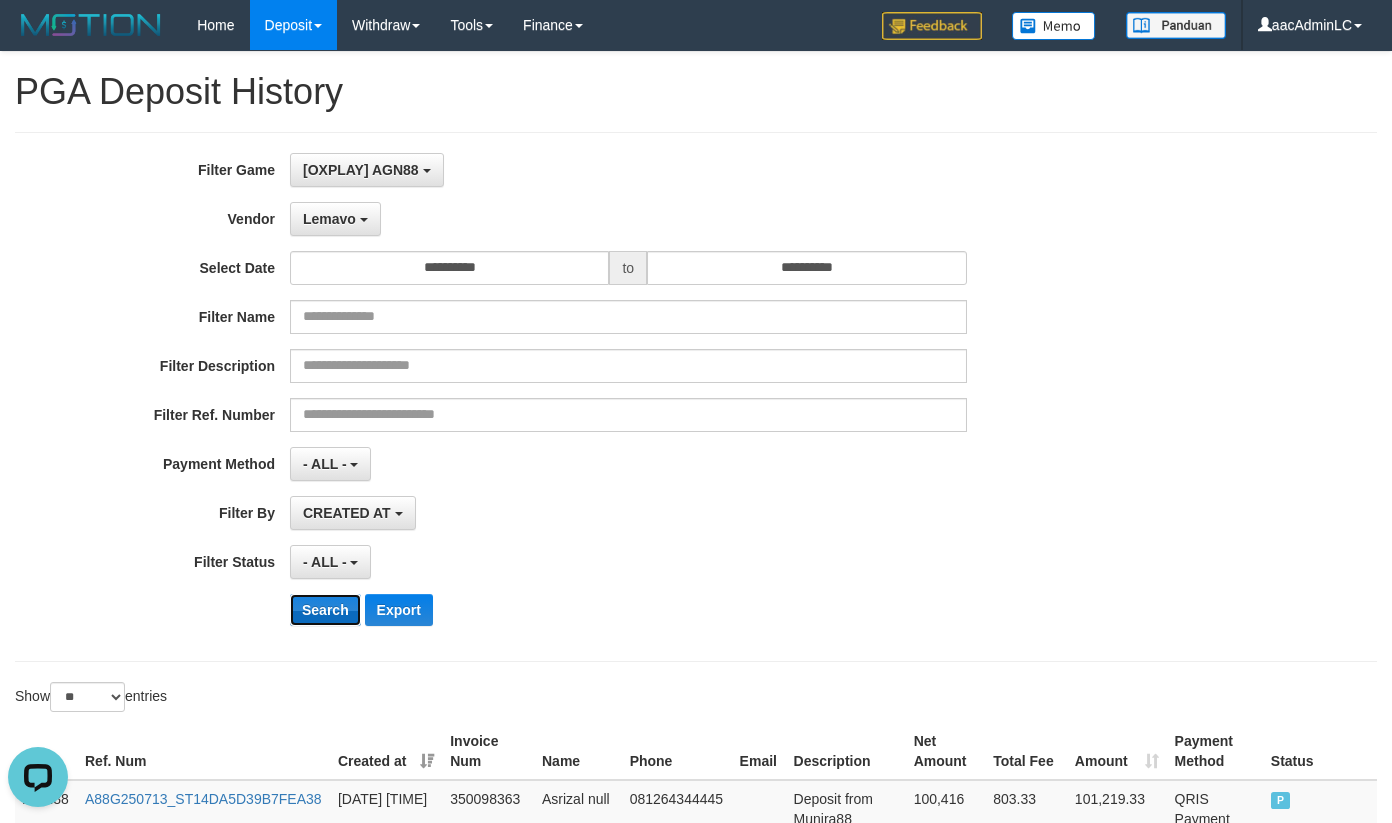click on "Search" at bounding box center (325, 610) 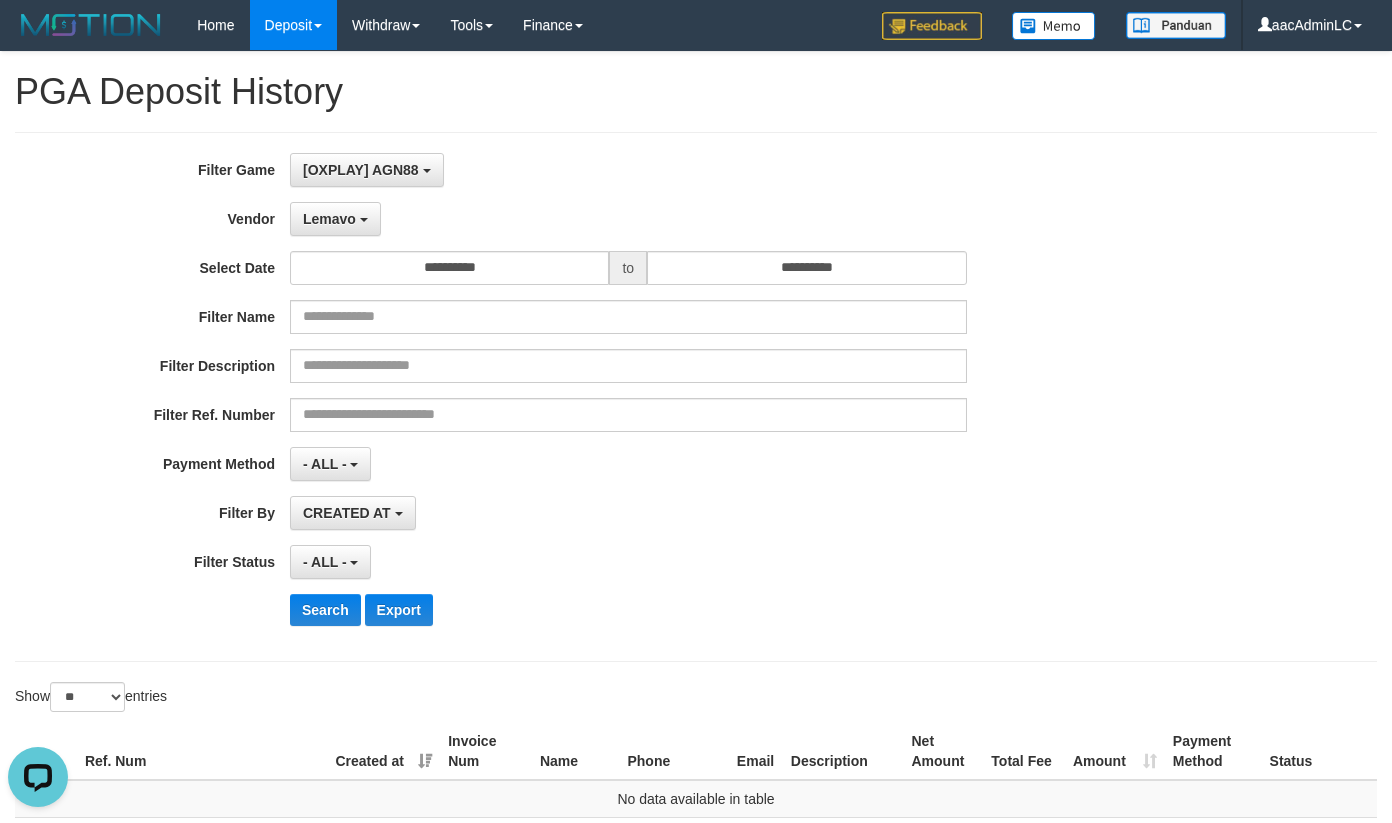 click on "Filter Name" at bounding box center [580, 317] 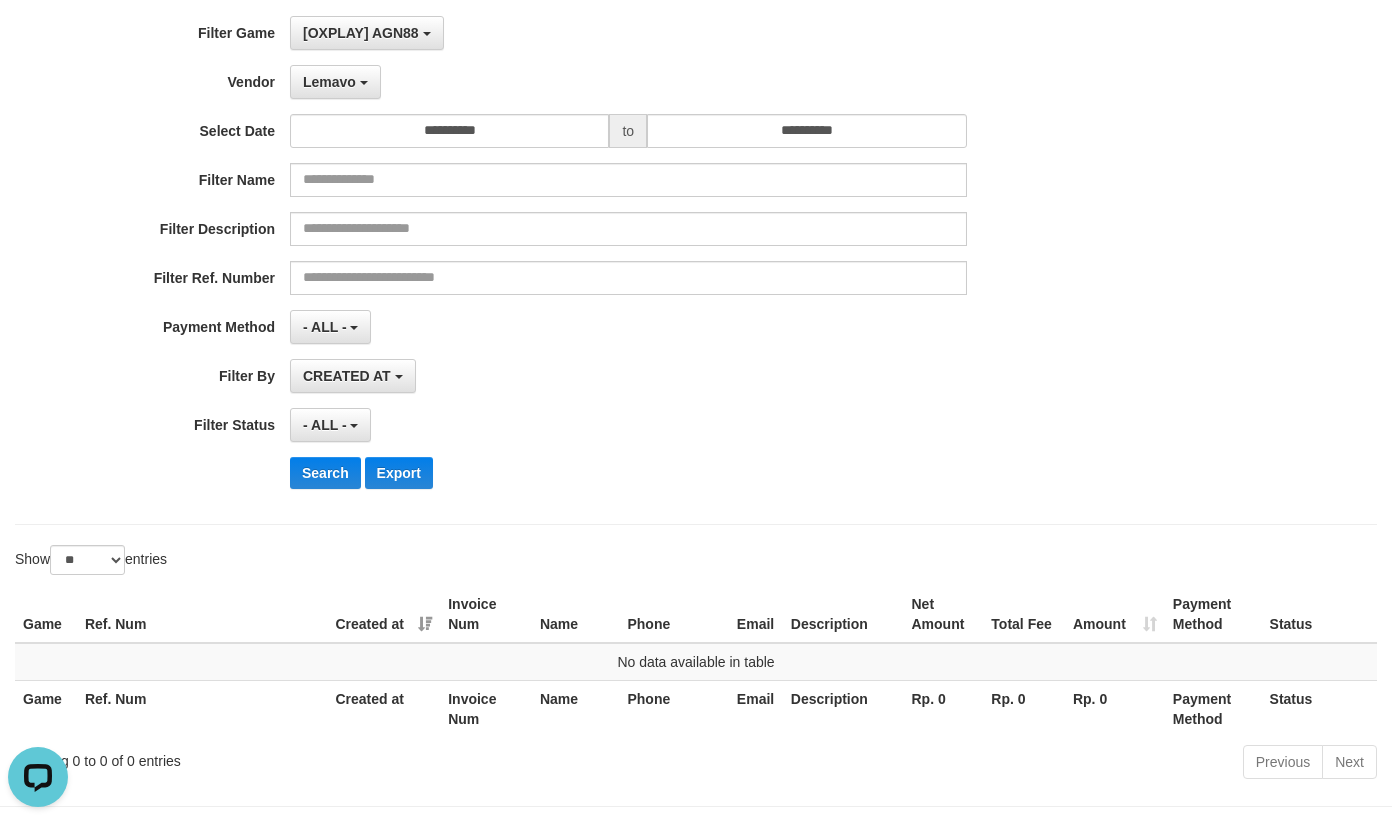 scroll, scrollTop: 0, scrollLeft: 0, axis: both 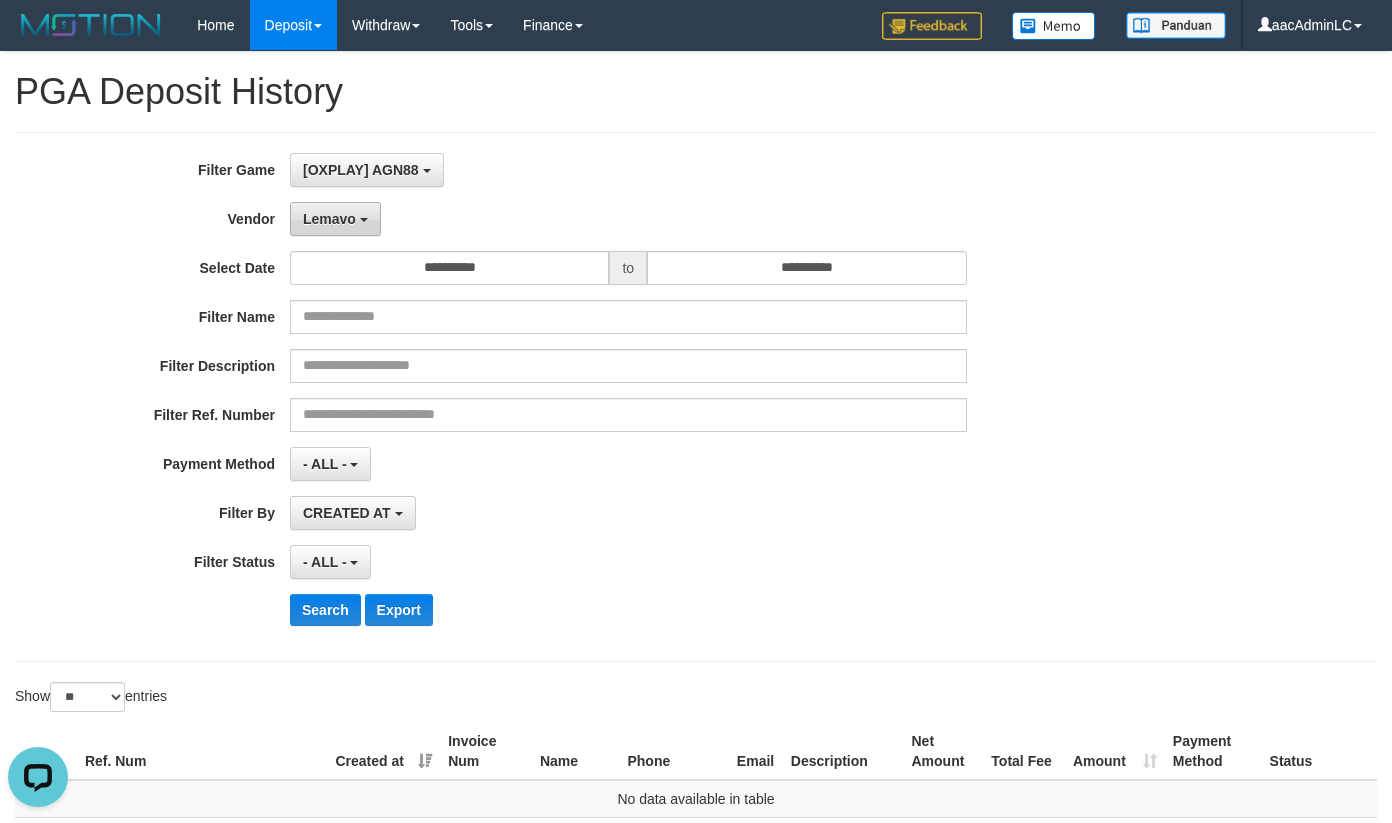 click on "Lemavo" at bounding box center [329, 219] 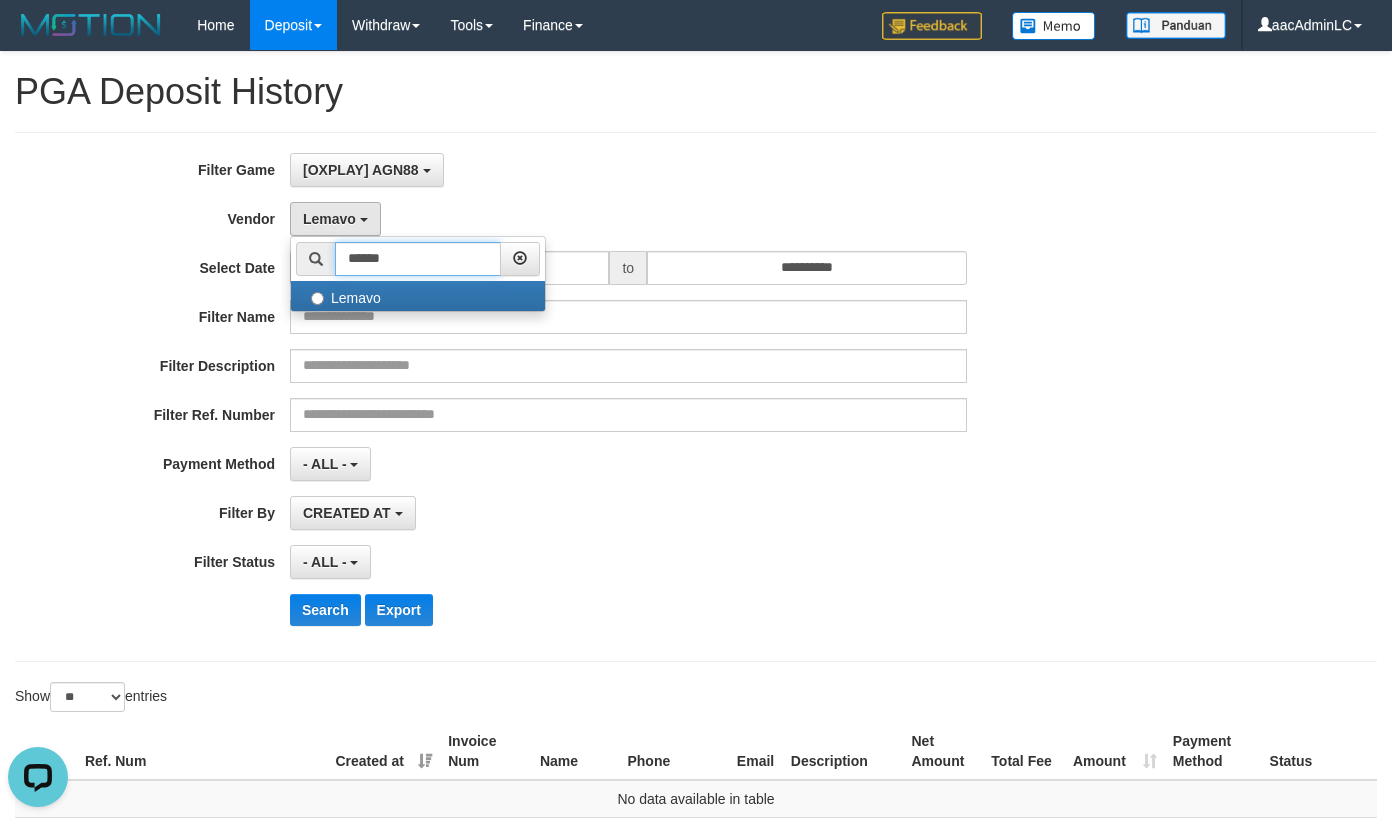 click on "******" at bounding box center [418, 259] 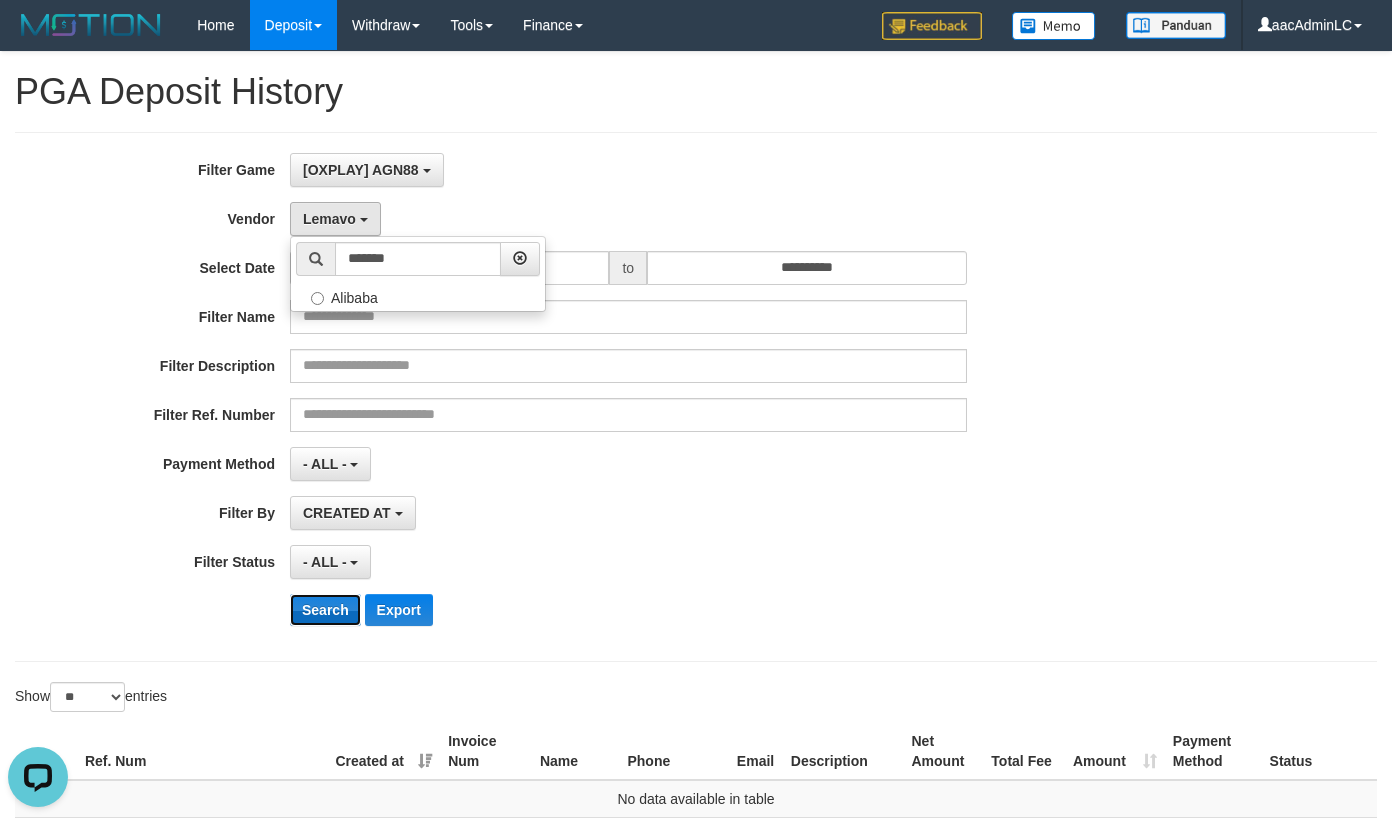 click on "Search" at bounding box center [325, 610] 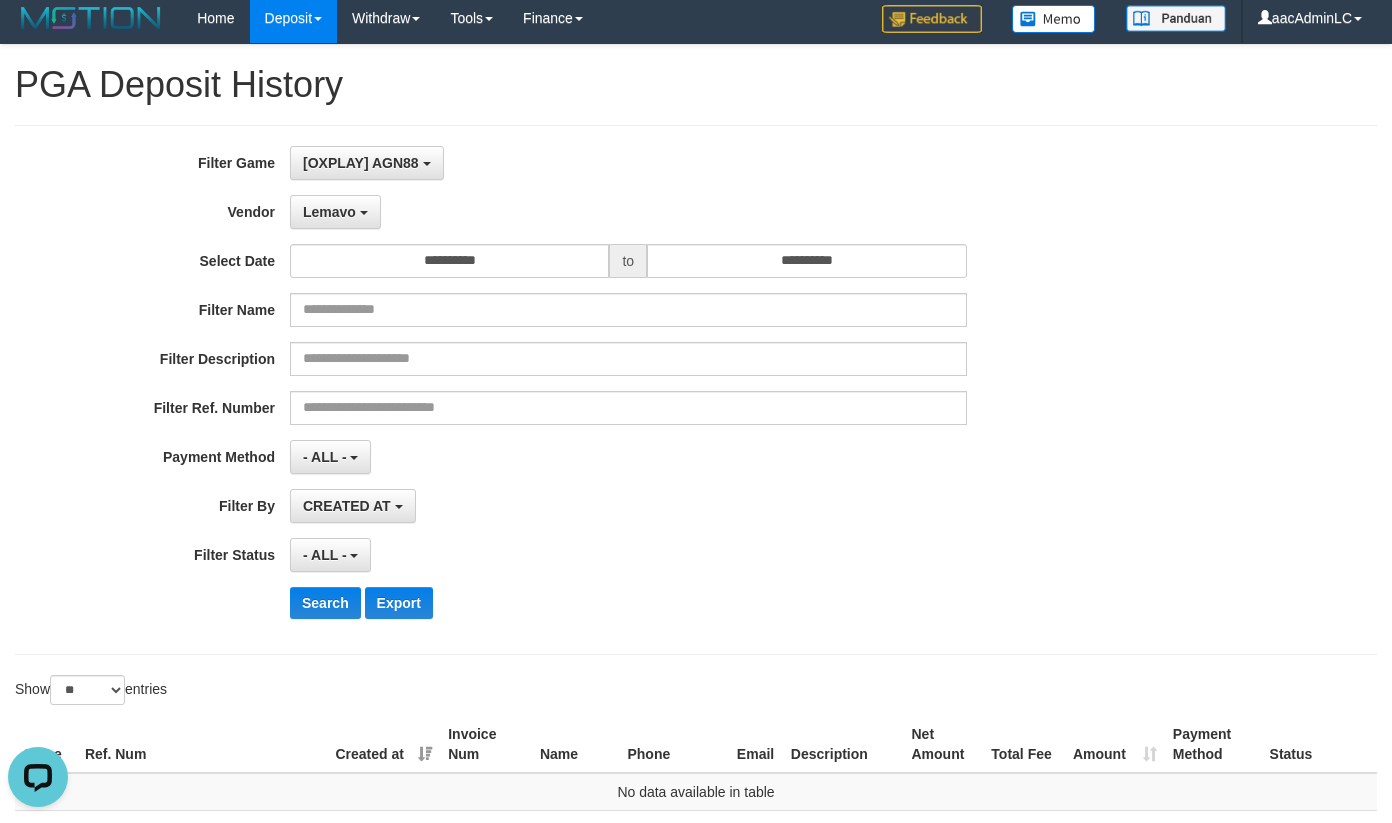scroll, scrollTop: 0, scrollLeft: 0, axis: both 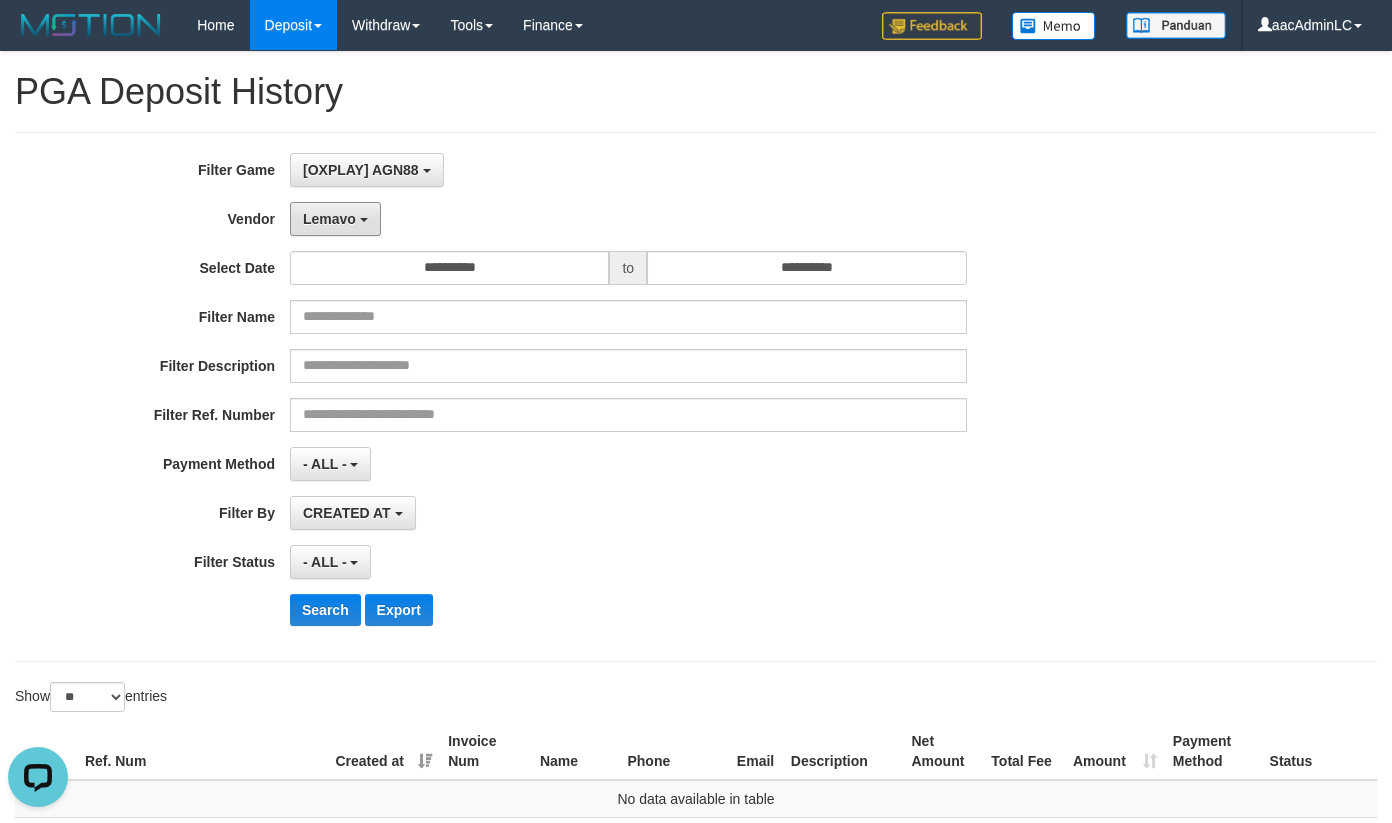 drag, startPoint x: 347, startPoint y: 229, endPoint x: 347, endPoint y: 298, distance: 69 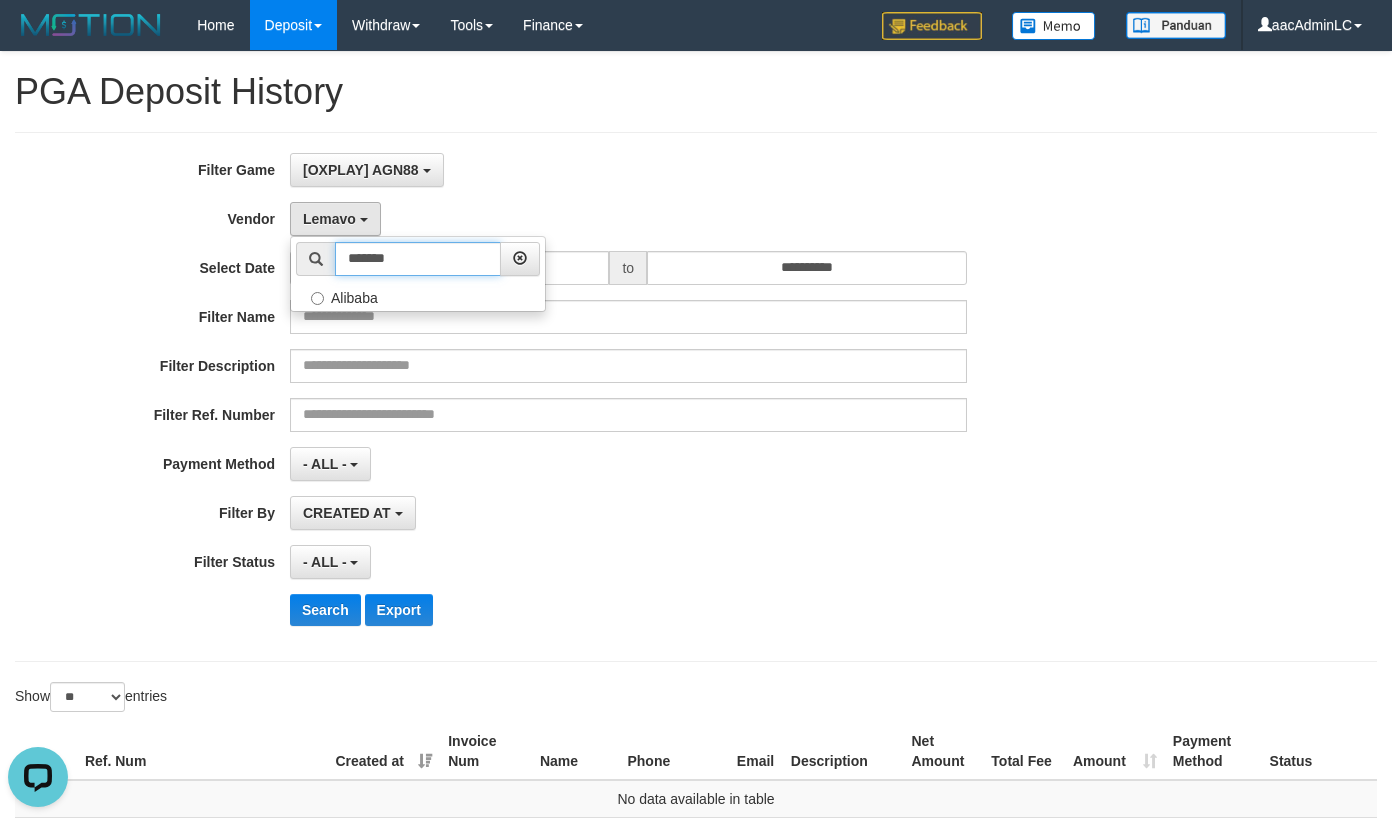 click on "*******" at bounding box center [418, 259] 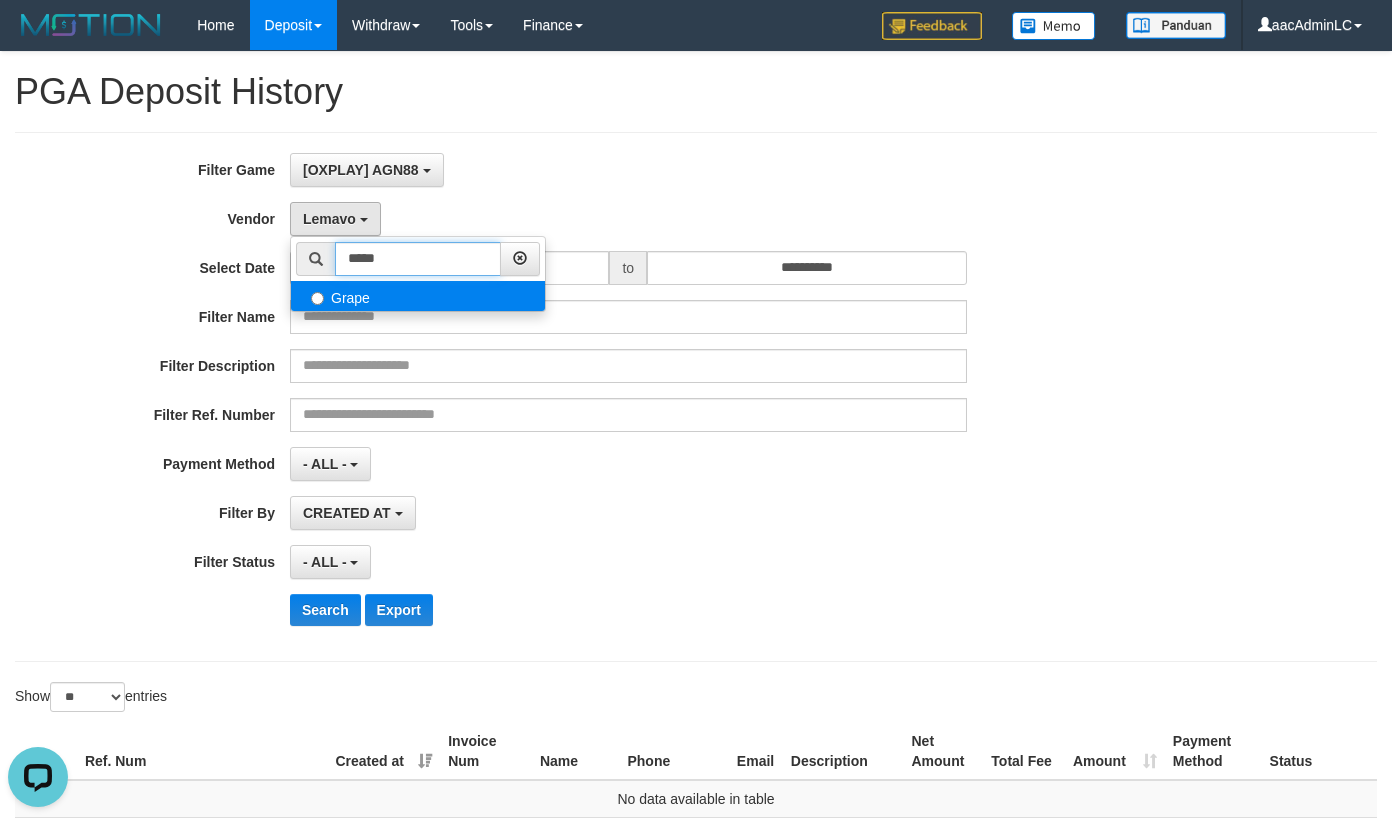 type on "*****" 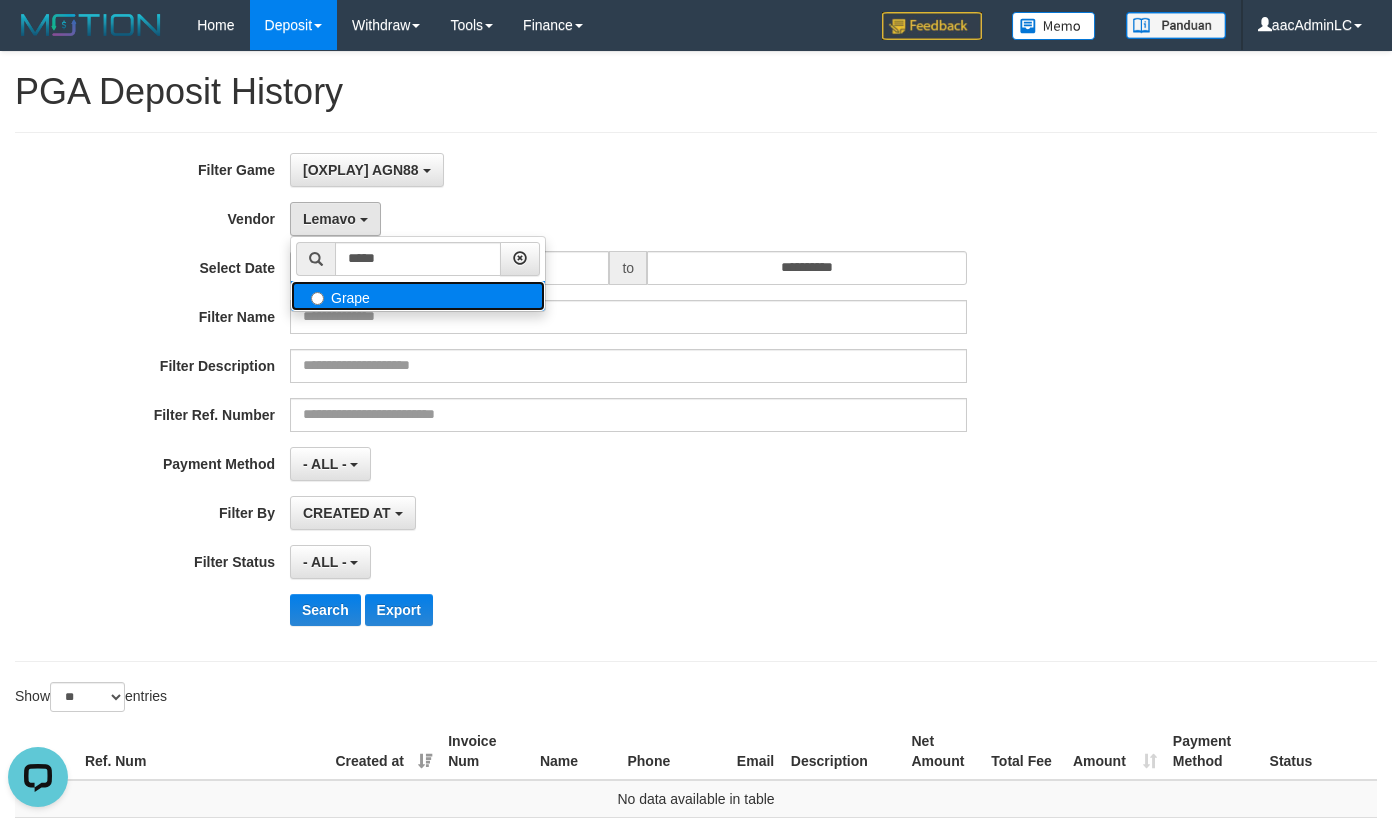 click on "Grape" at bounding box center [418, 296] 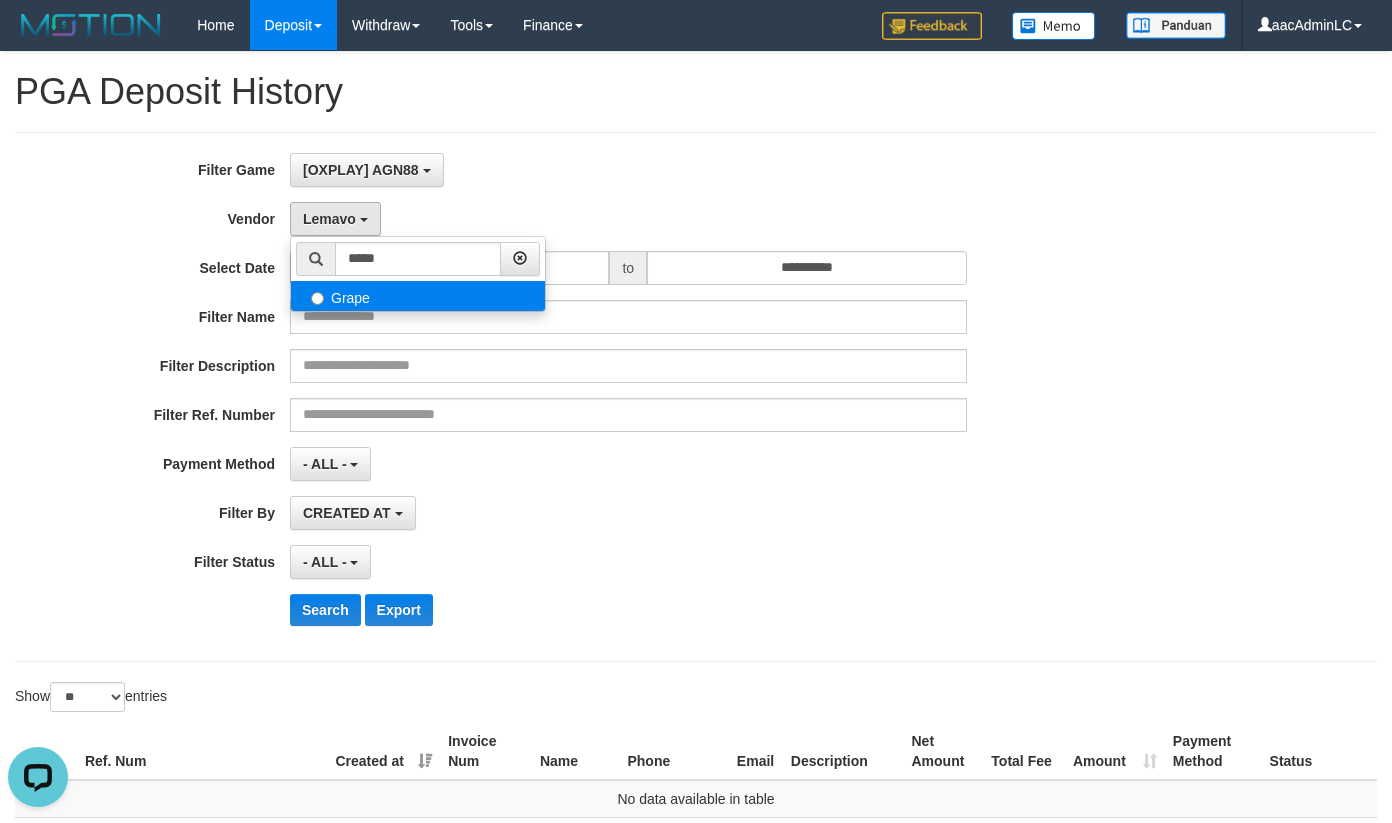 select on "**********" 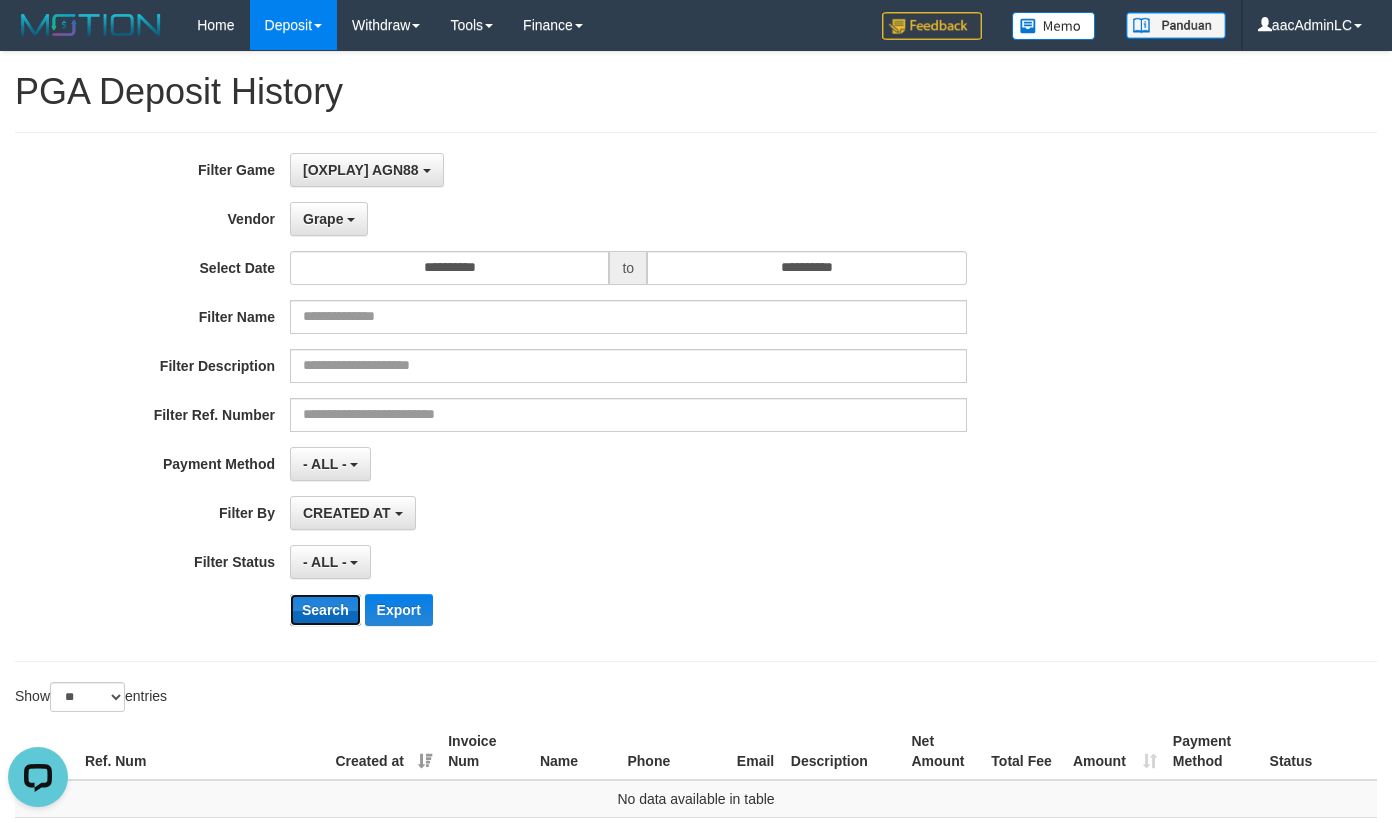 click on "Search" at bounding box center (325, 610) 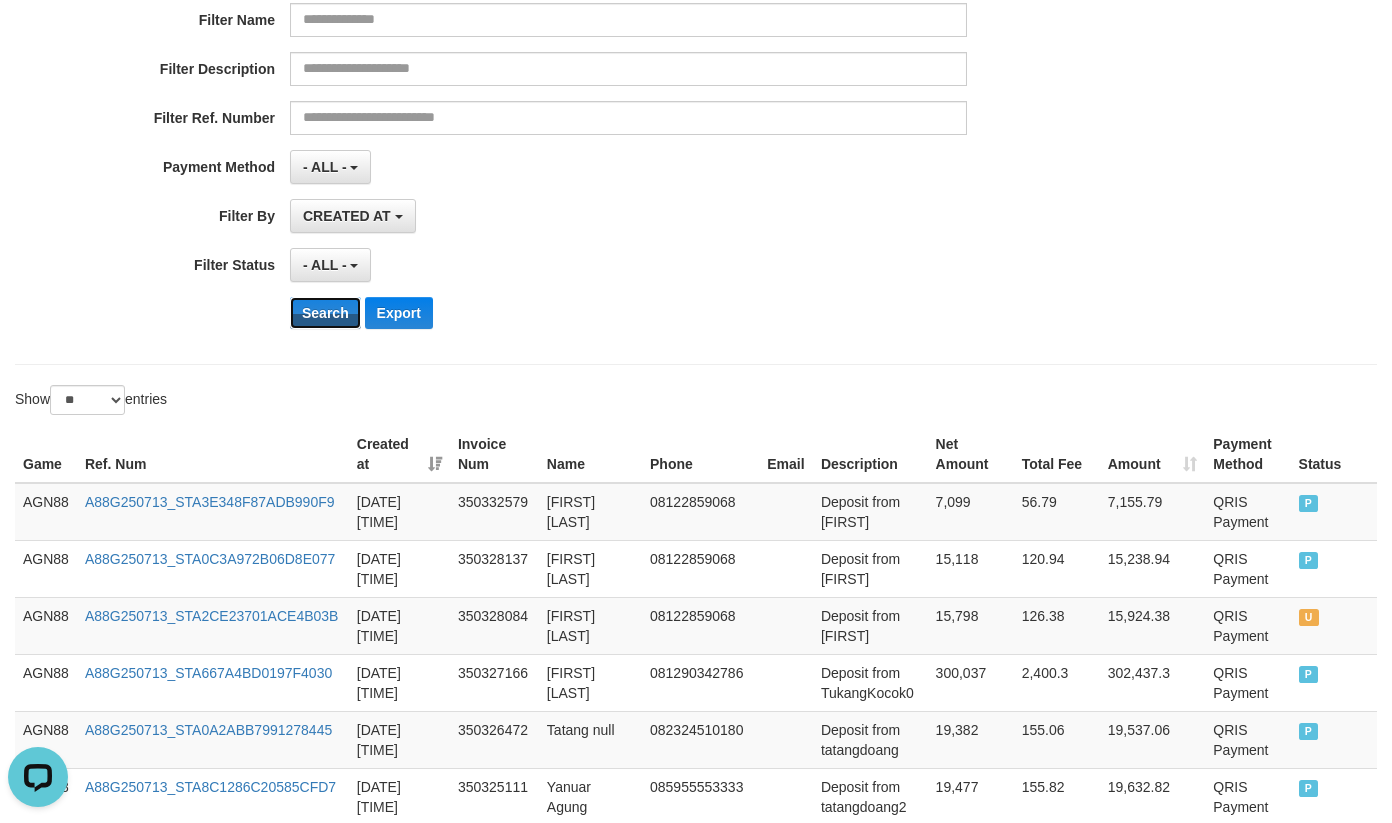 scroll, scrollTop: 0, scrollLeft: 0, axis: both 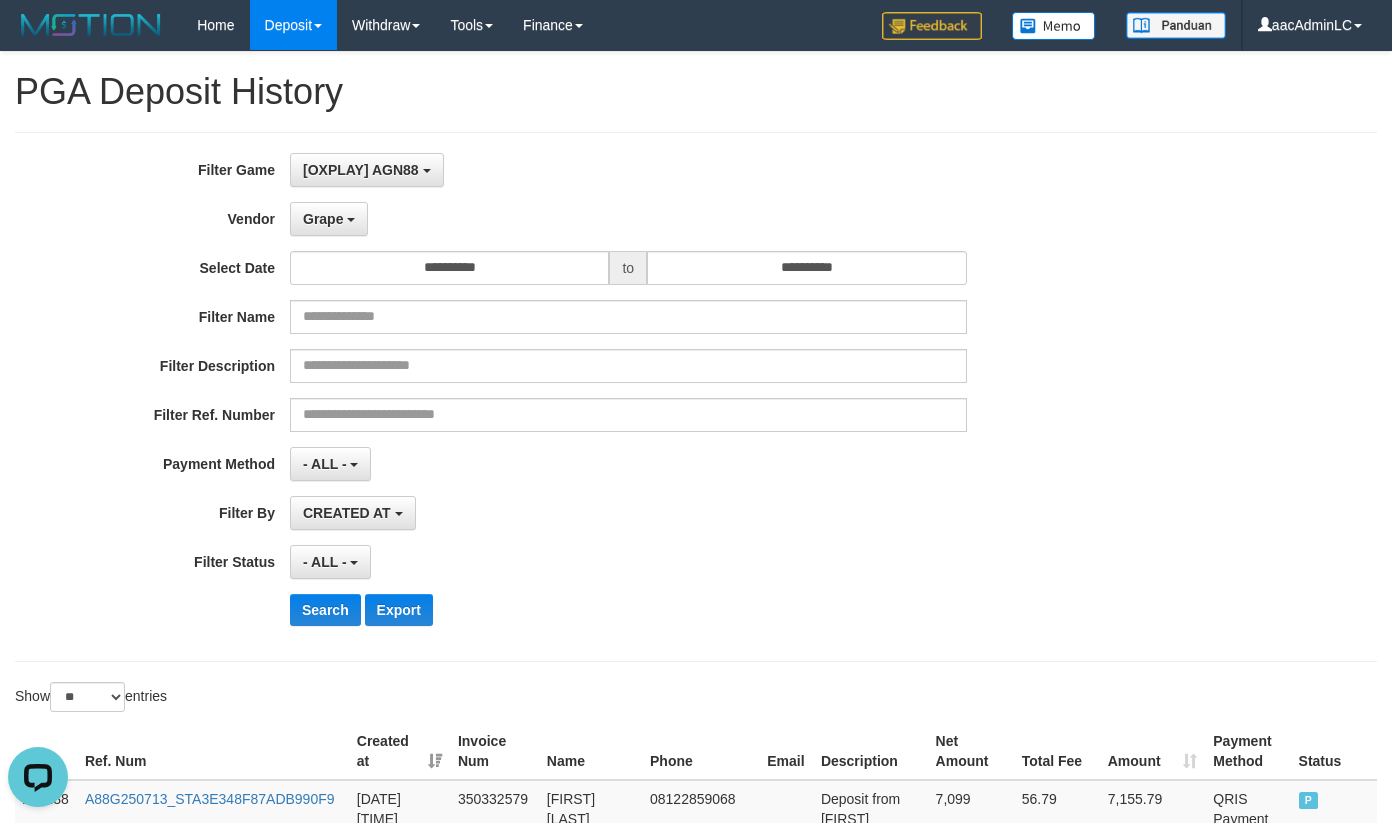 click on "- ALL -    SELECT ALL  - ALL -  SELECT STATUS
PENDING/UNPAID
PAID
CANCELED
EXPIRED" at bounding box center [628, 562] 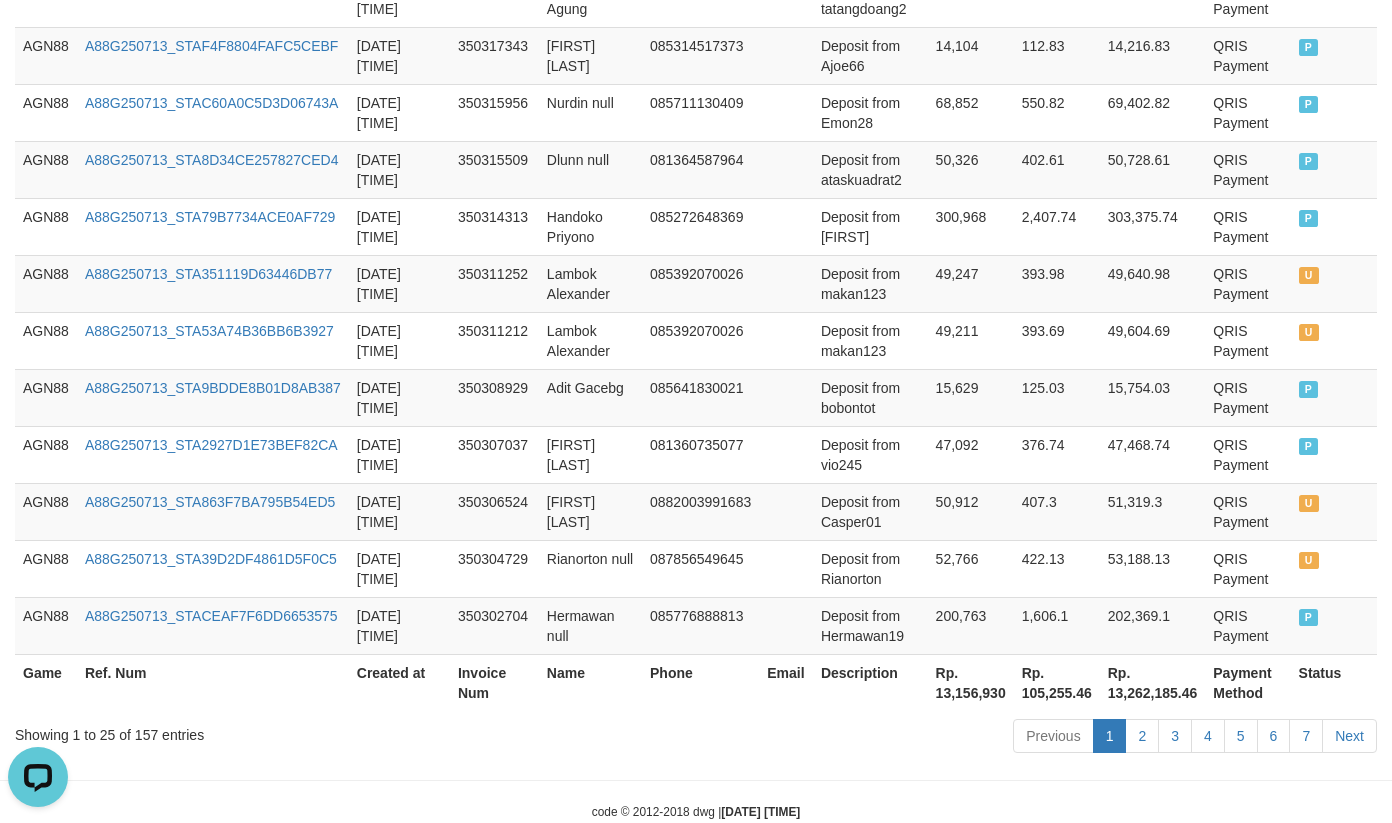 scroll, scrollTop: 1599, scrollLeft: 0, axis: vertical 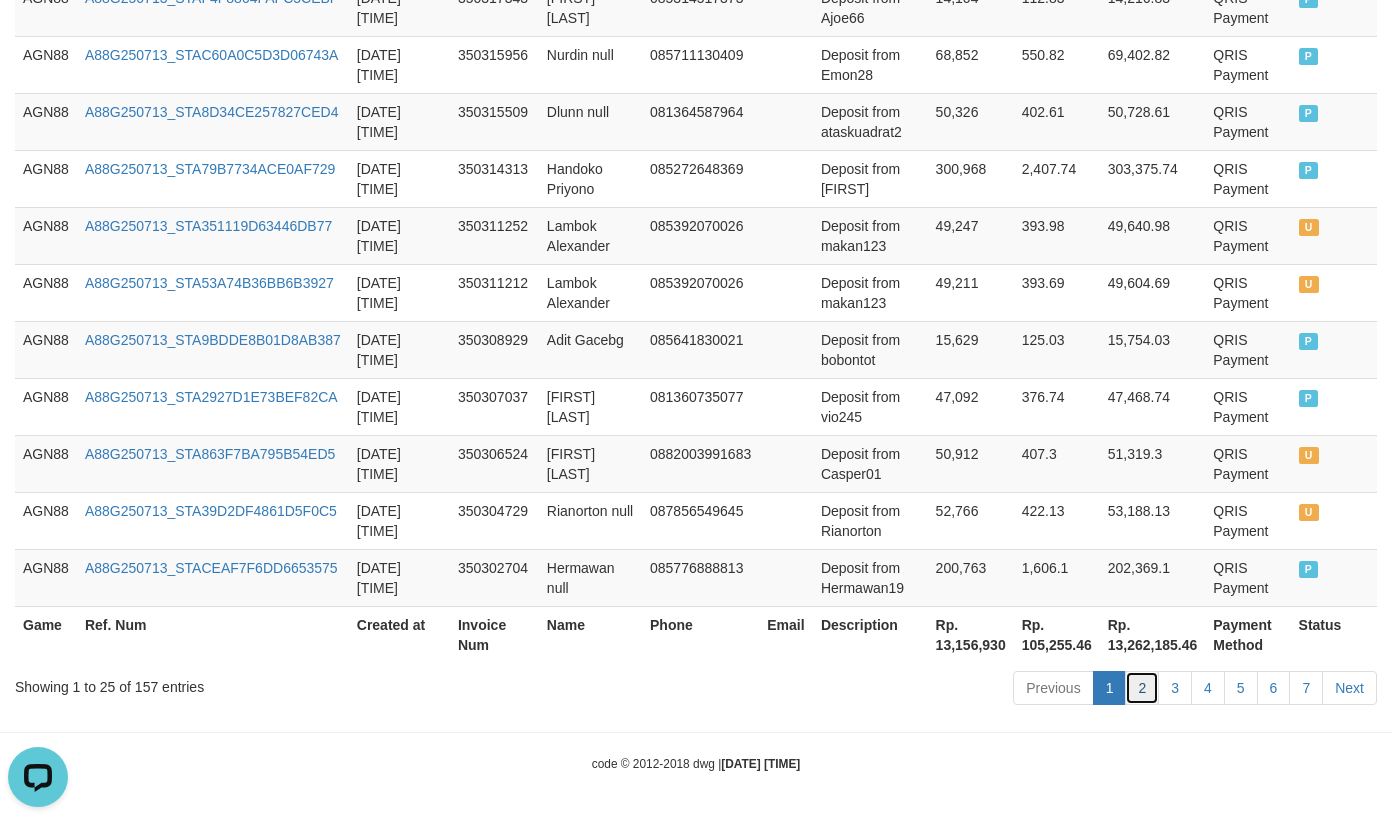 click on "2" at bounding box center (1142, 688) 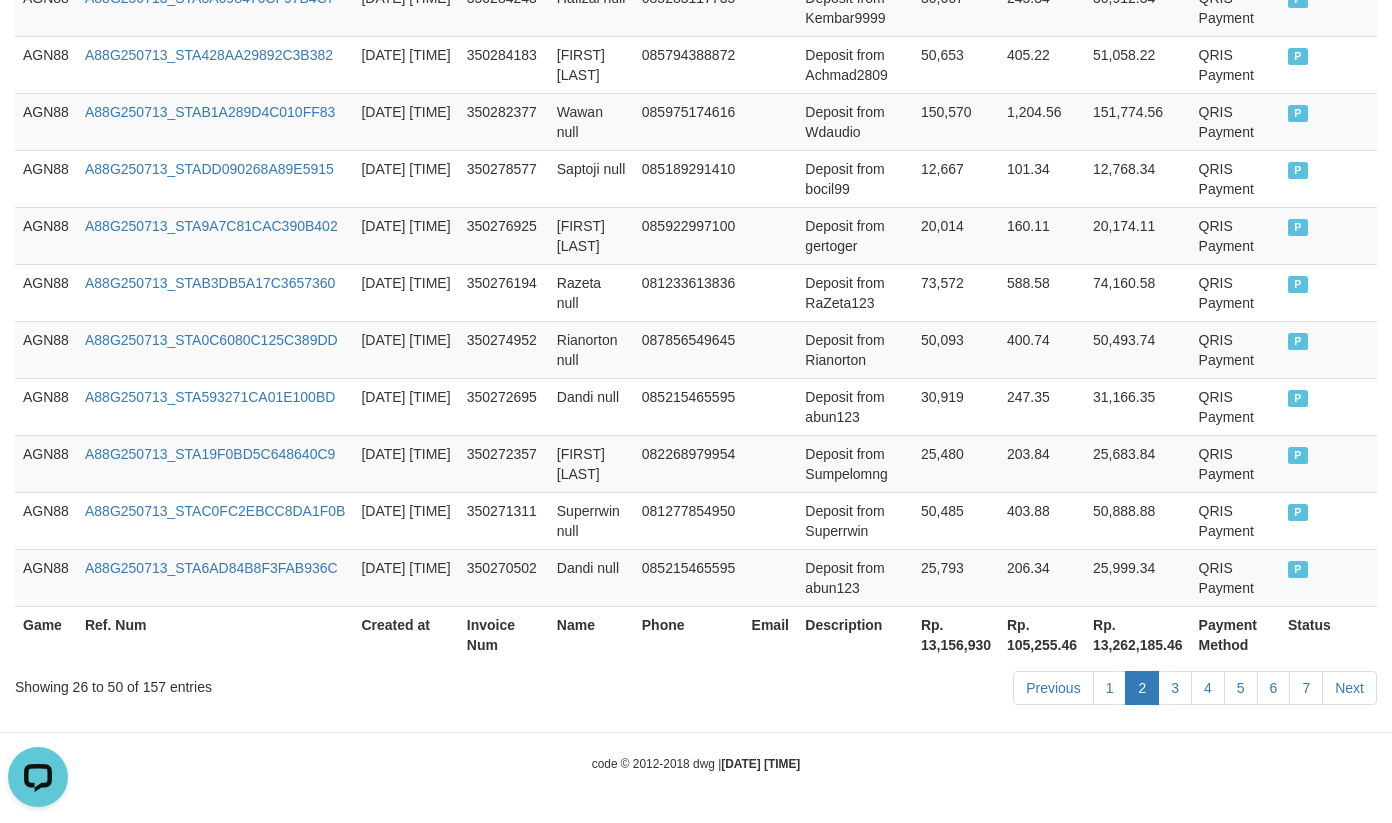 click on "Previous 1 2 3 4 5 6 7 Next" at bounding box center (986, 690) 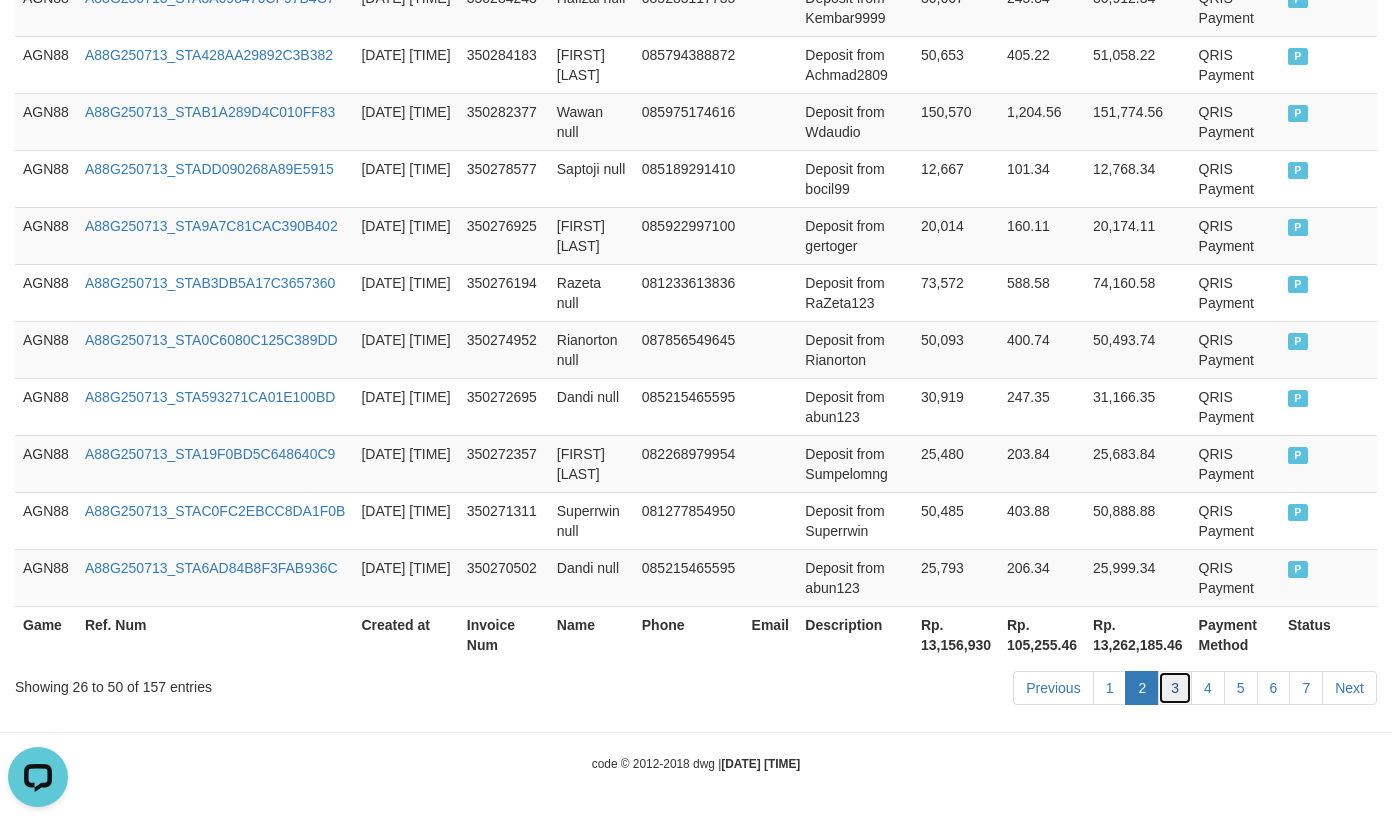 click on "3" at bounding box center (1175, 688) 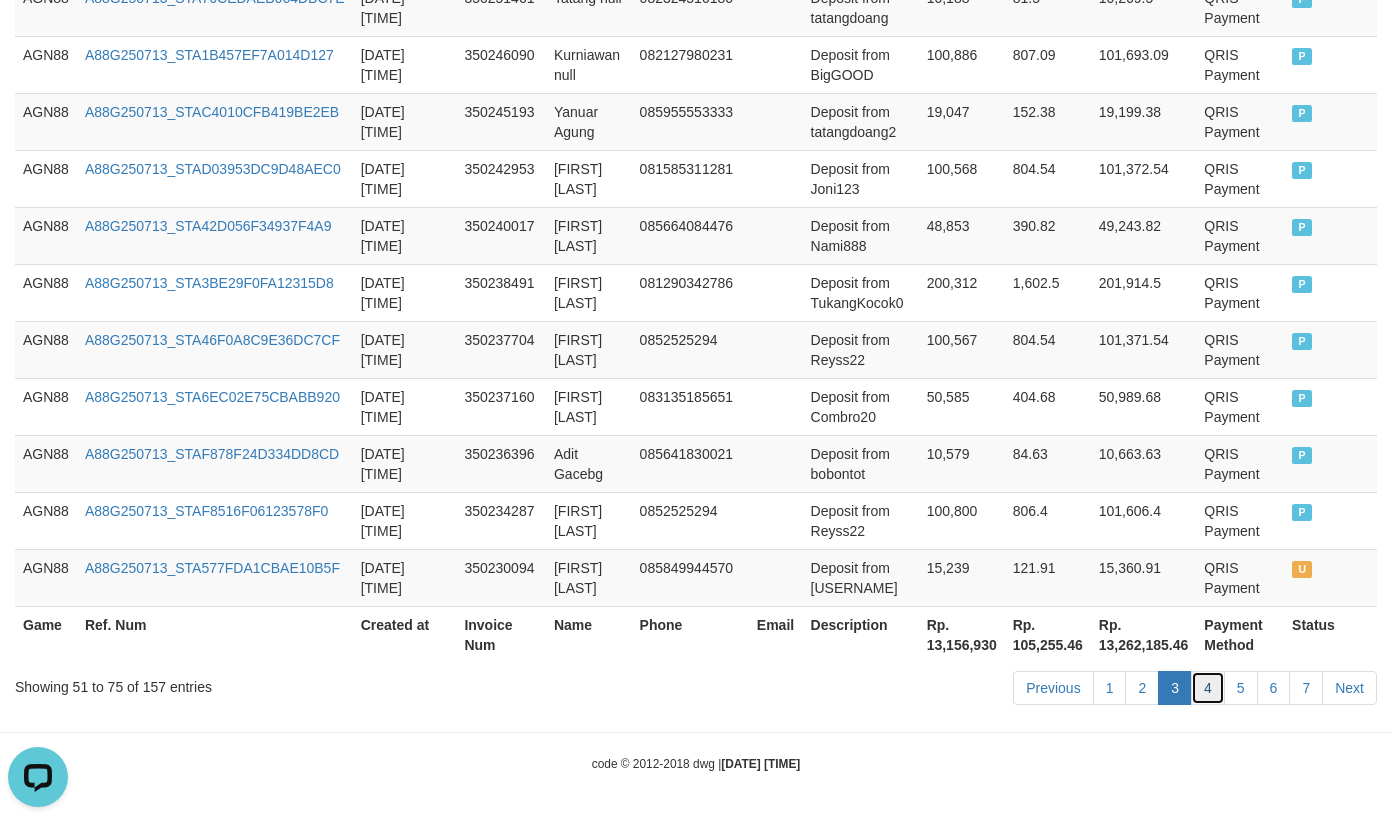 click on "4" at bounding box center [1208, 688] 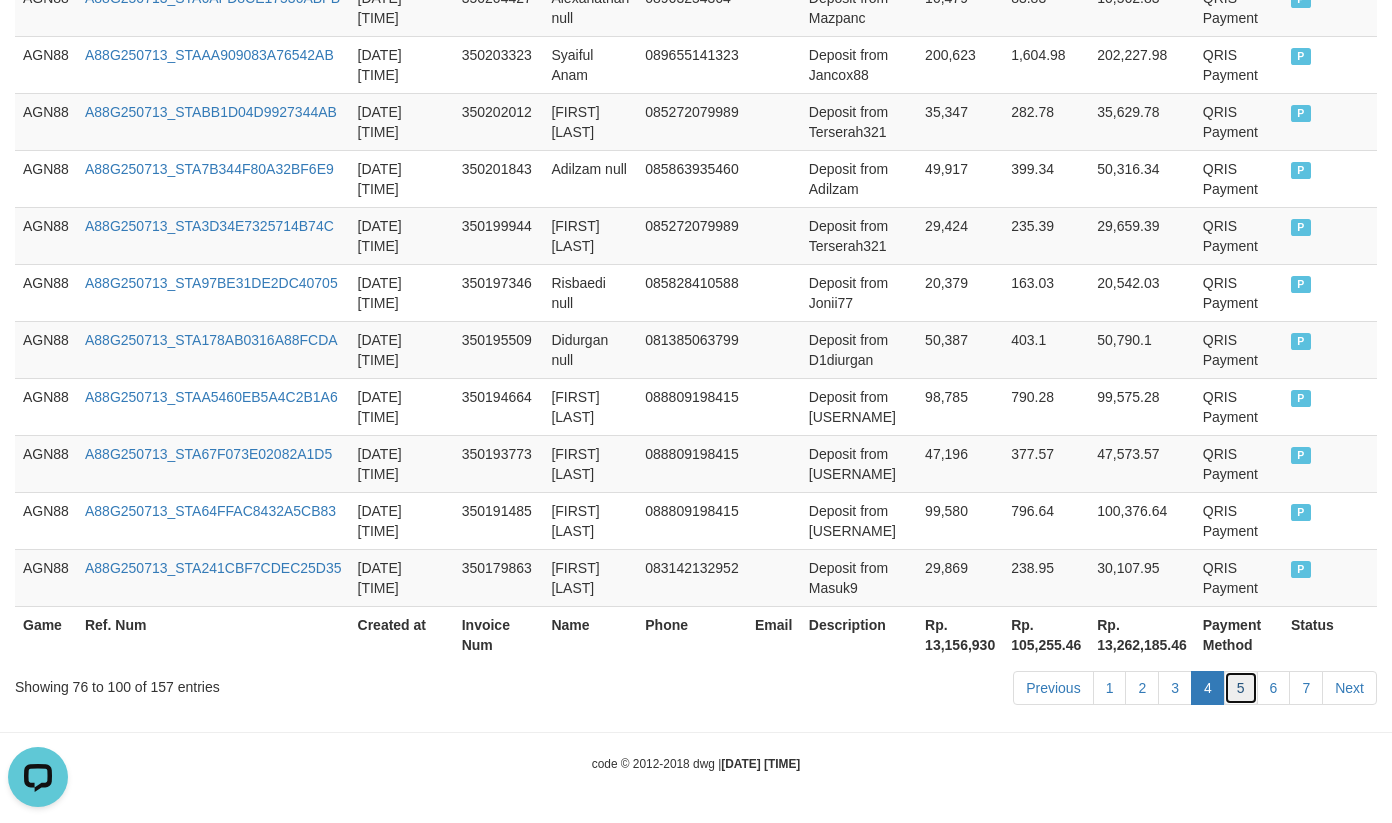 click on "5" at bounding box center (1241, 688) 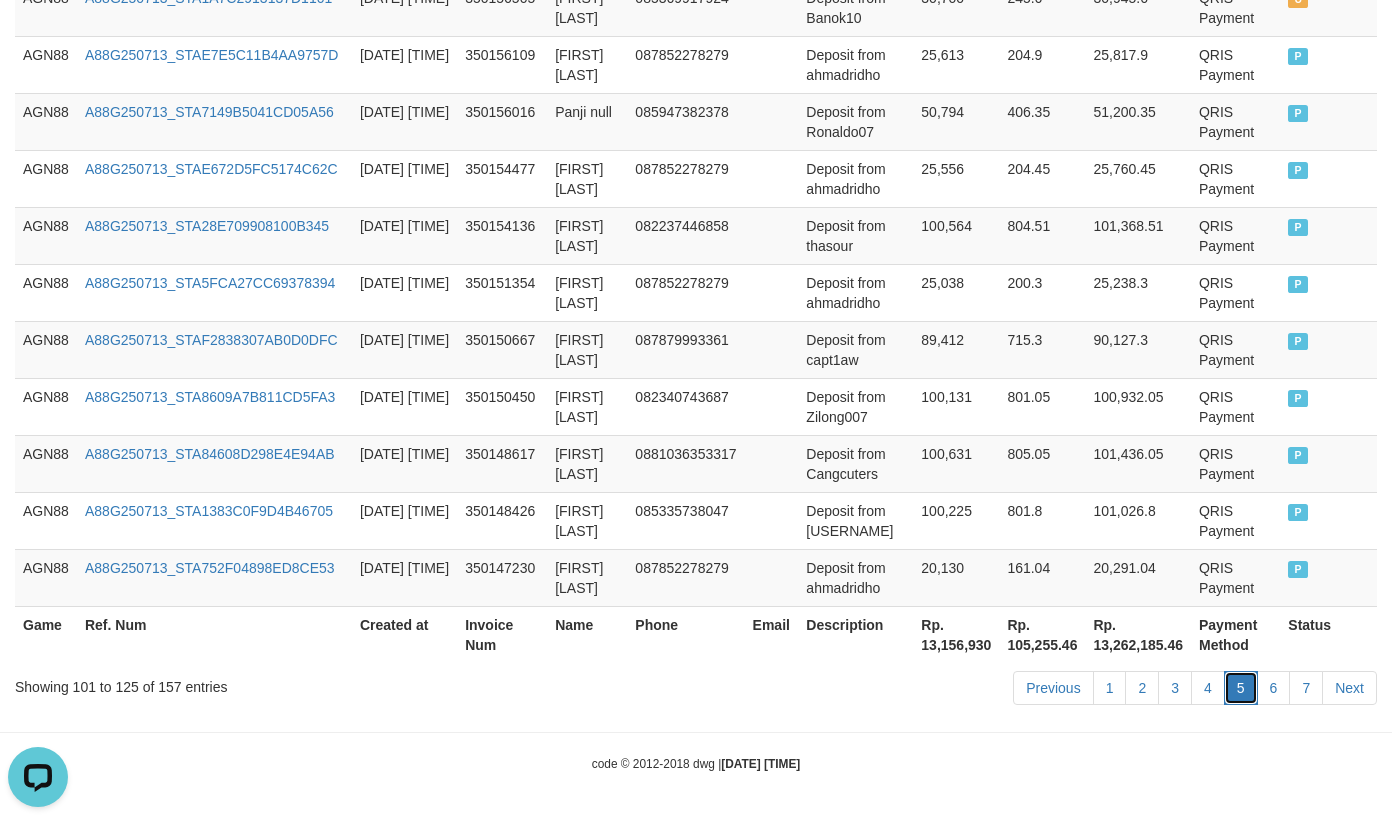 click on "5" at bounding box center [1241, 688] 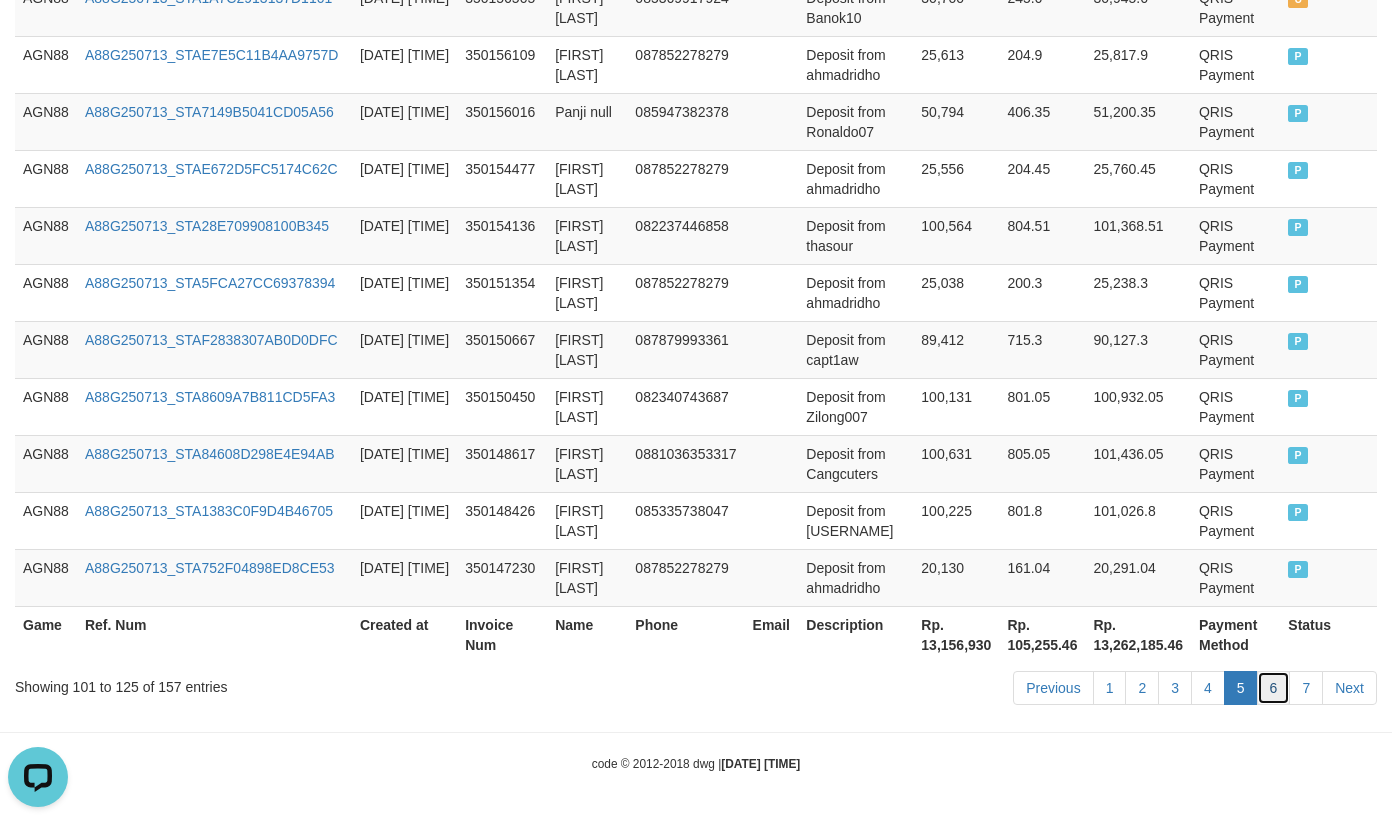 click on "6" at bounding box center [1274, 688] 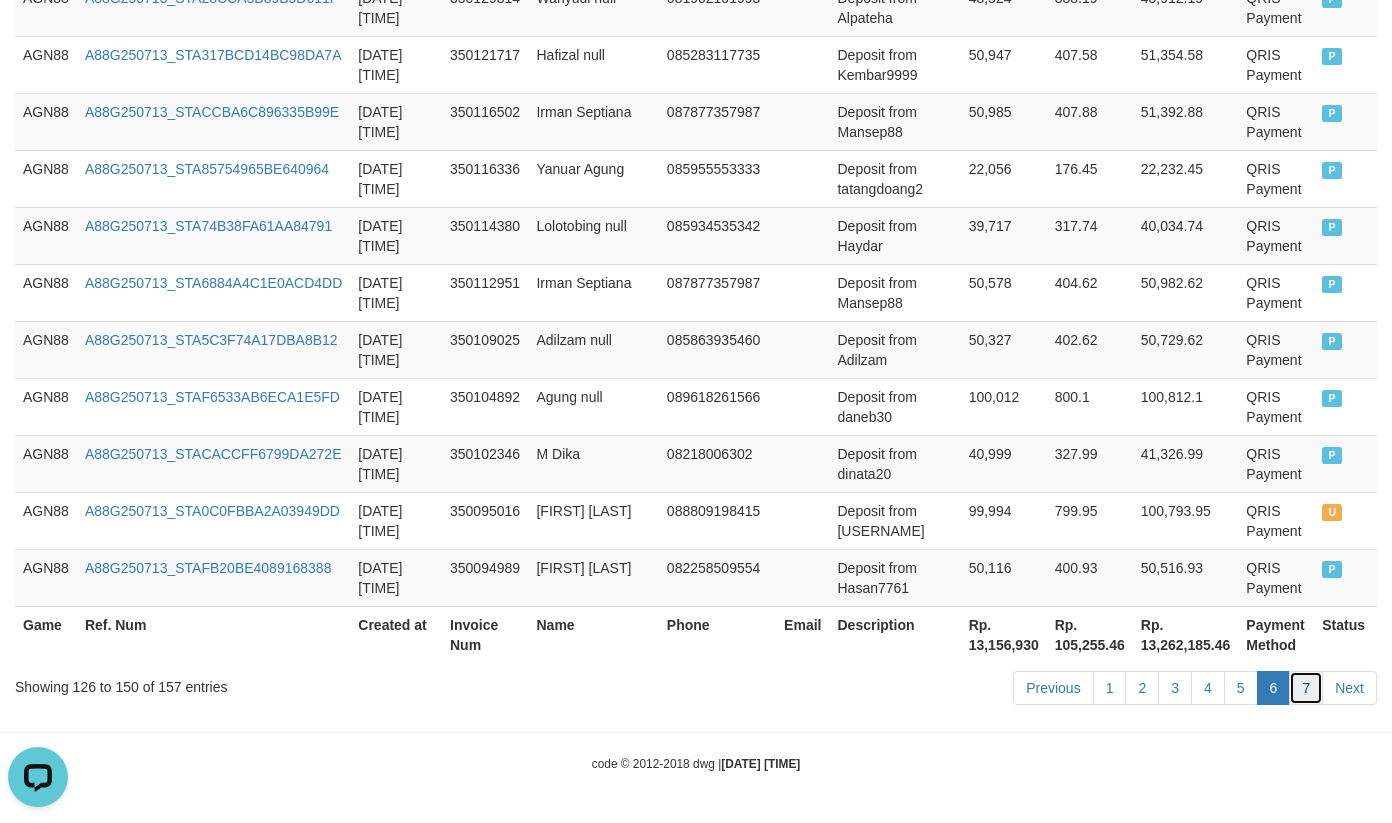 click on "7" at bounding box center [1306, 688] 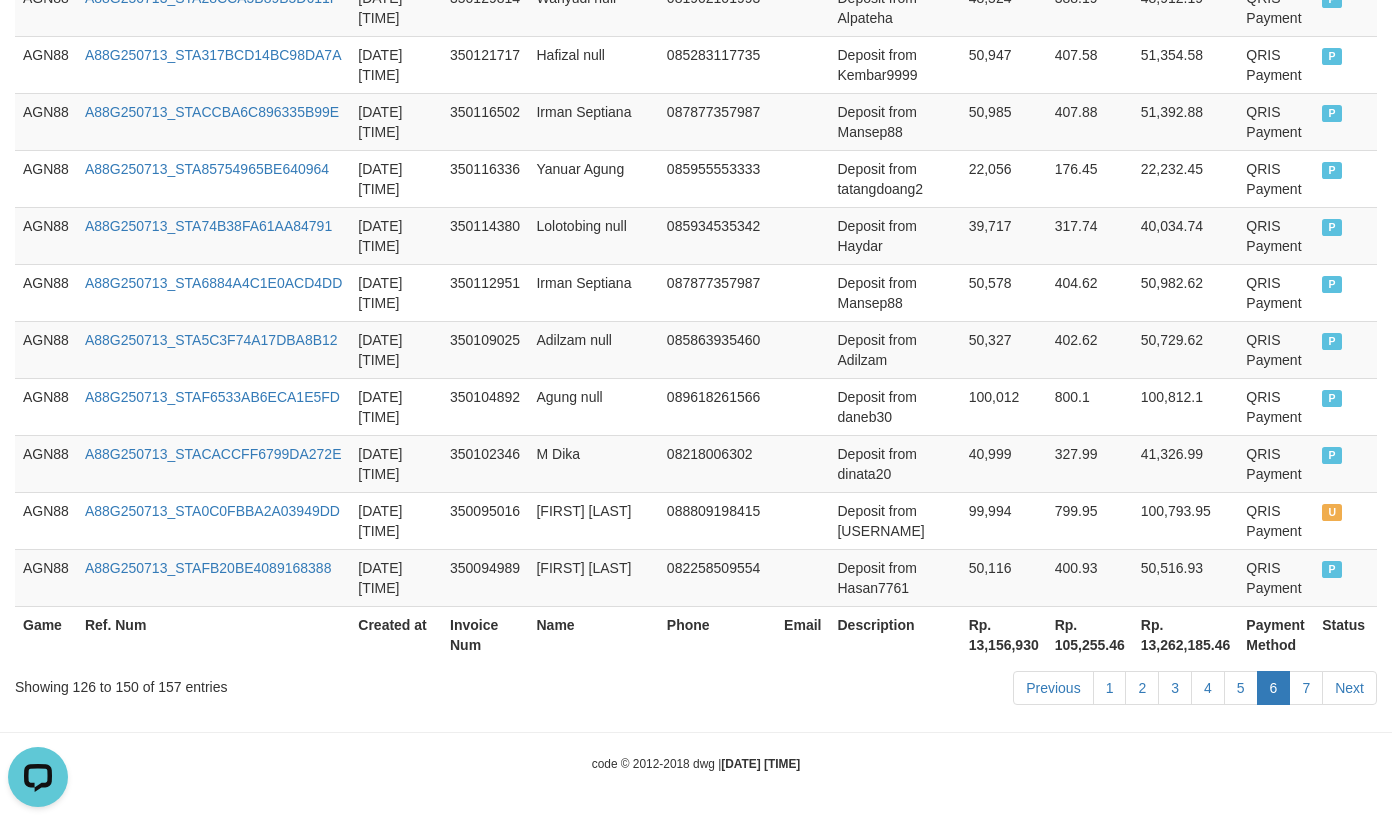 scroll, scrollTop: 573, scrollLeft: 0, axis: vertical 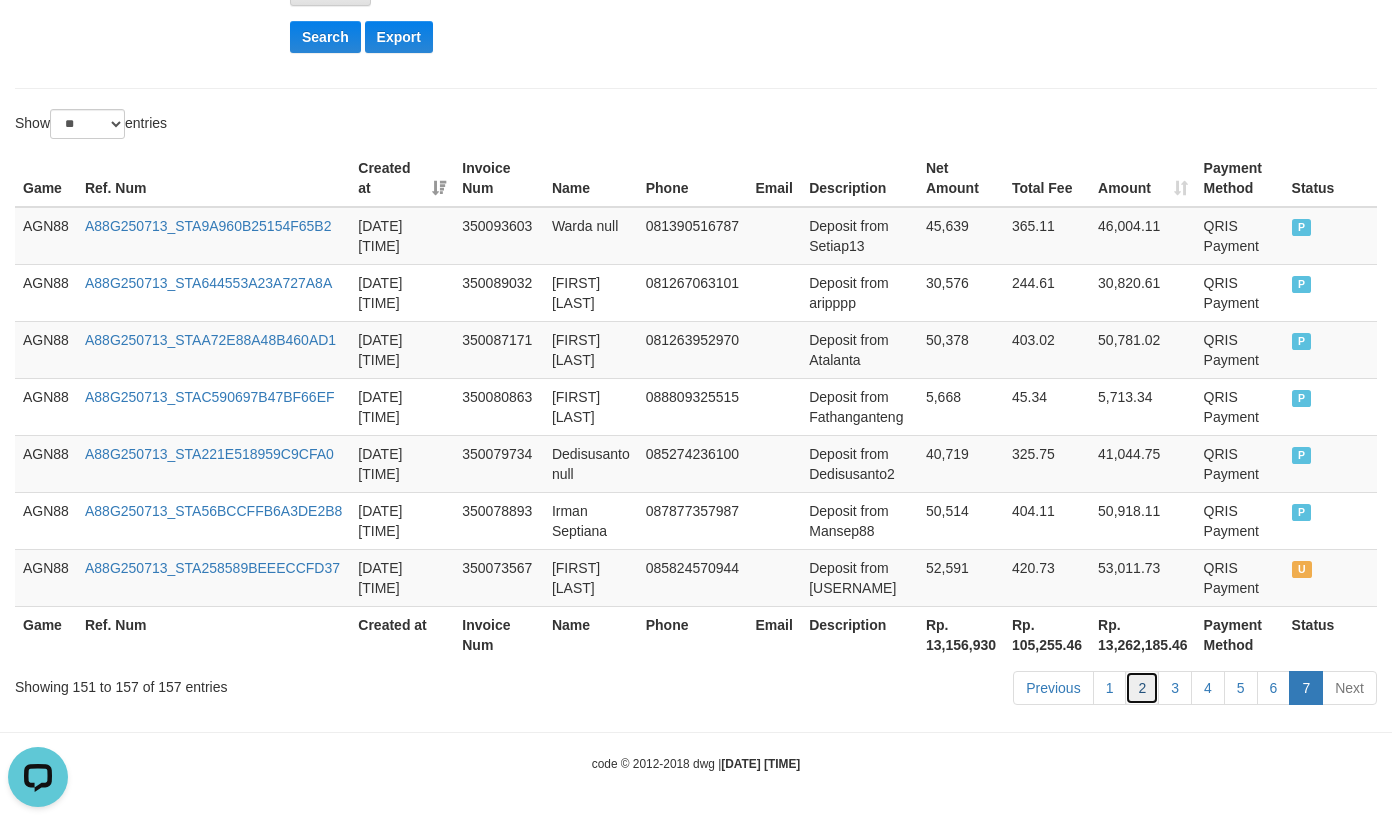 click on "2" at bounding box center [1142, 688] 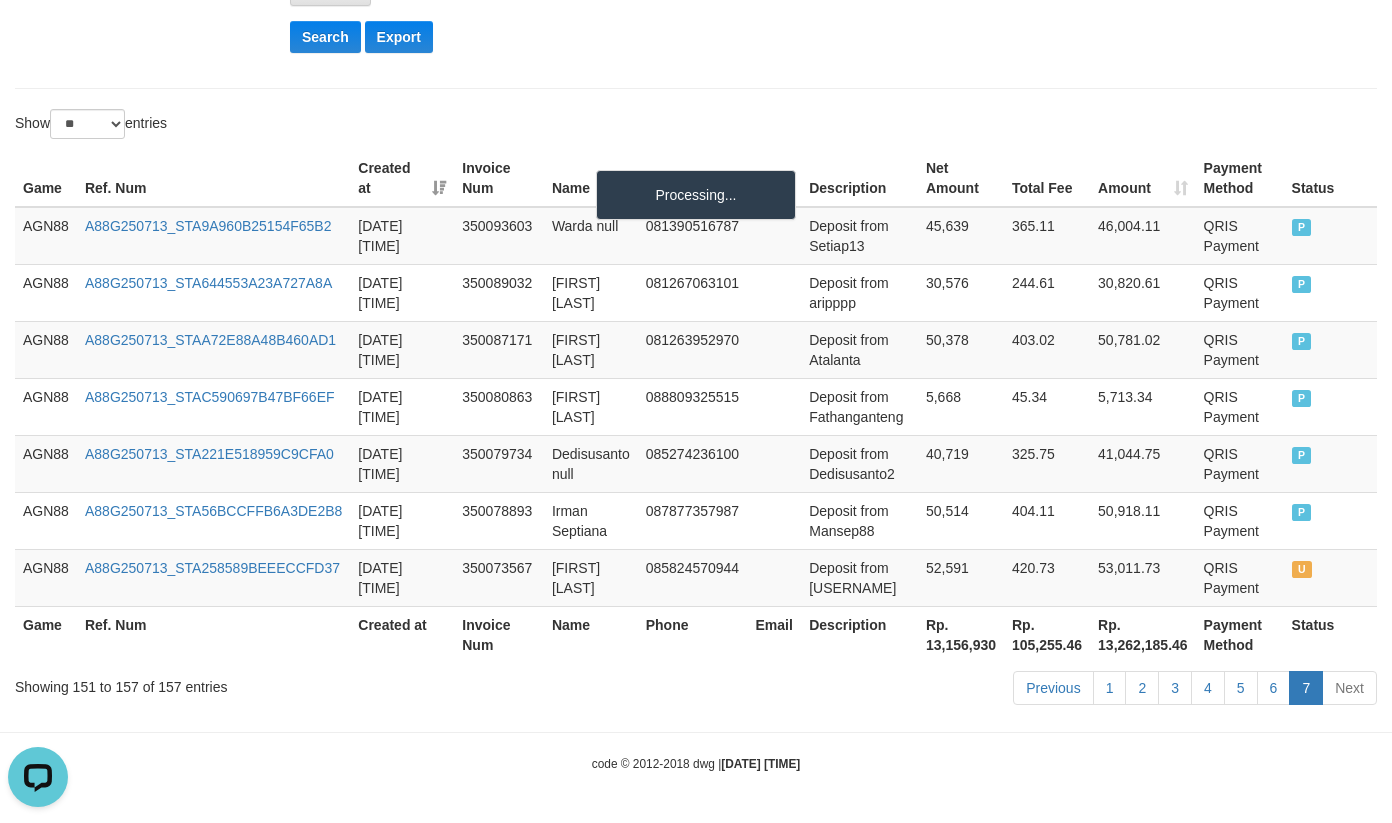 scroll, scrollTop: 1599, scrollLeft: 0, axis: vertical 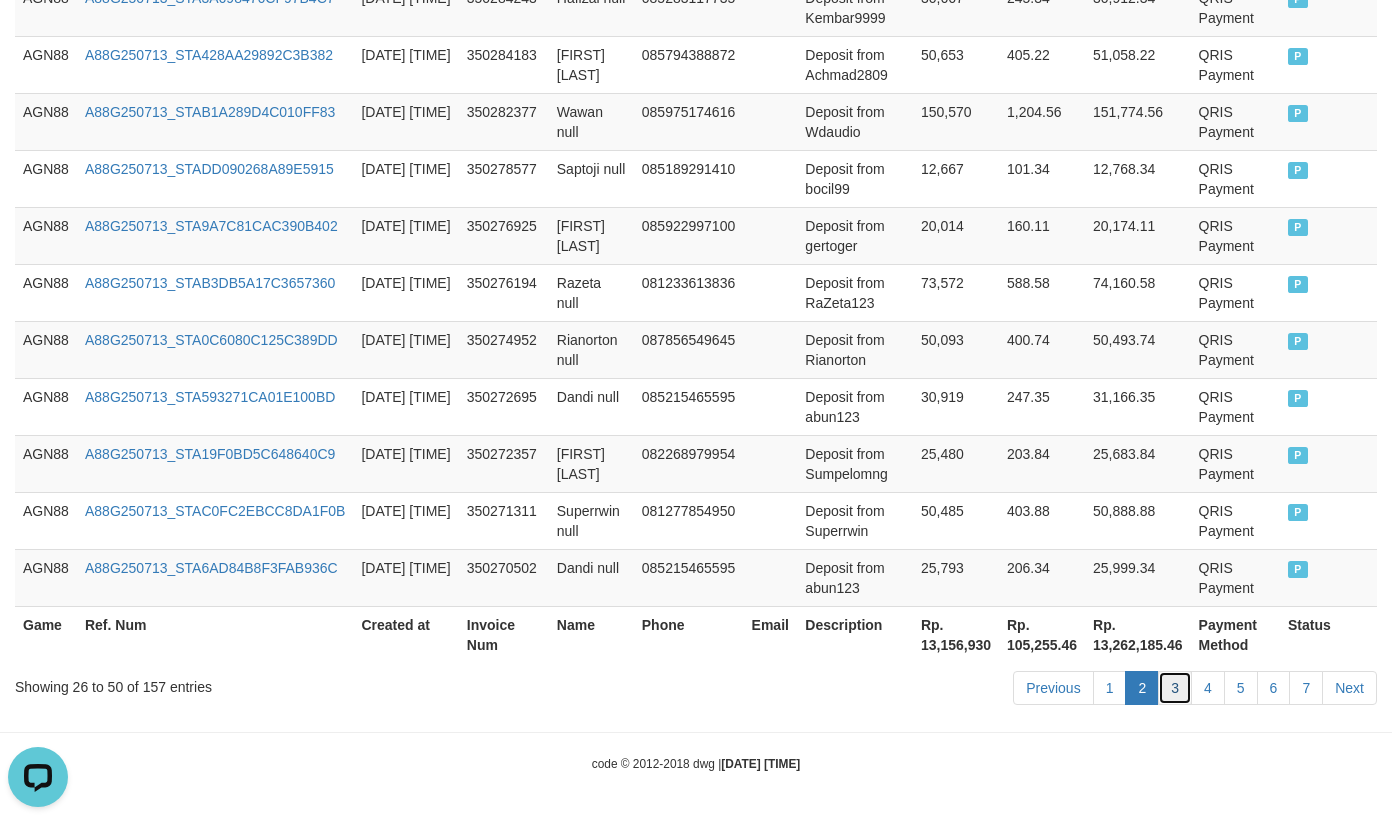 click on "3" at bounding box center [1175, 688] 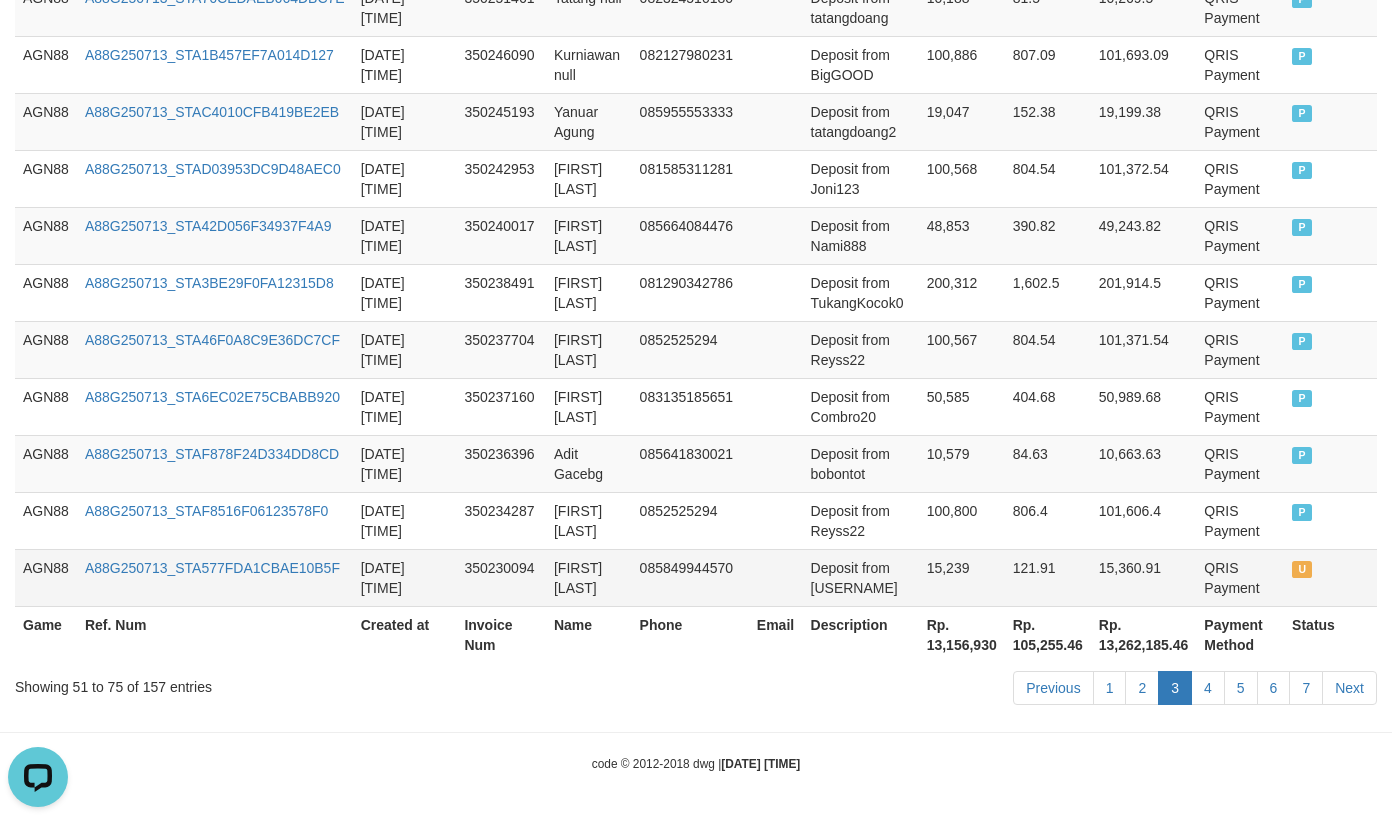 click at bounding box center (776, 577) 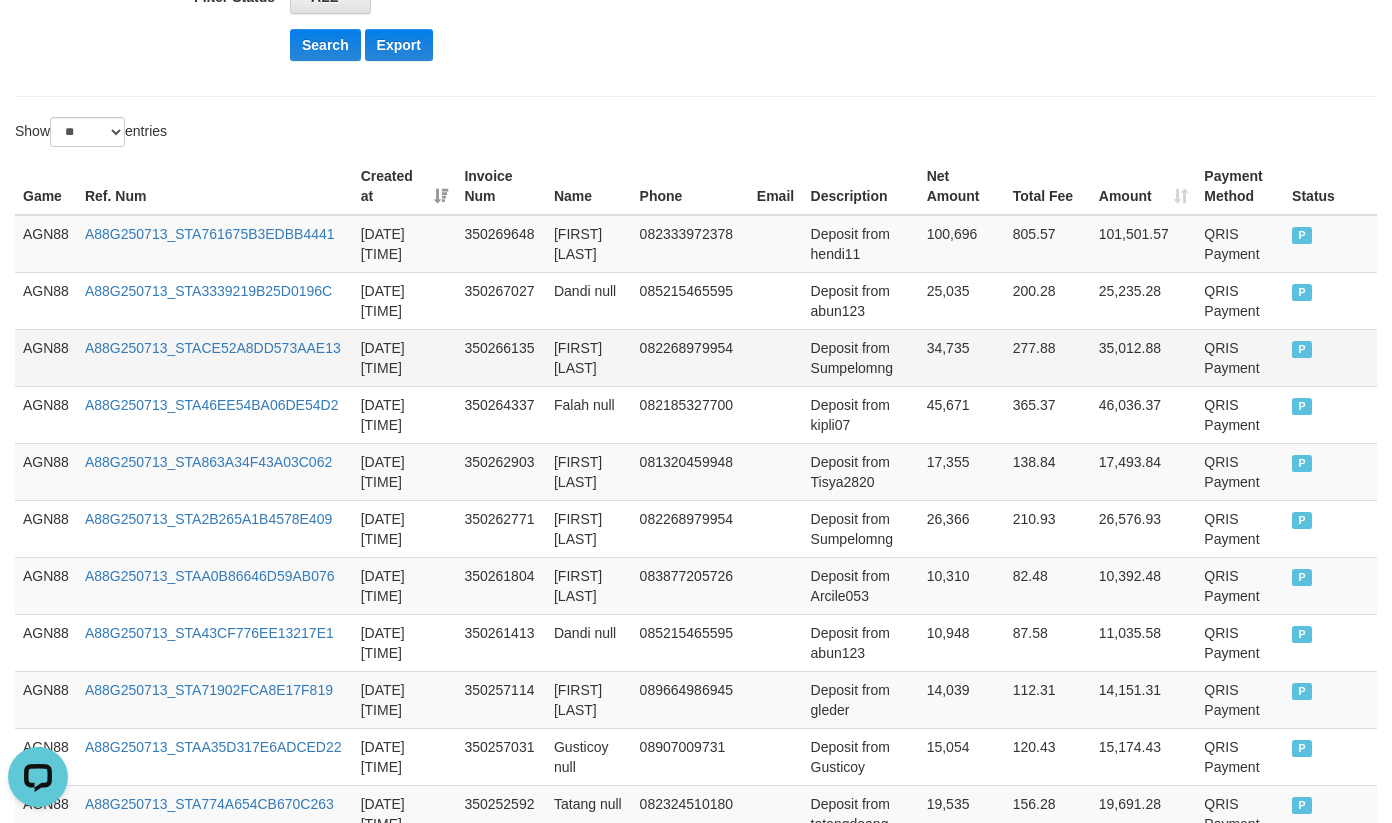 scroll, scrollTop: 564, scrollLeft: 0, axis: vertical 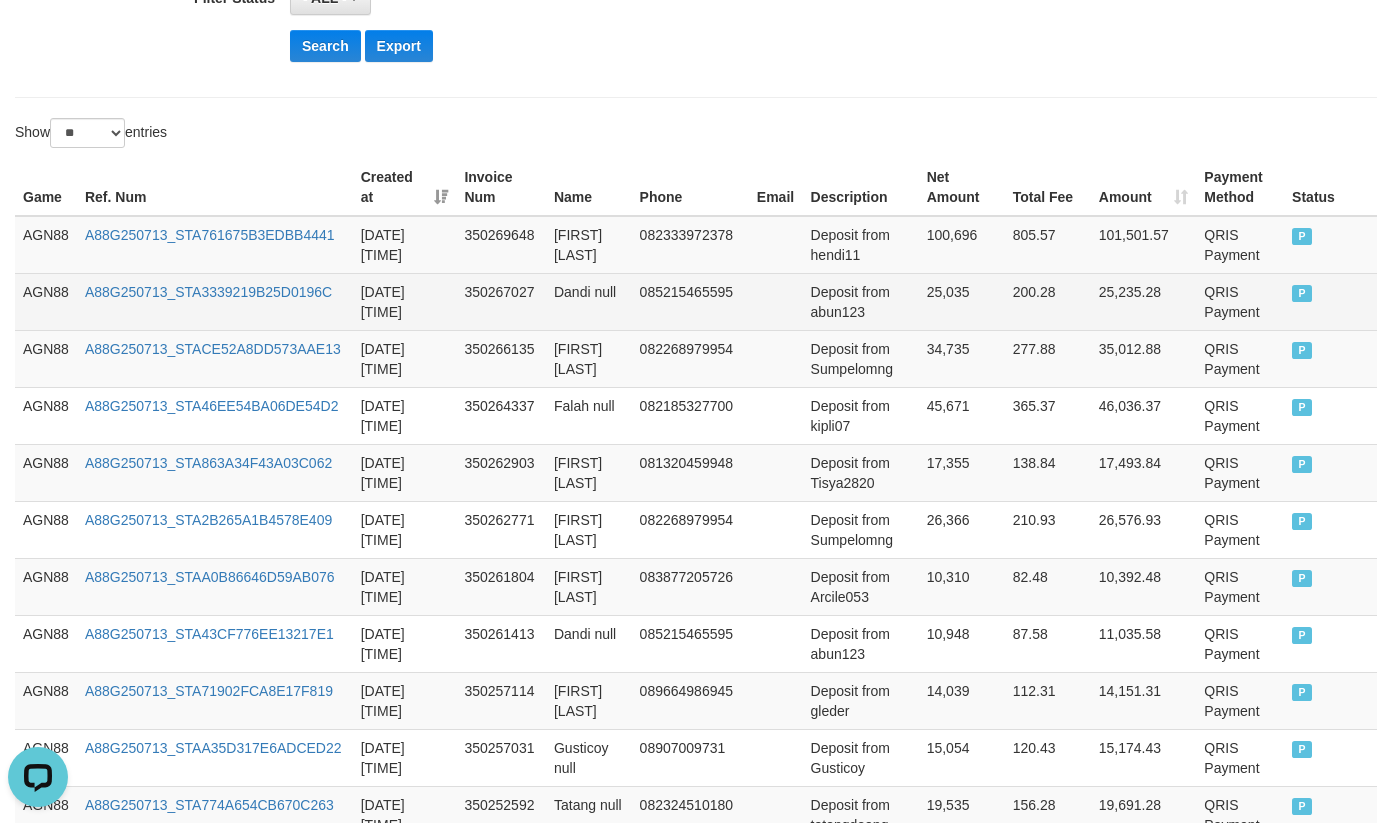 click on "Dandi null" at bounding box center (589, 301) 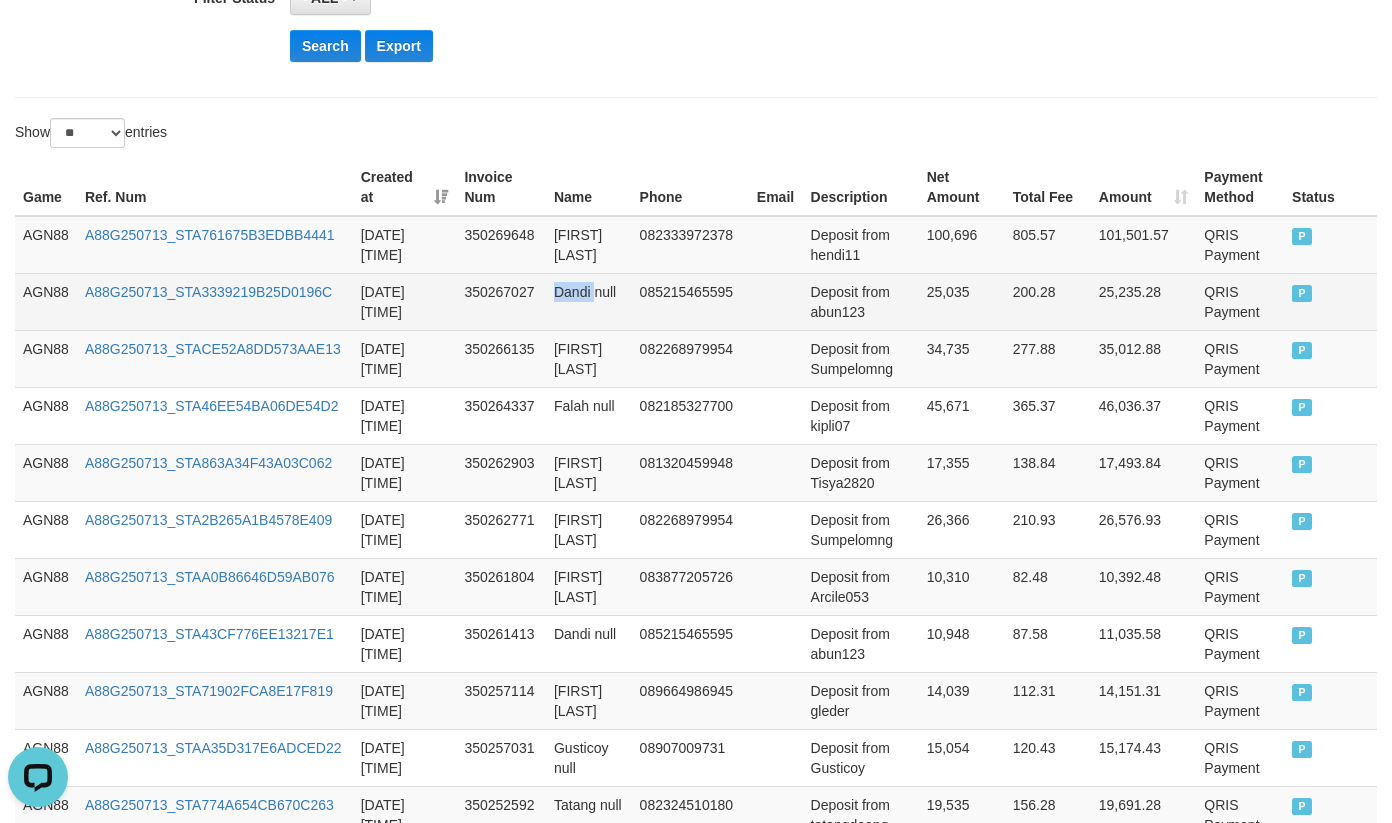 click on "Dandi null" at bounding box center [589, 301] 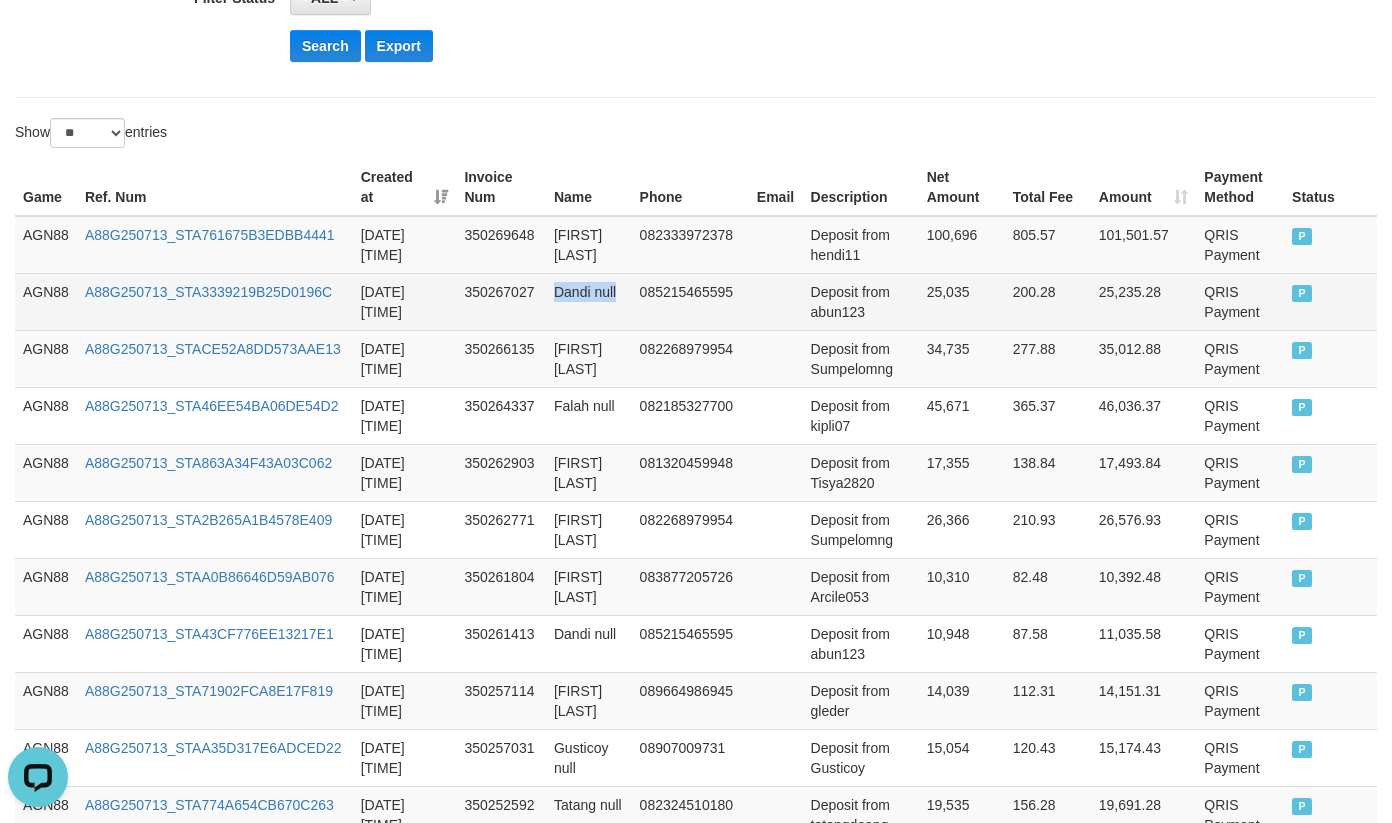 click on "Dandi null" at bounding box center [589, 301] 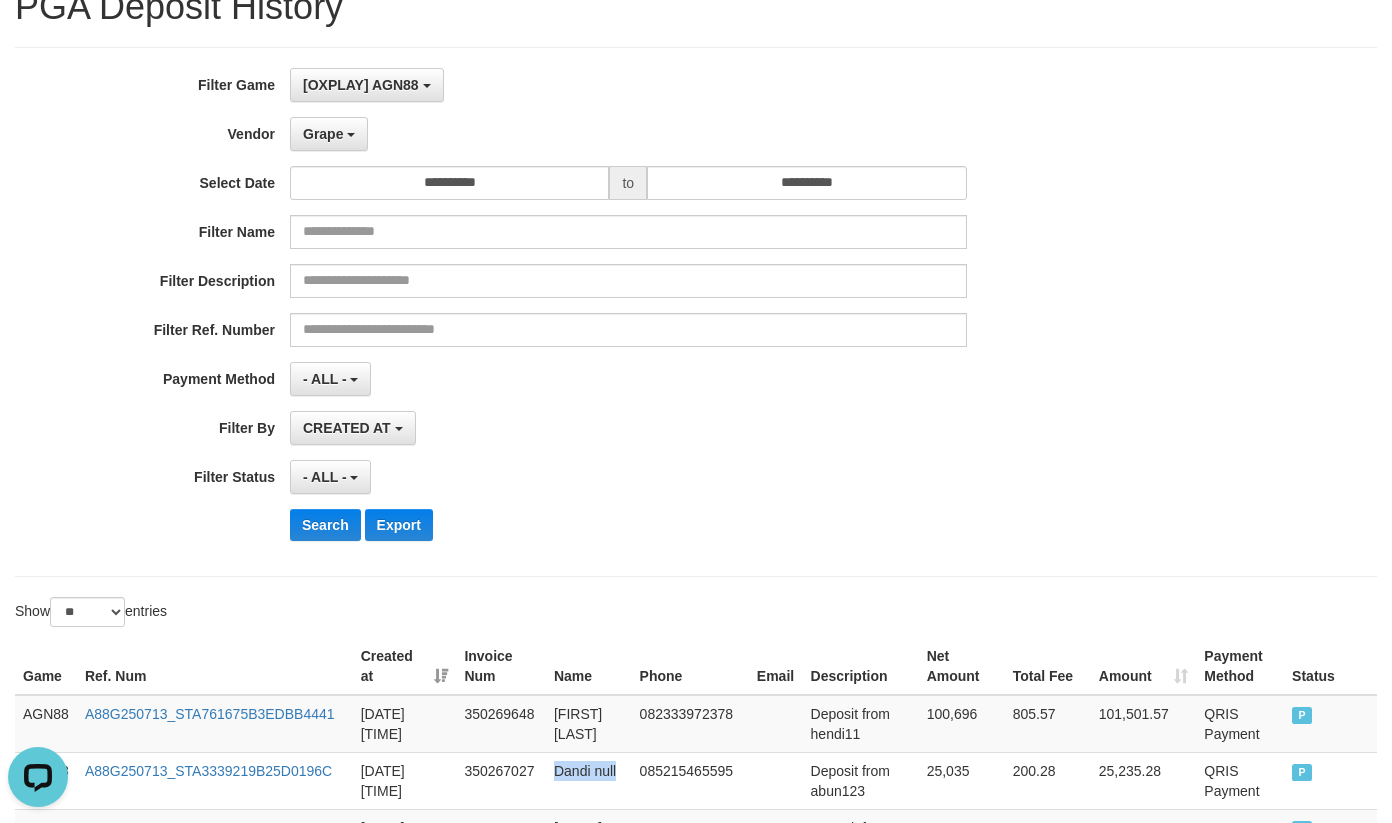 scroll, scrollTop: 0, scrollLeft: 0, axis: both 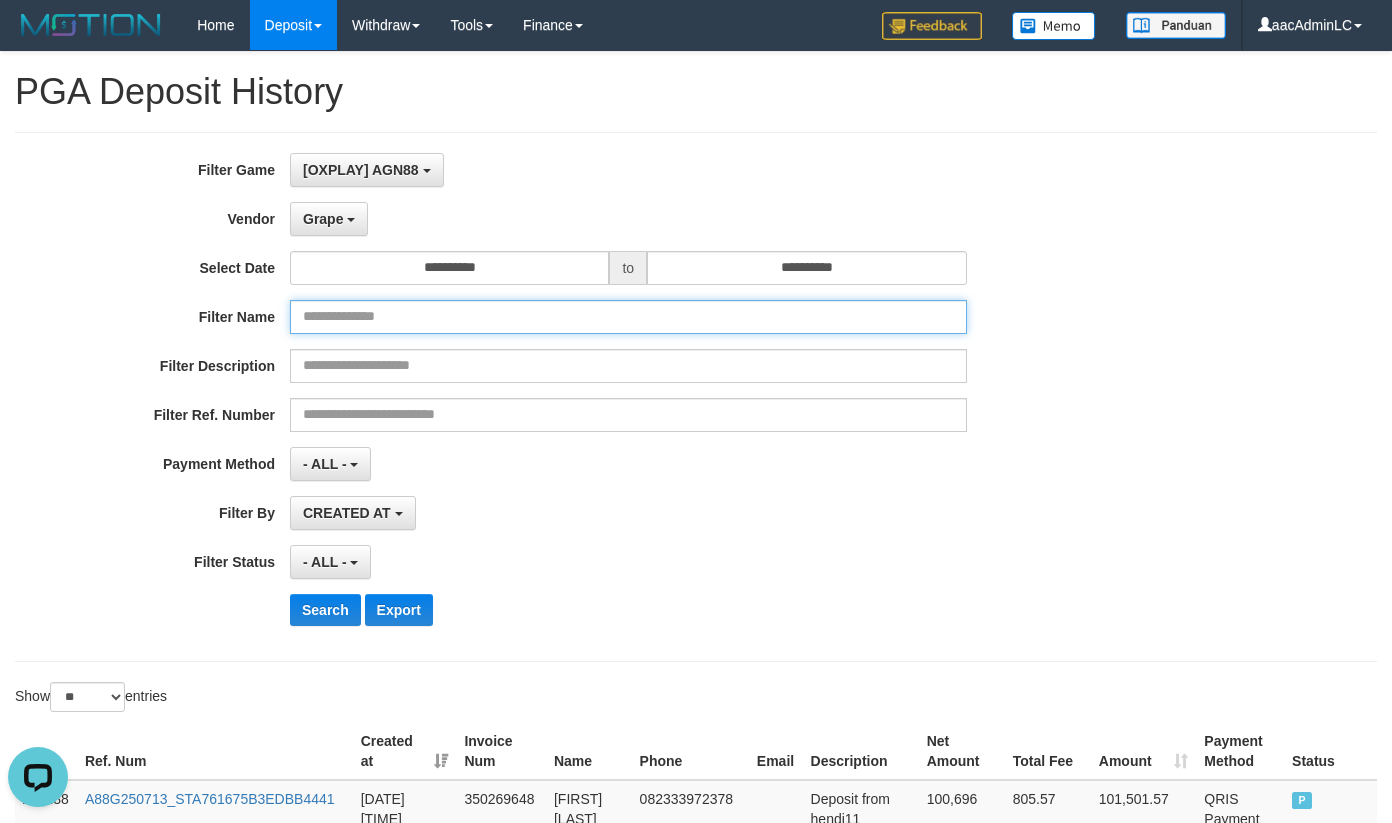 click at bounding box center [628, 317] 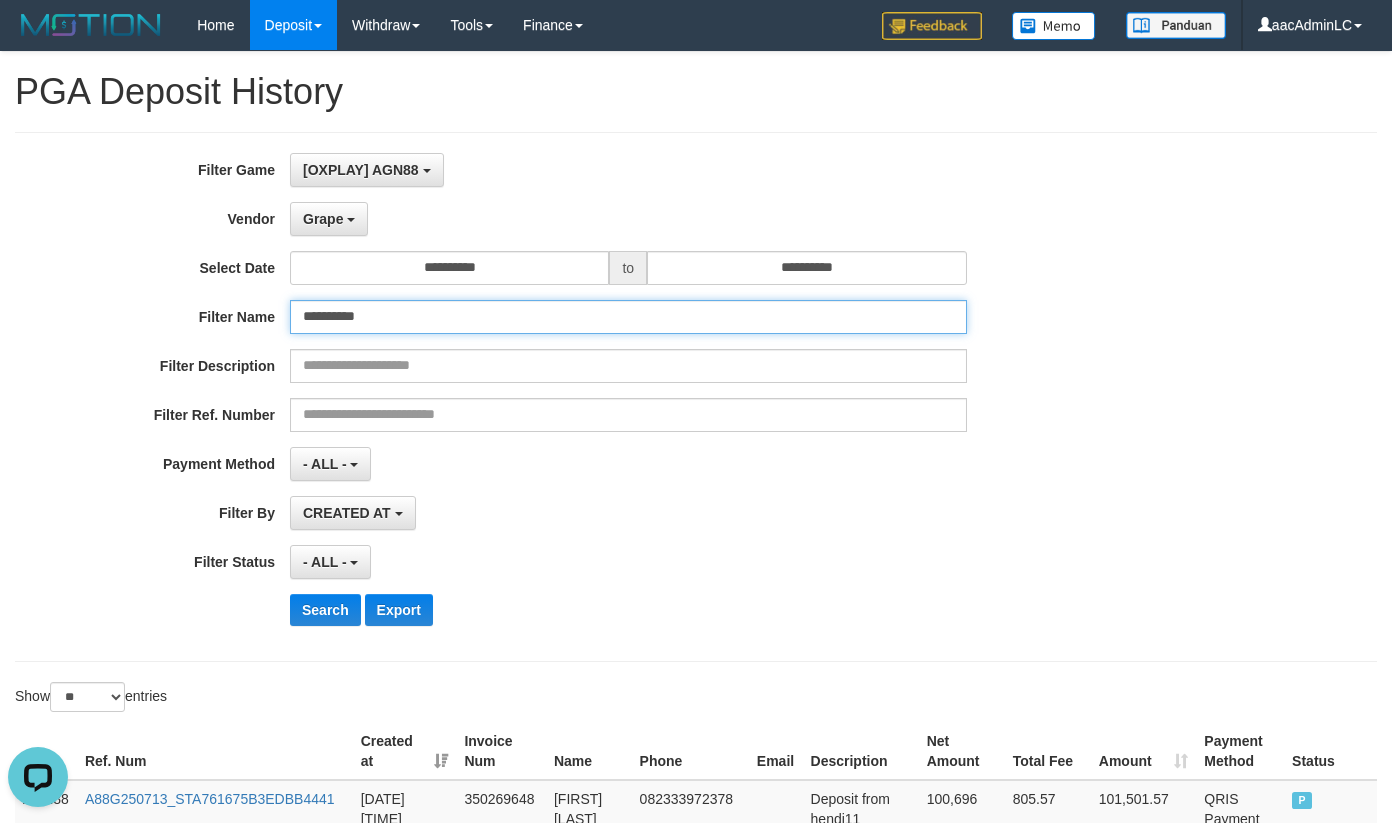 type on "**********" 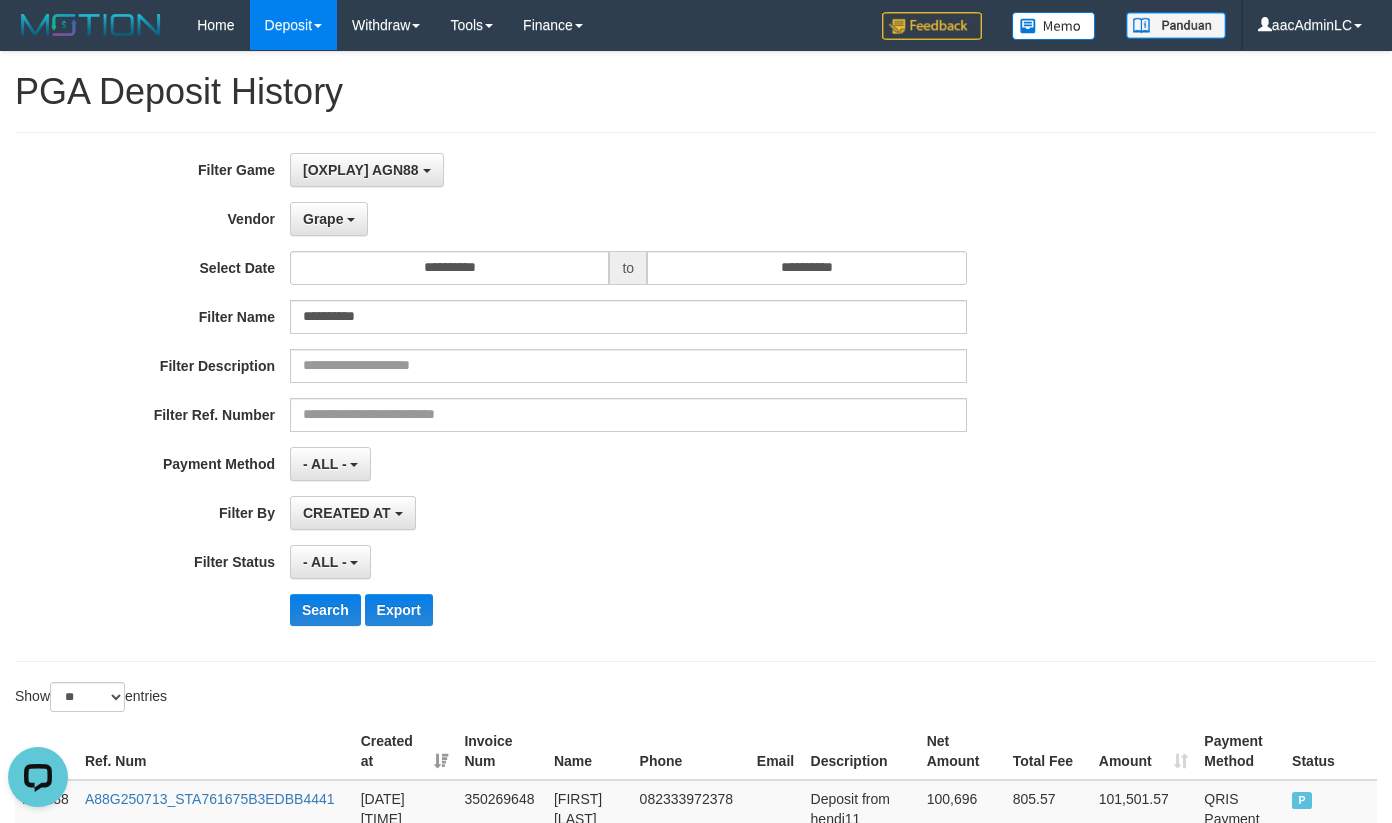 click on "**********" at bounding box center (580, 397) 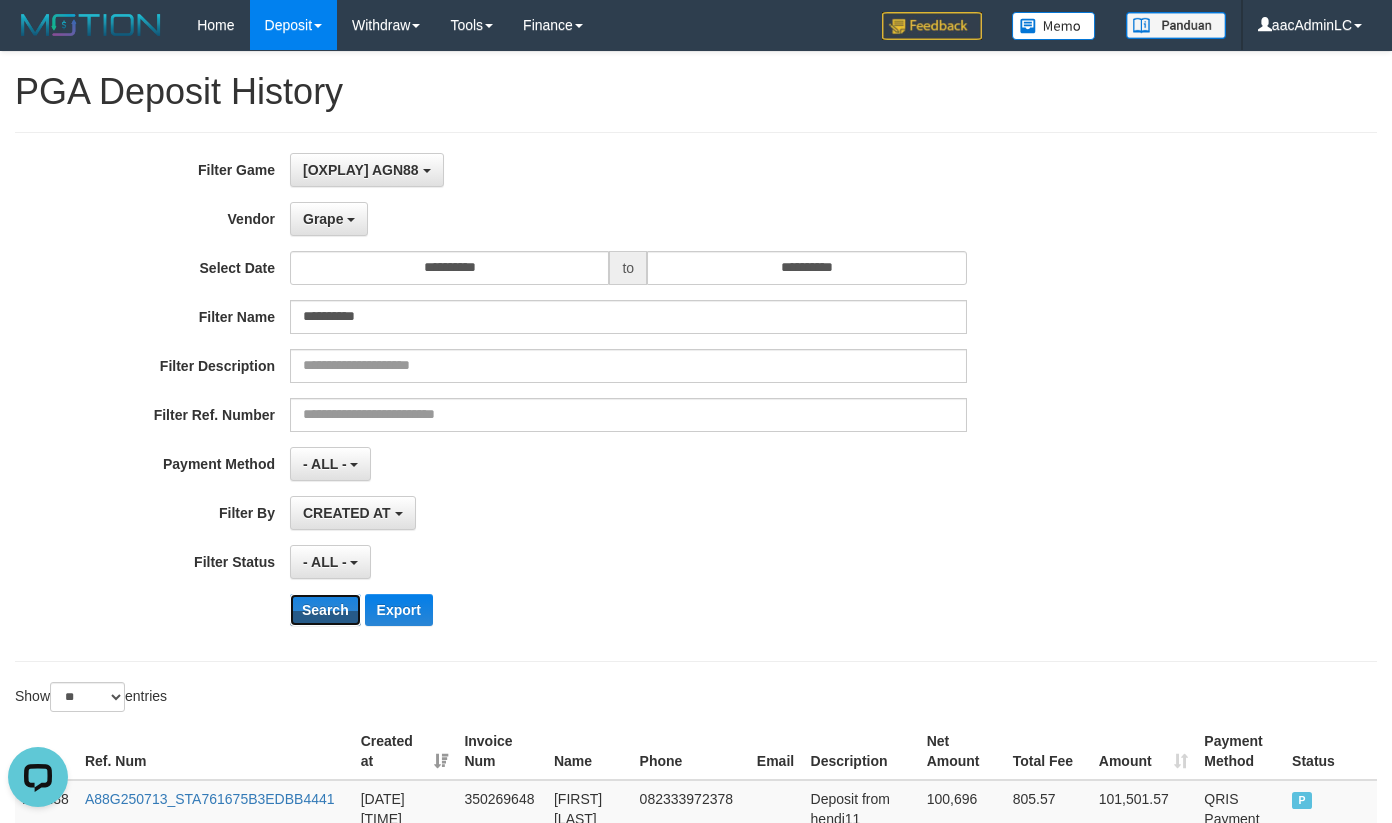 drag, startPoint x: 312, startPoint y: 600, endPoint x: 315, endPoint y: 630, distance: 30.149628 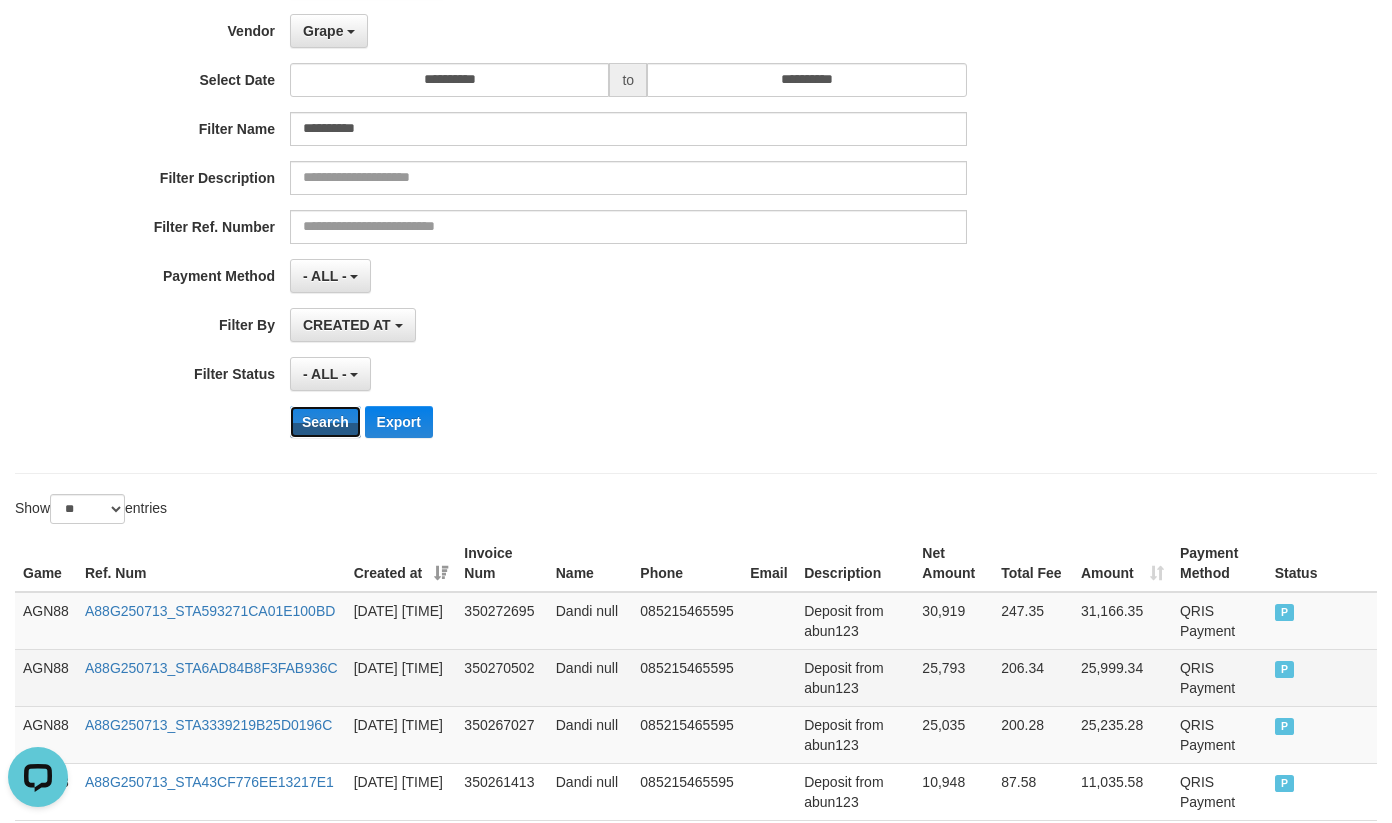 type 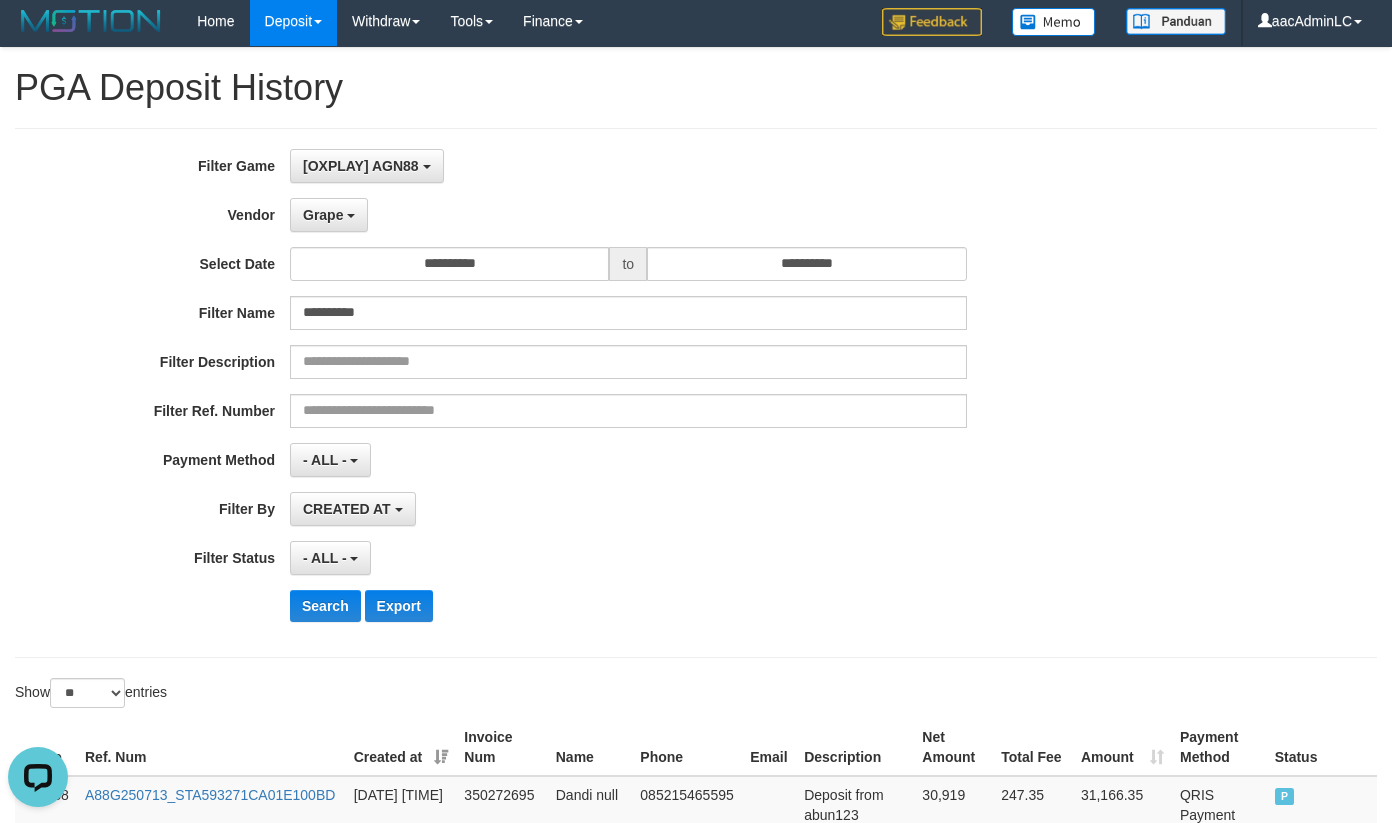 scroll, scrollTop: 0, scrollLeft: 0, axis: both 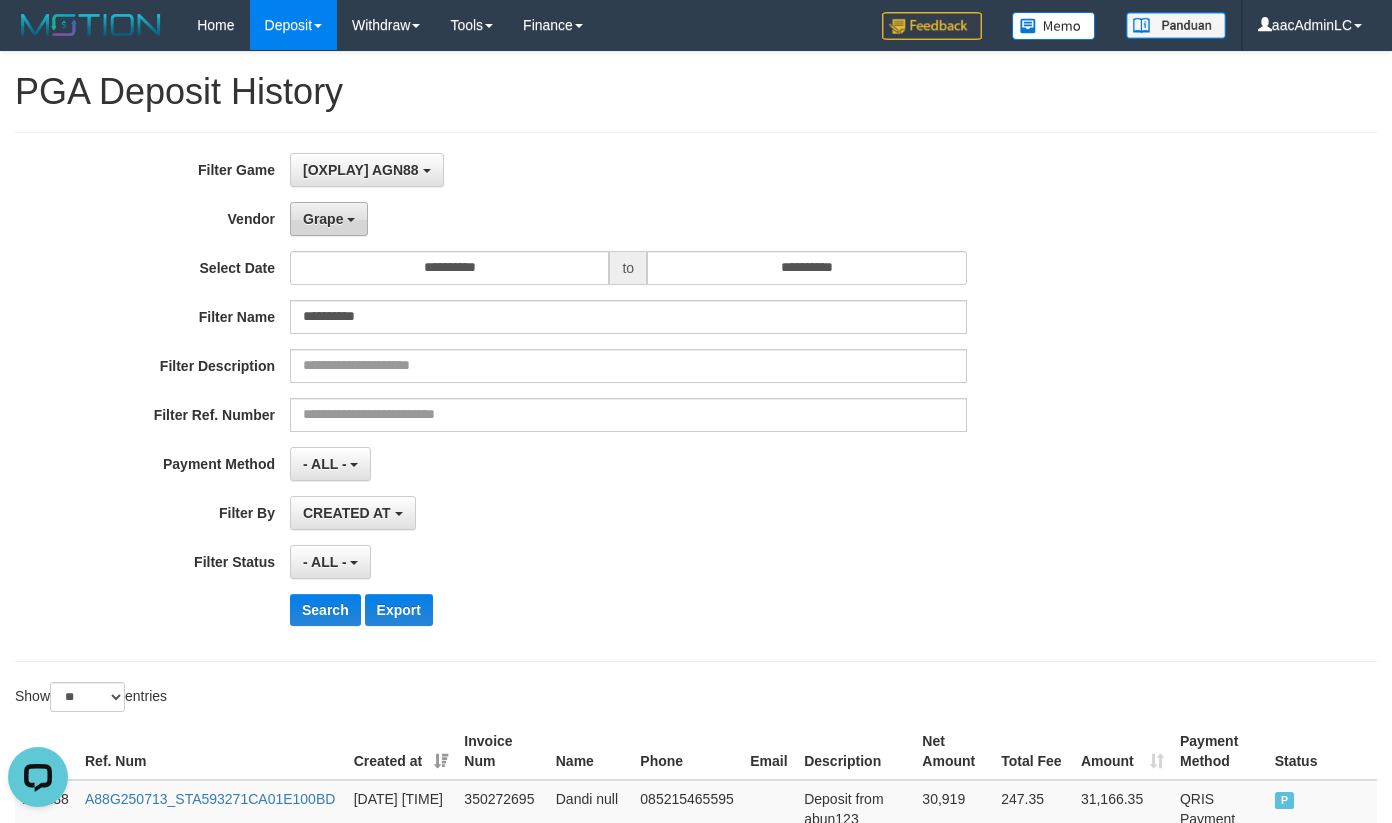 click on "Grape" at bounding box center [323, 219] 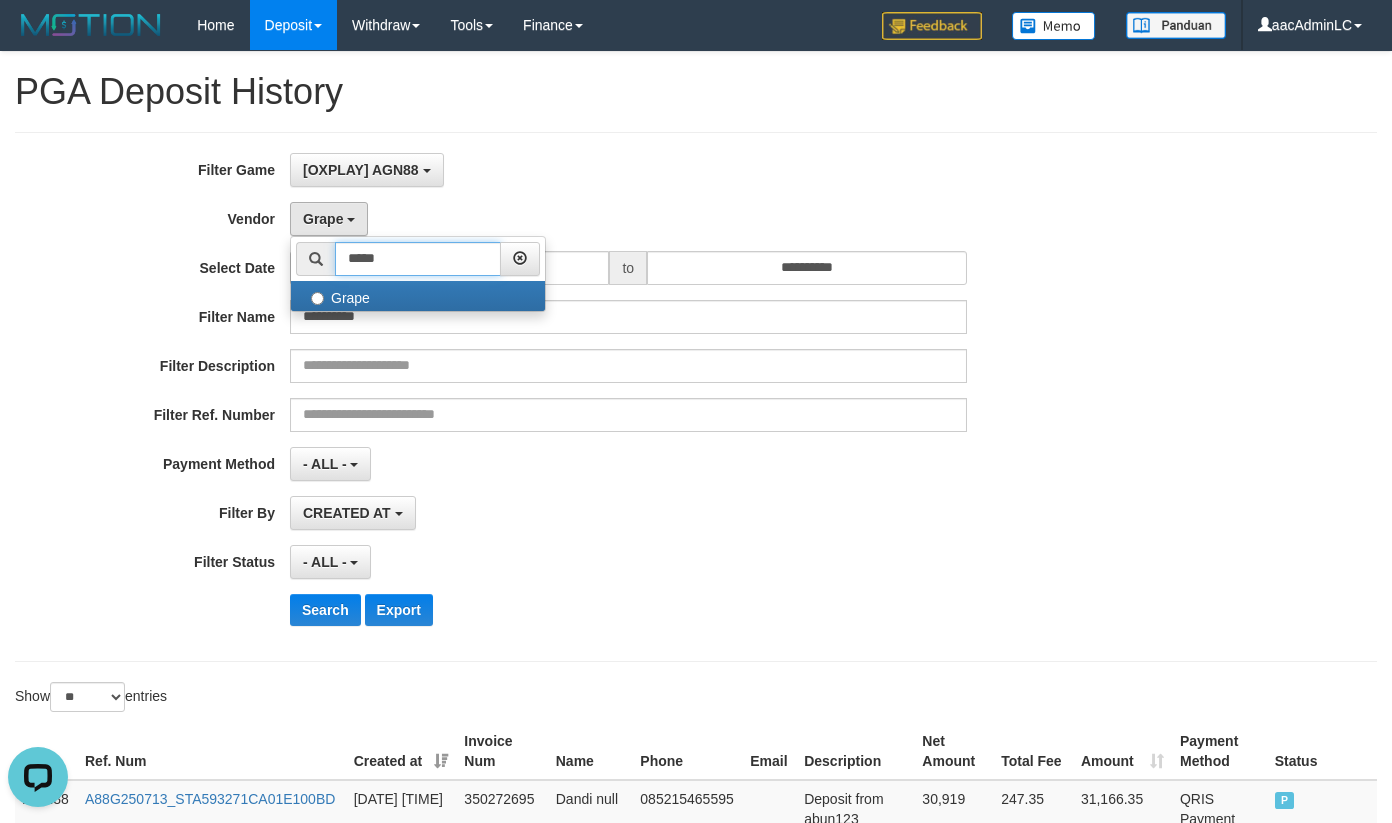 click on "*****" at bounding box center (418, 259) 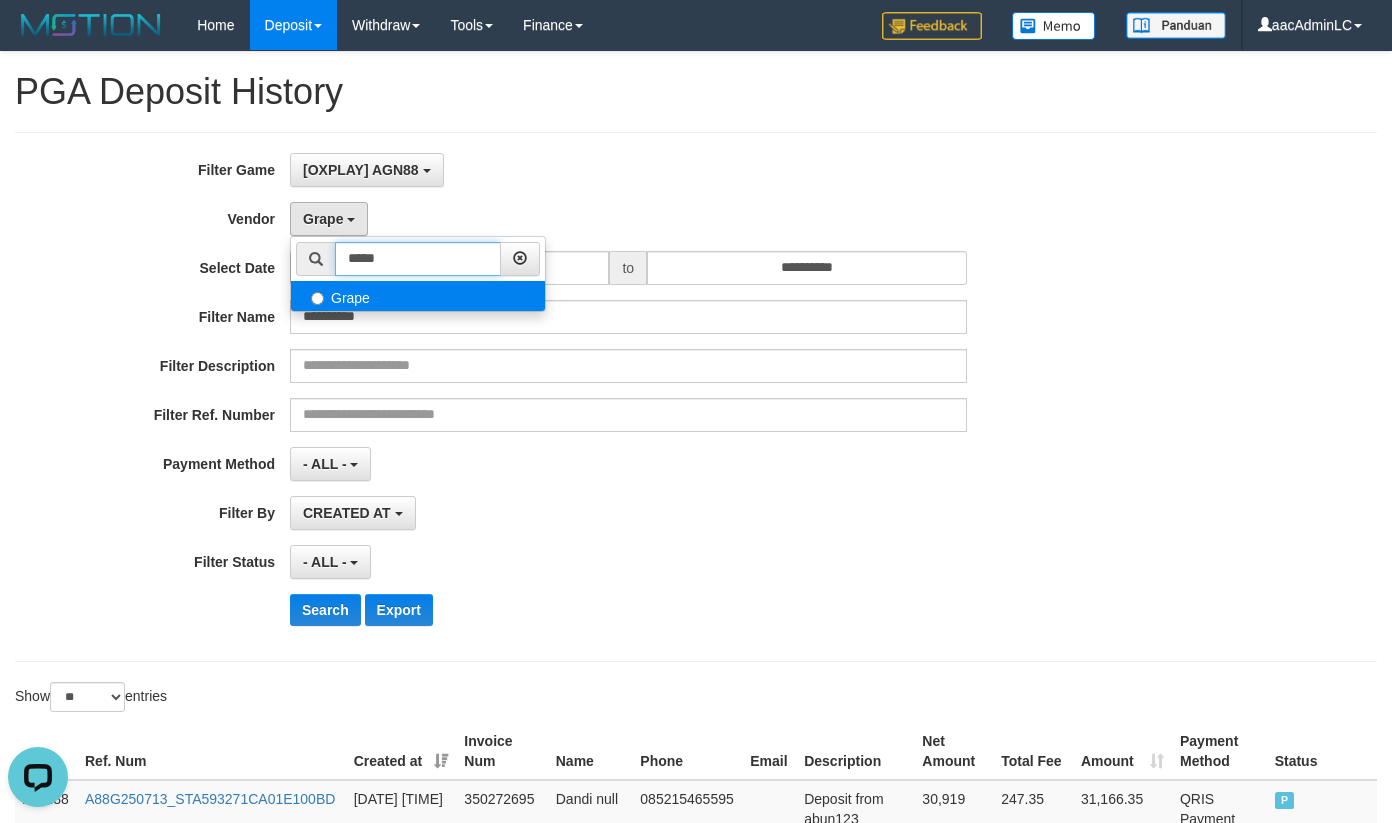 paste on "*********" 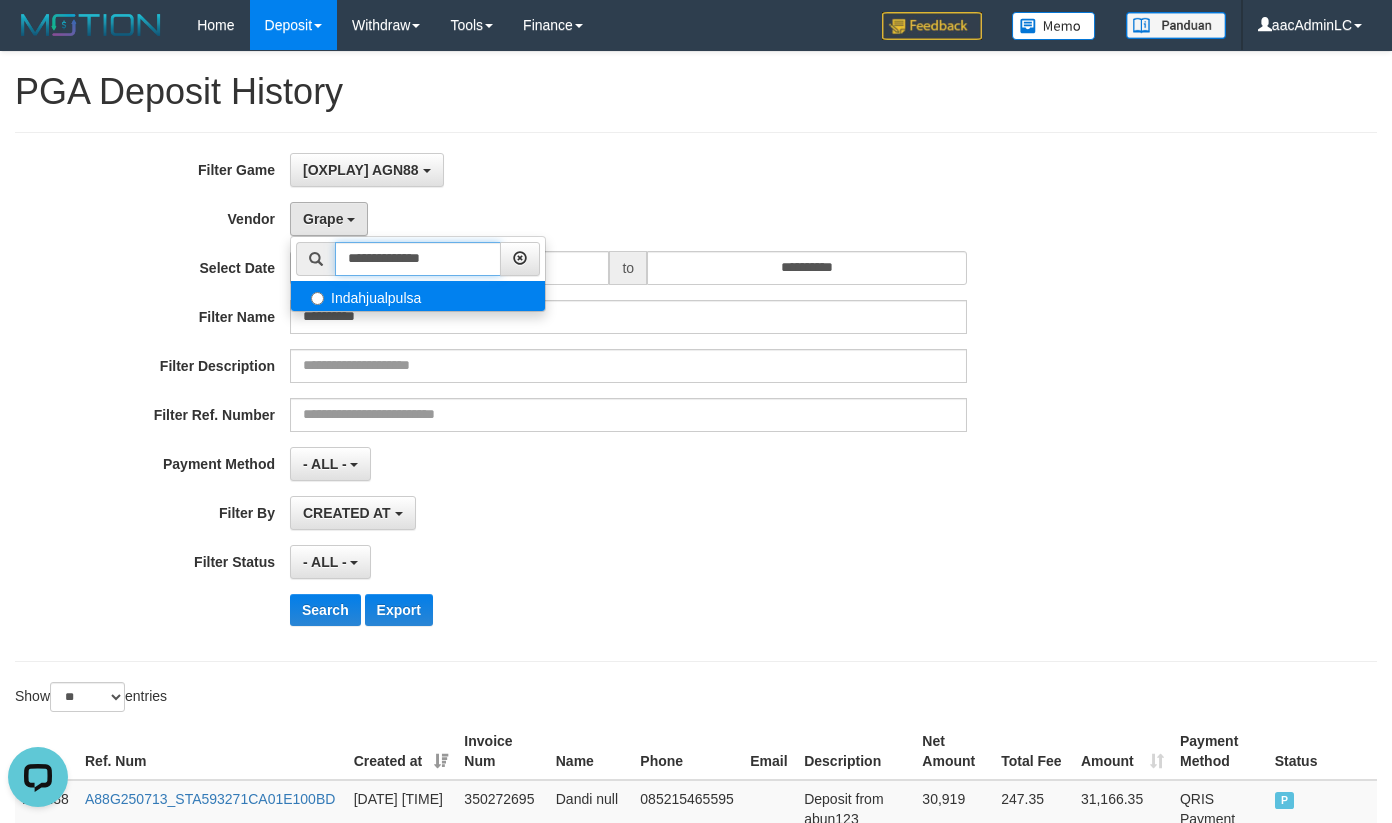 type on "**********" 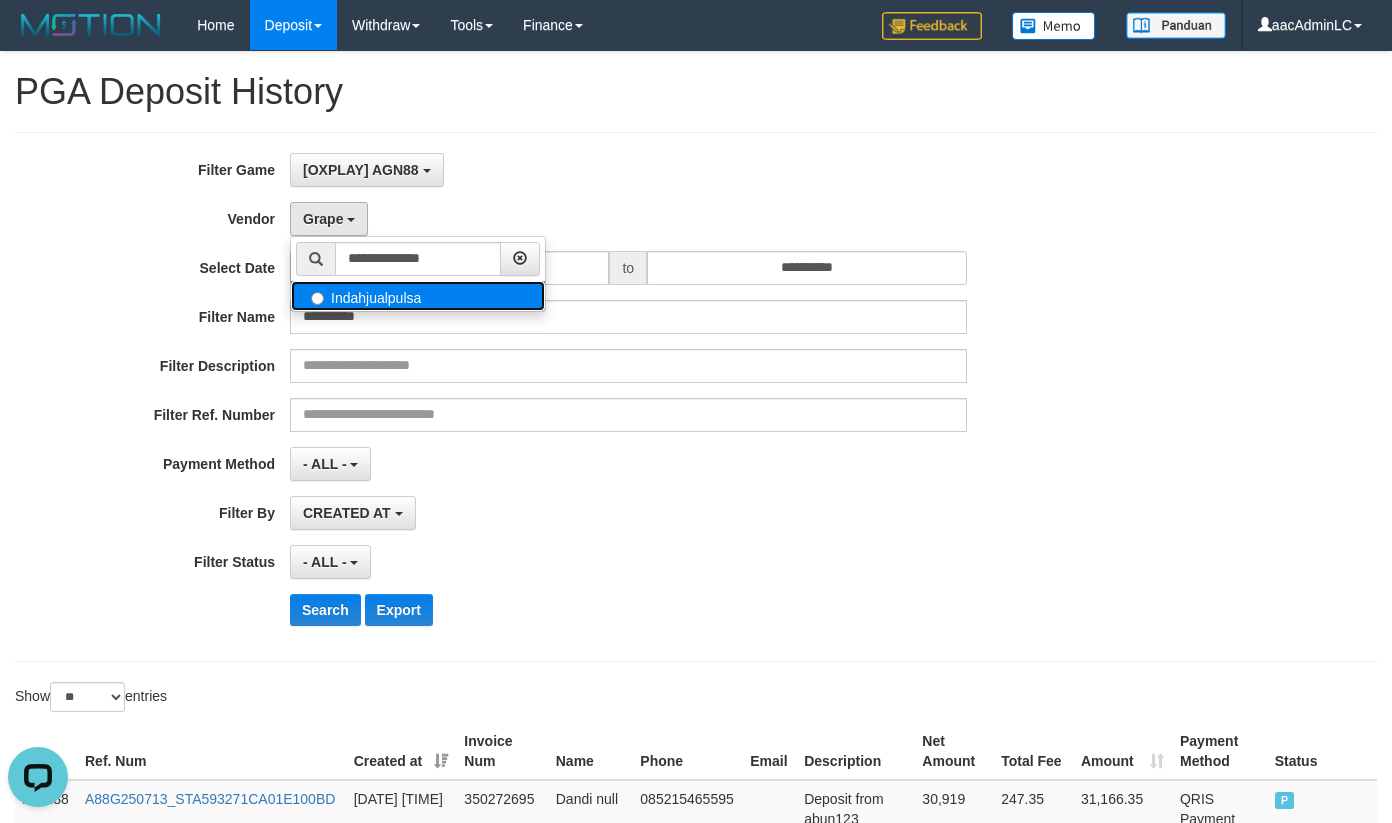 click on "Indahjualpulsa" at bounding box center (418, 296) 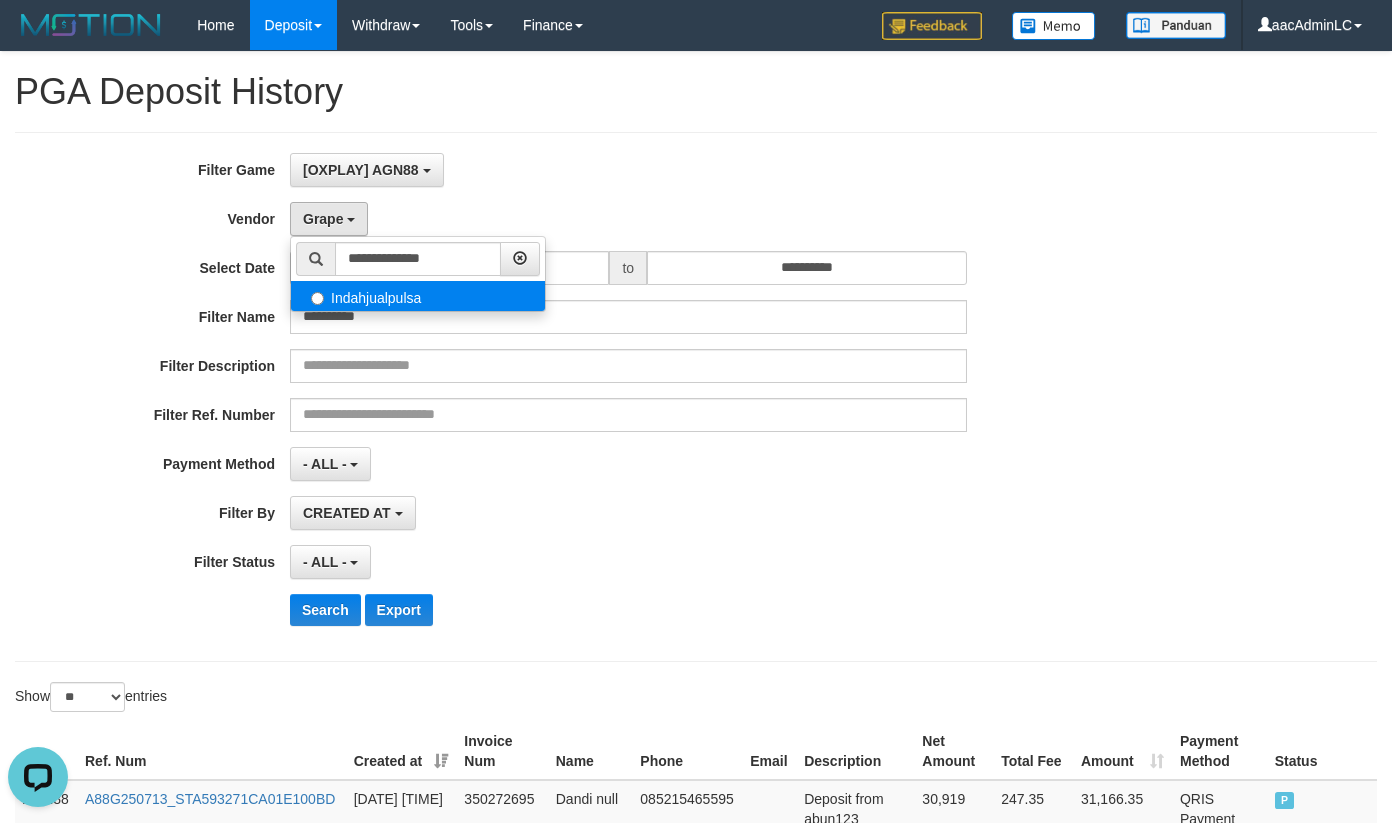 select on "**********" 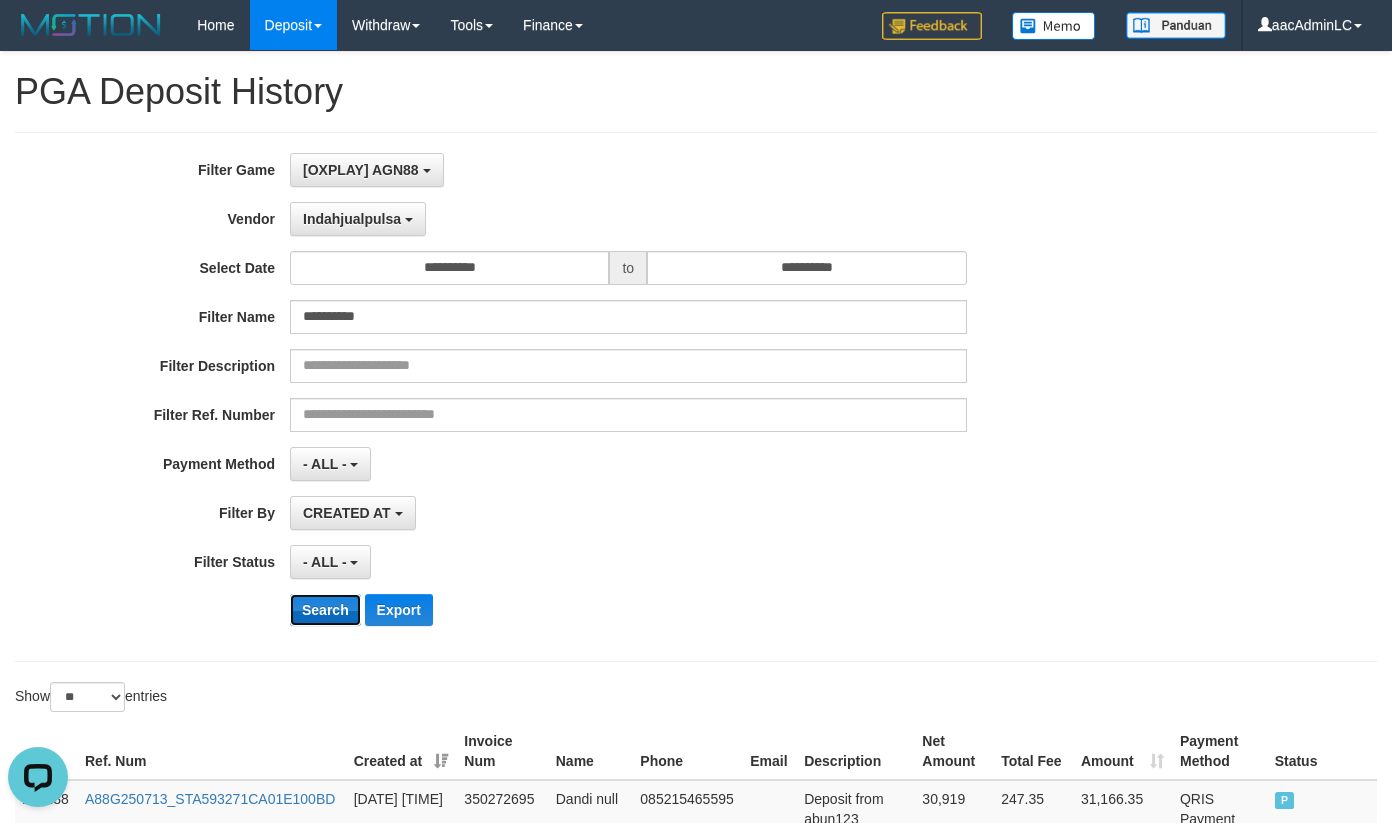 click on "Search" at bounding box center (325, 610) 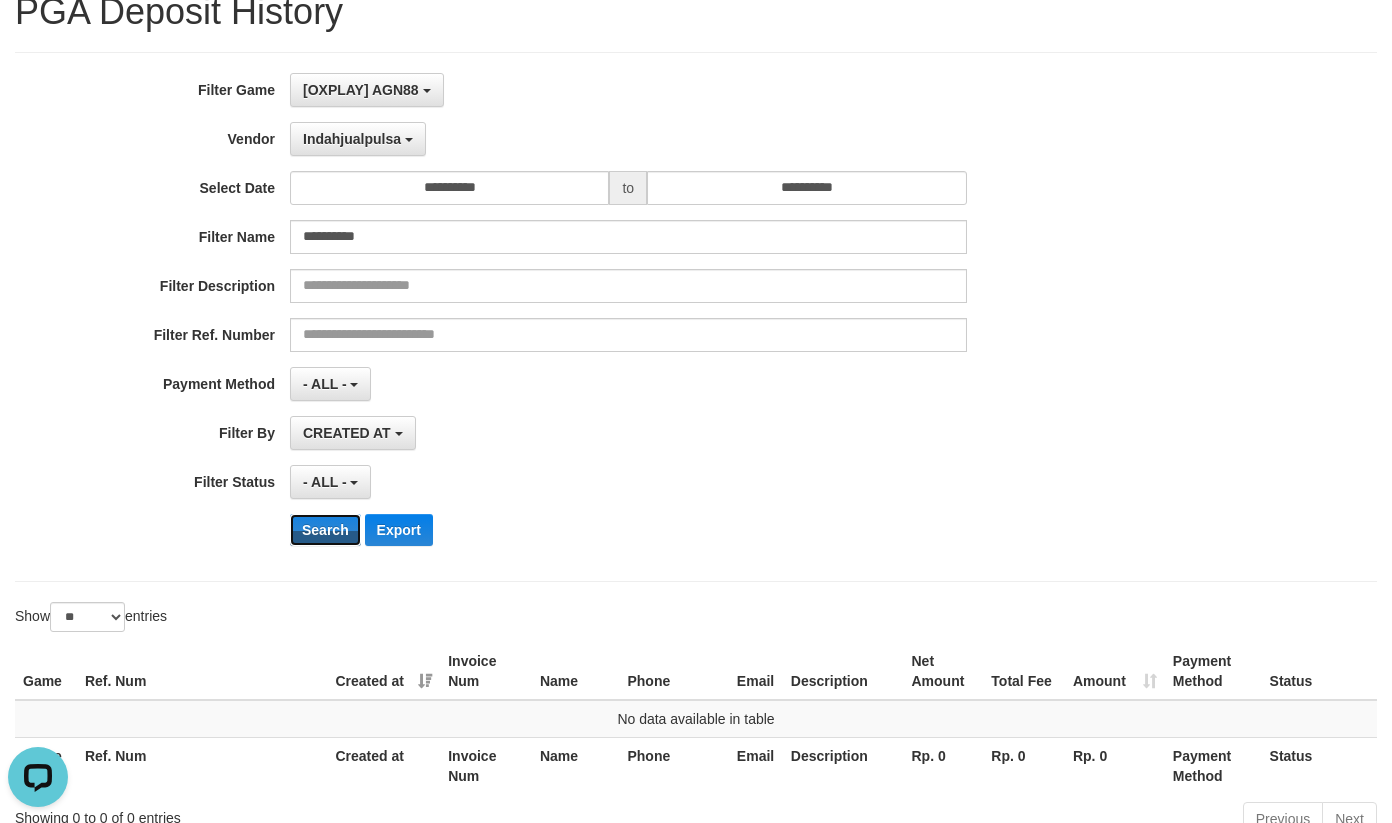 scroll, scrollTop: 0, scrollLeft: 0, axis: both 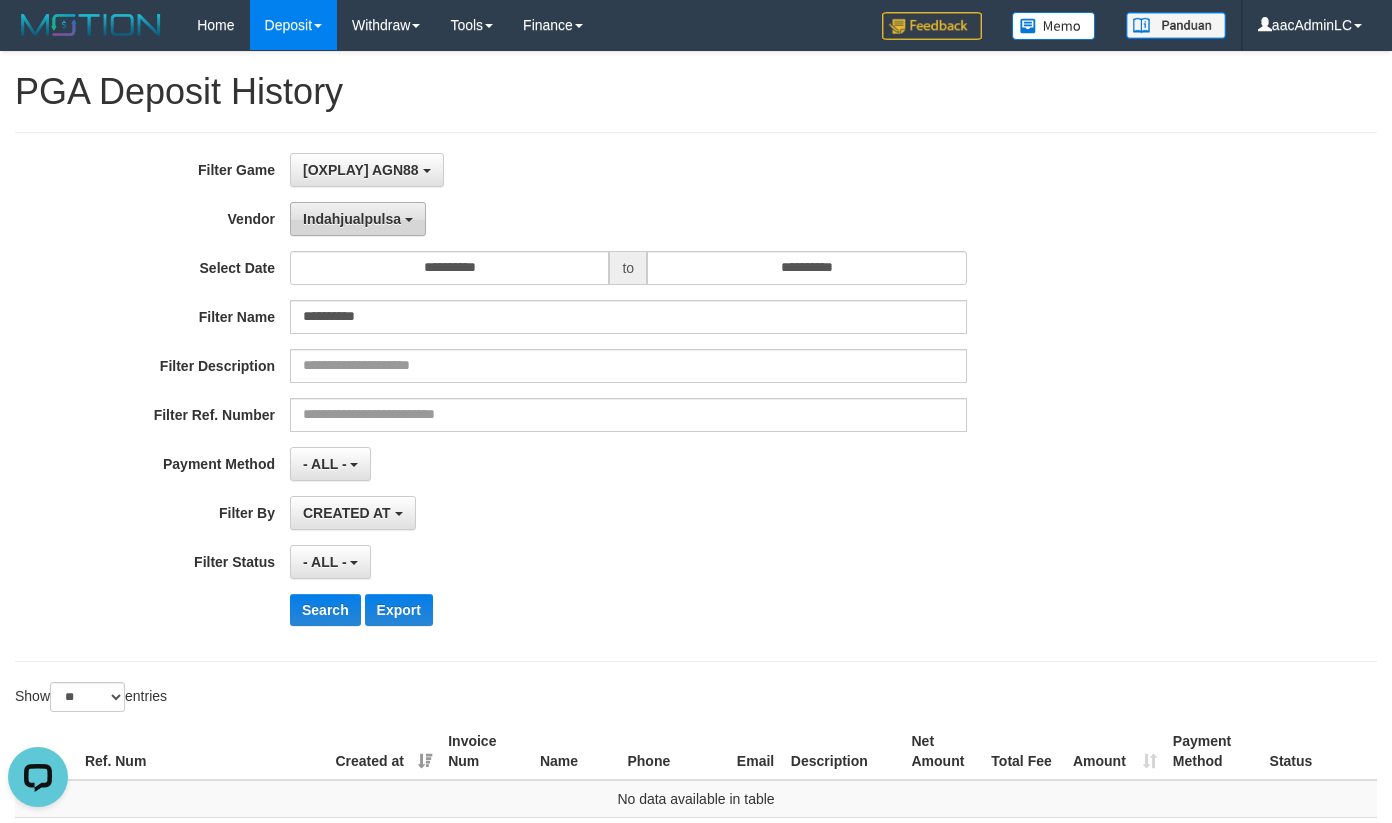 click on "Indahjualpulsa" at bounding box center (352, 219) 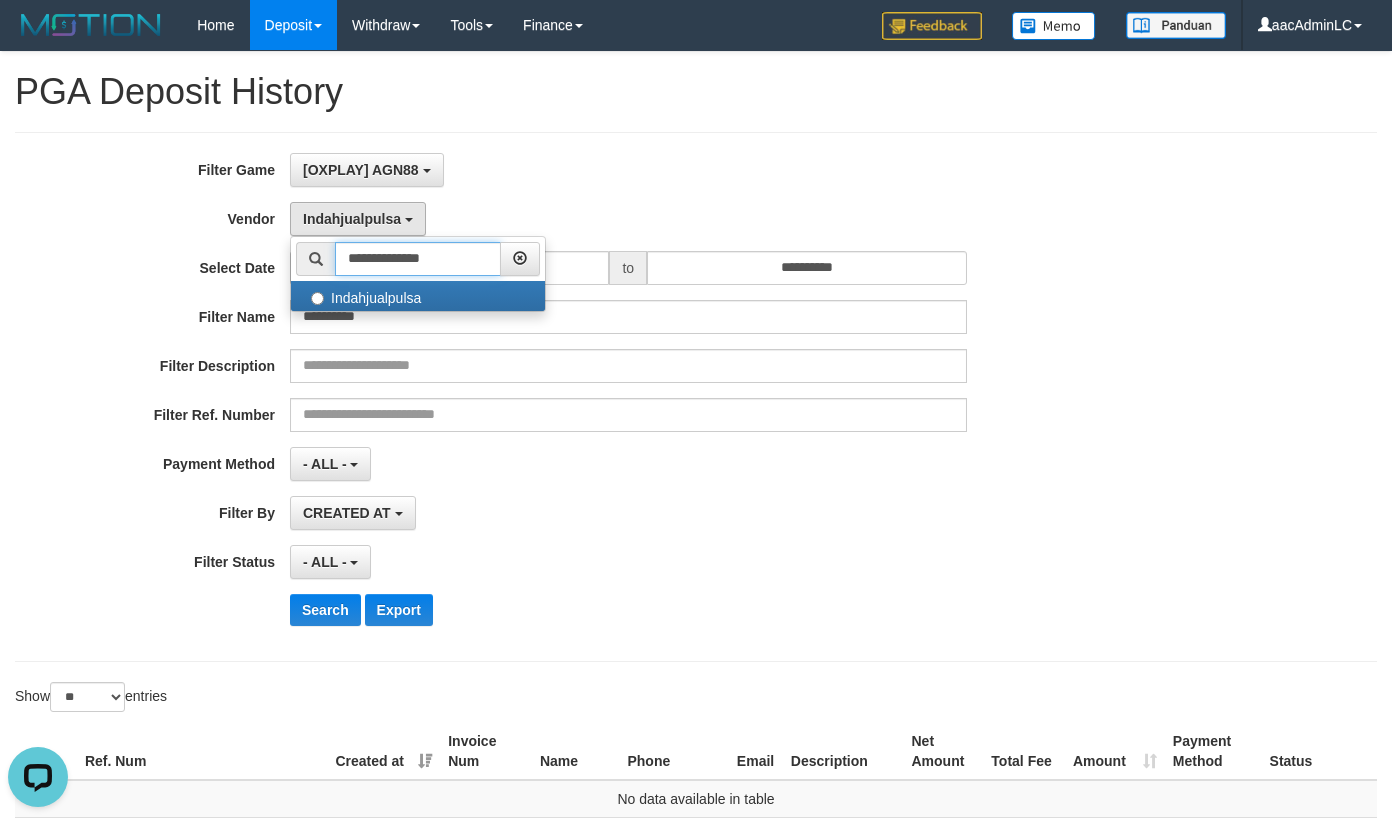 click on "**********" at bounding box center [418, 259] 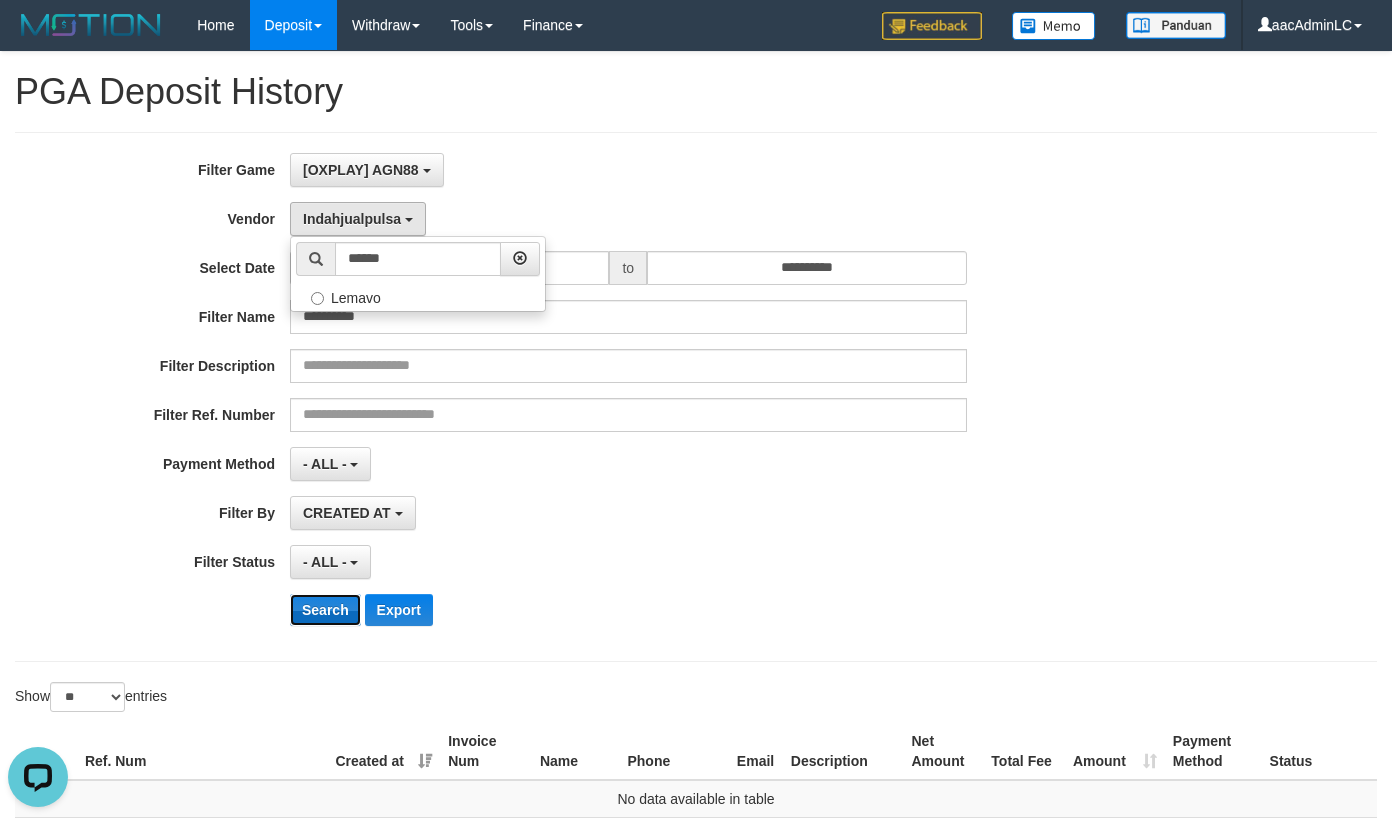 click on "Search" at bounding box center (325, 610) 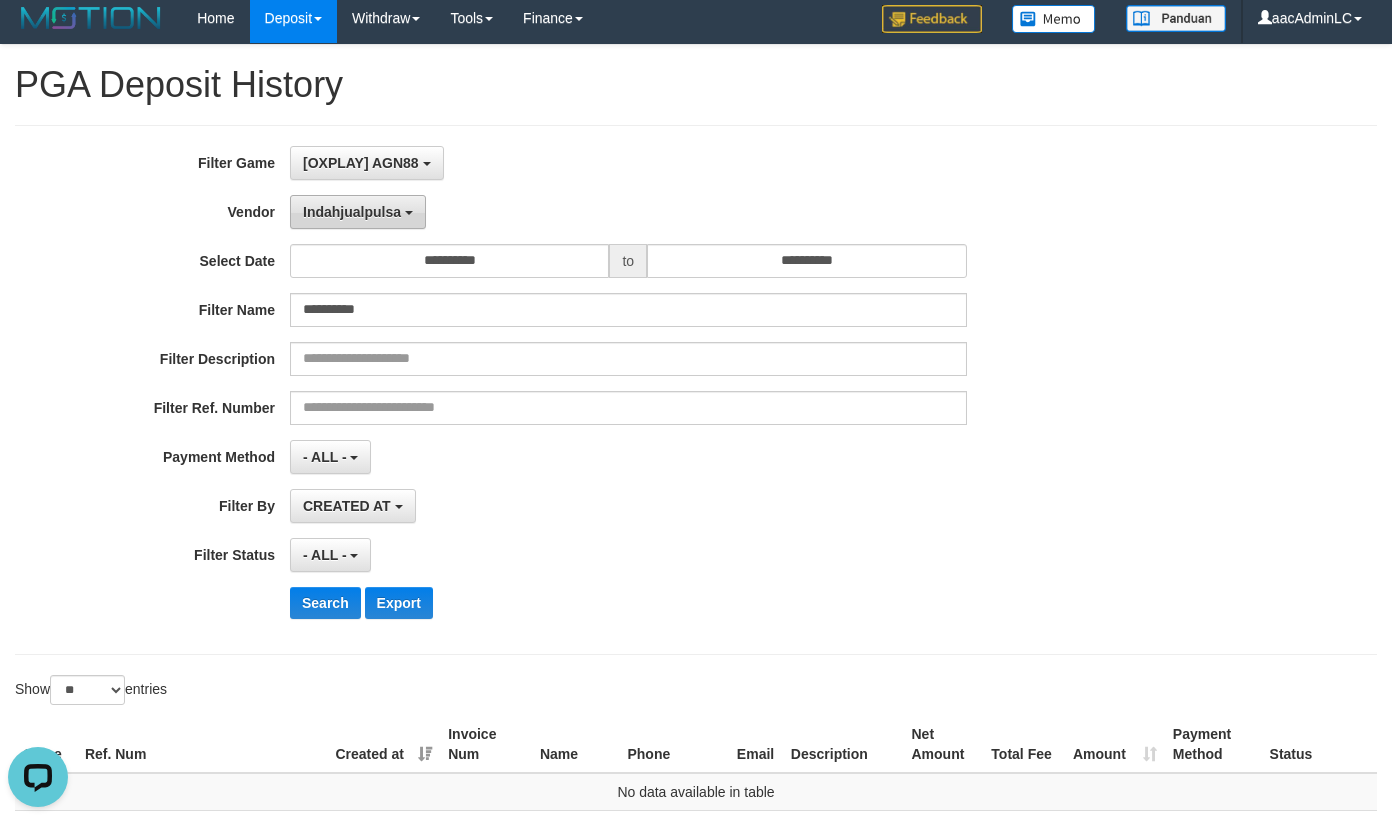 scroll, scrollTop: 0, scrollLeft: 0, axis: both 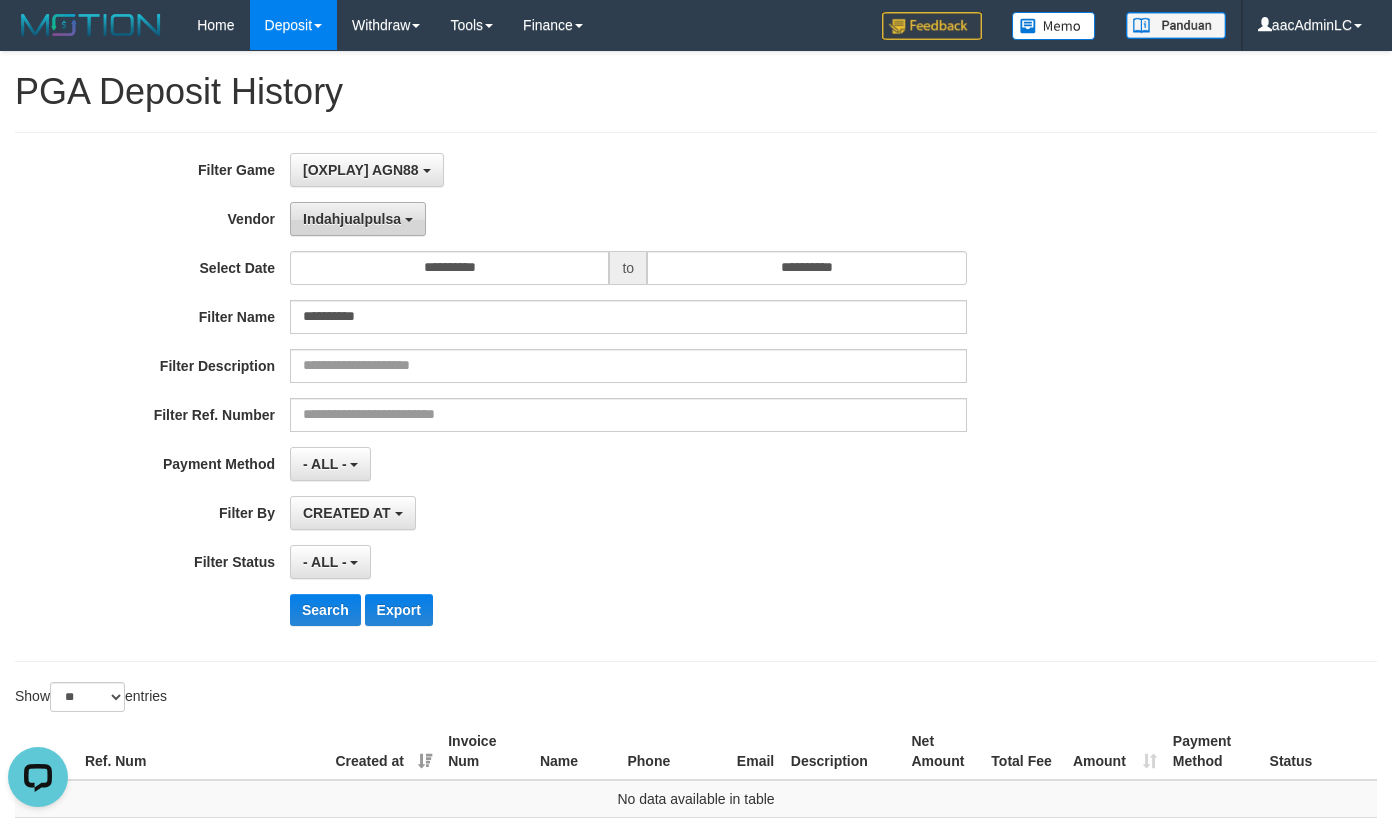 click on "Indahjualpulsa" at bounding box center [352, 219] 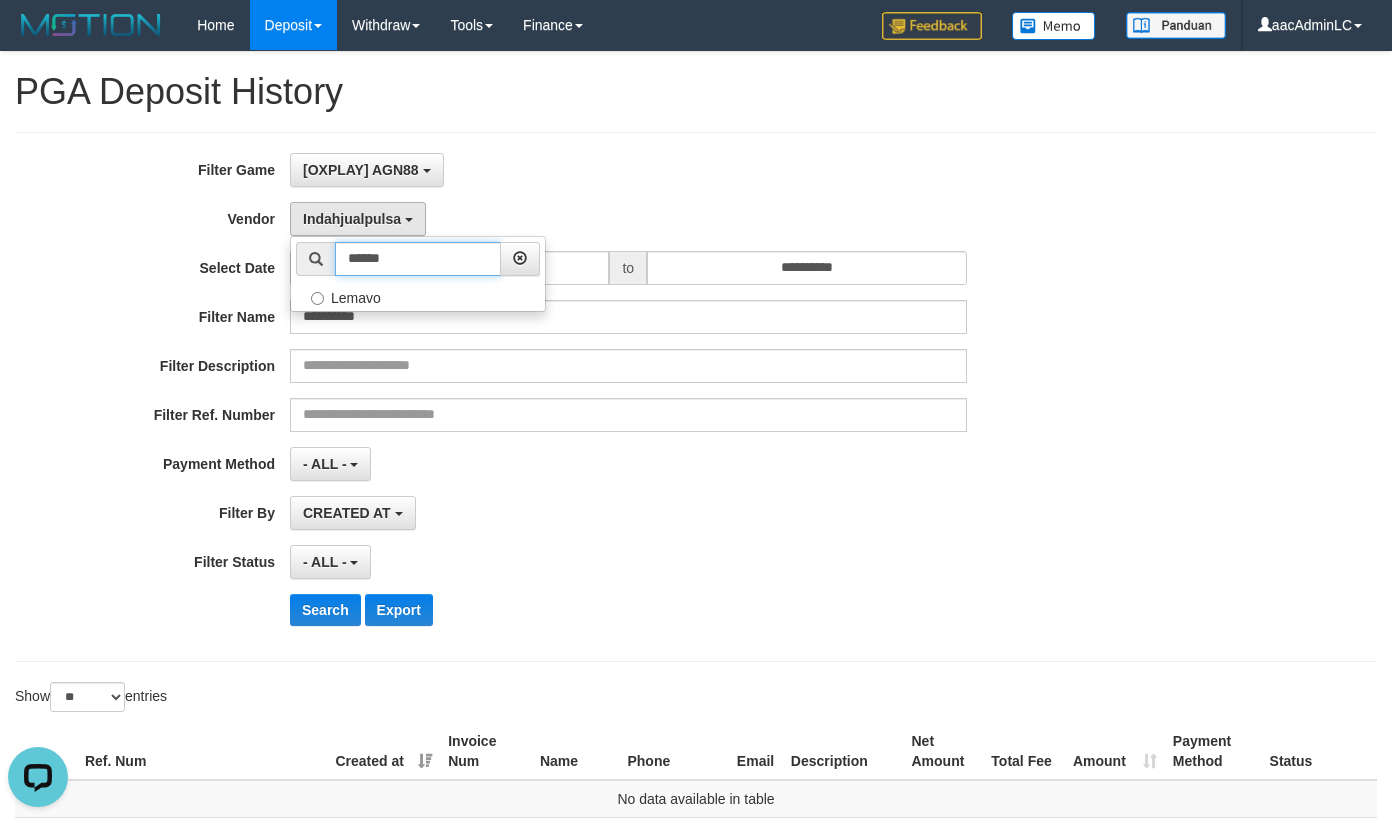 click on "******" at bounding box center (418, 259) 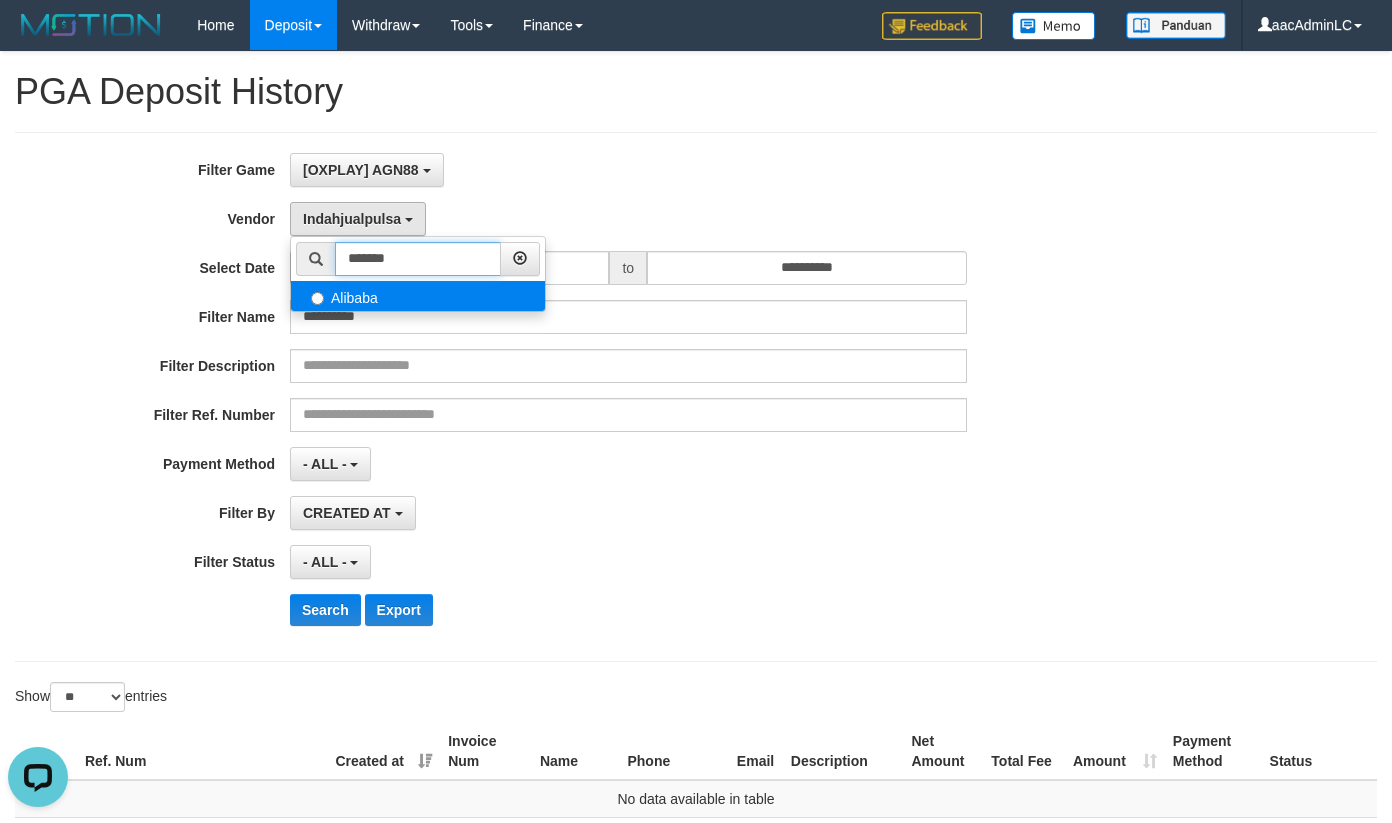 type on "*******" 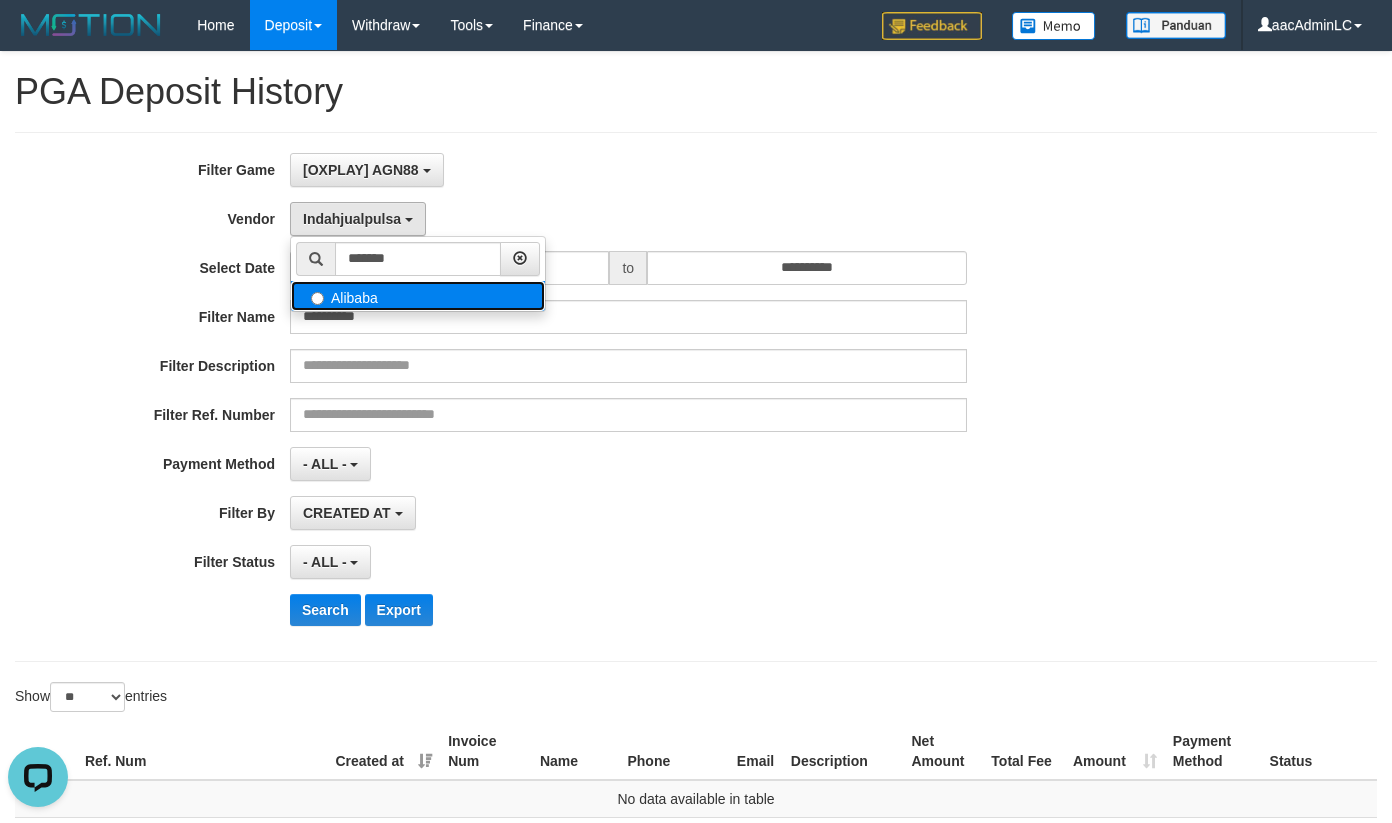 click on "Alibaba" at bounding box center [418, 296] 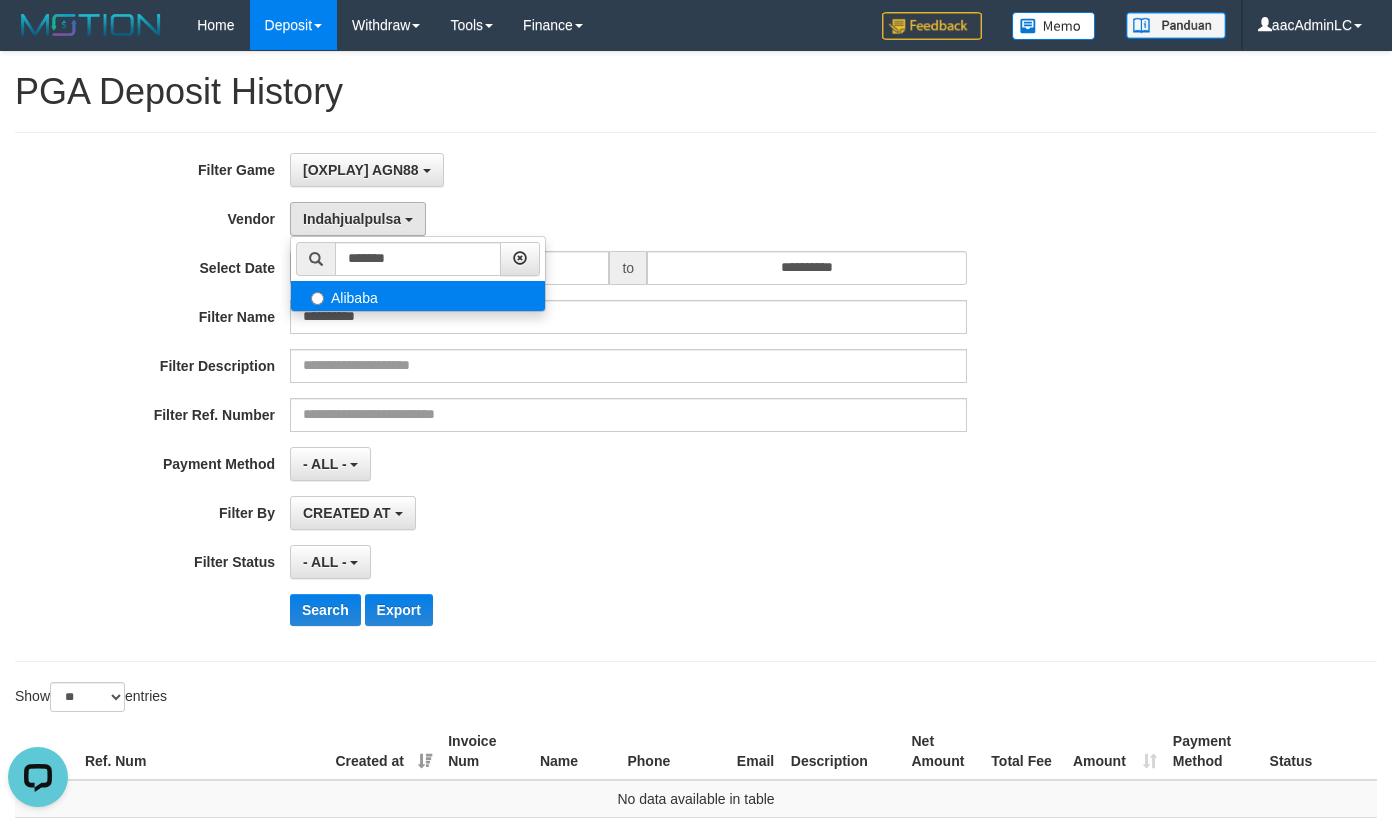 select on "**********" 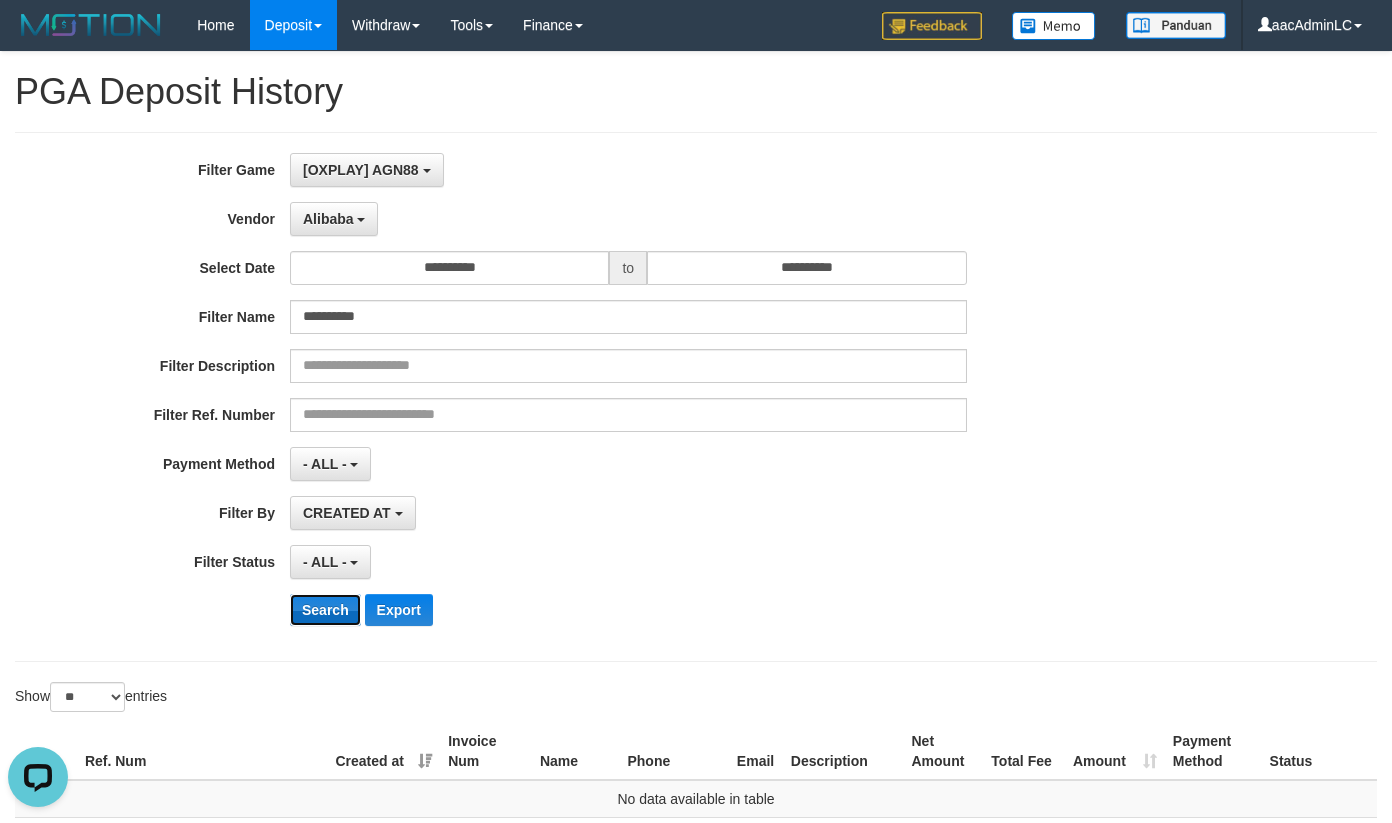 click on "Search" at bounding box center (325, 610) 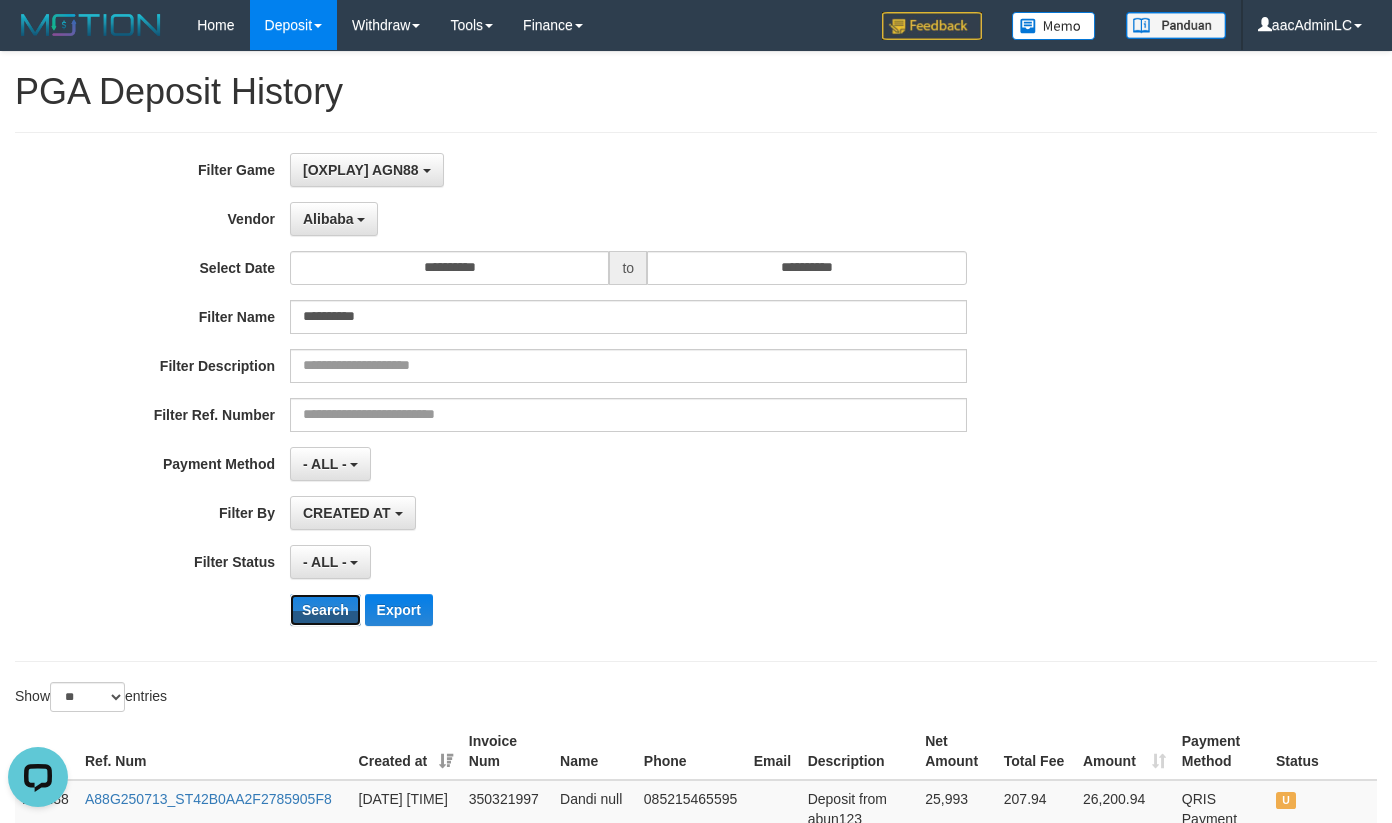 scroll, scrollTop: 345, scrollLeft: 0, axis: vertical 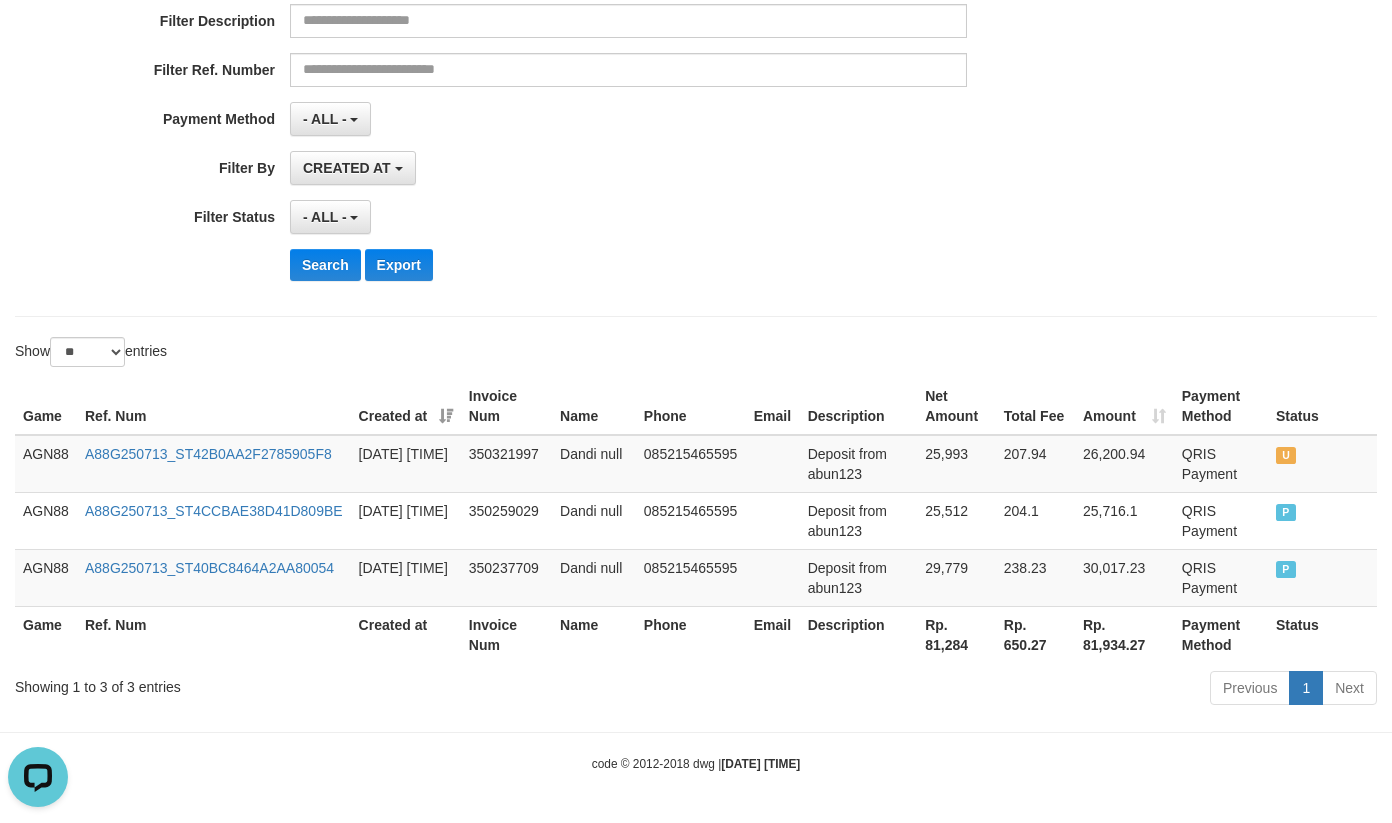click on "**********" at bounding box center [580, 52] 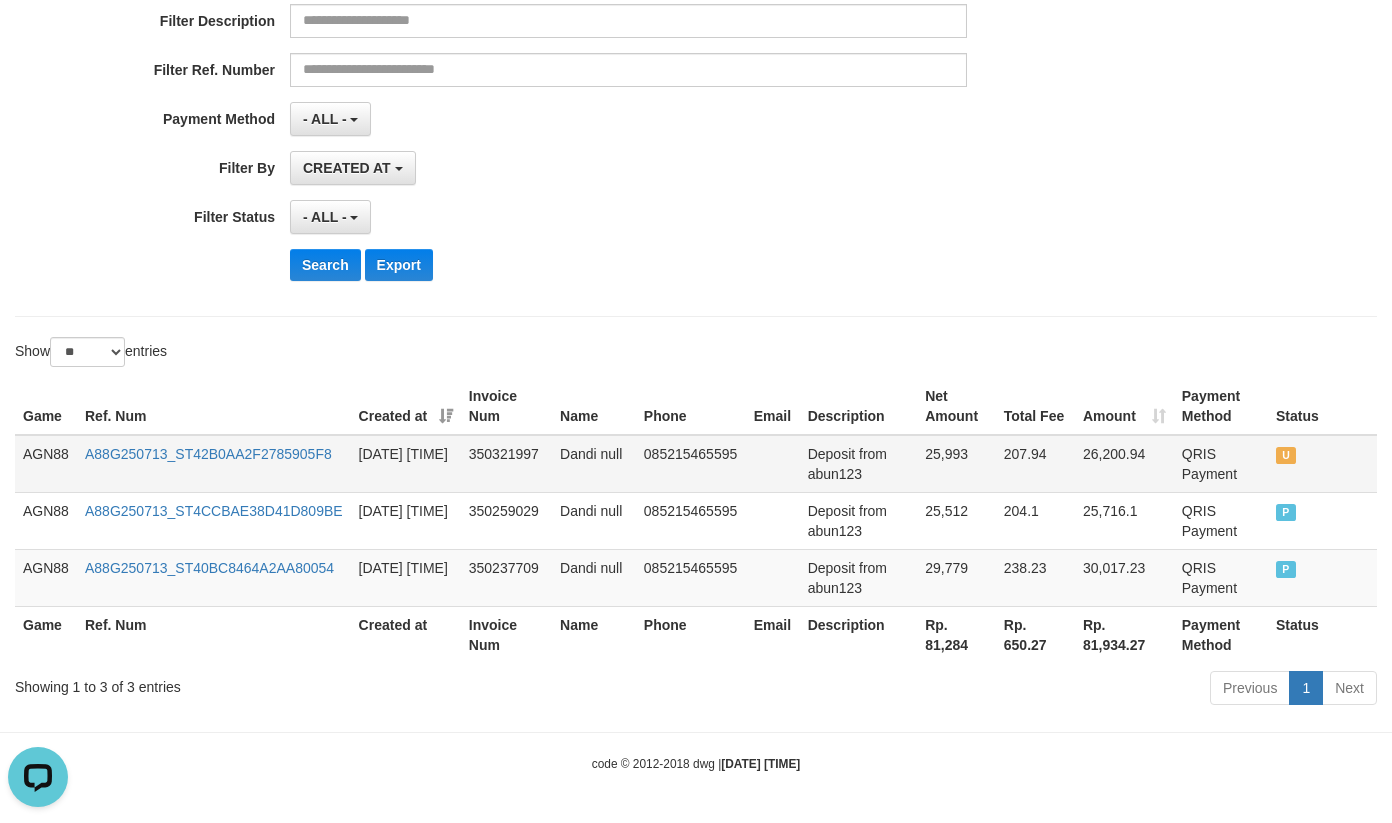 click on "A88G250713_ST42B0AA2F2785905F8" at bounding box center [214, 464] 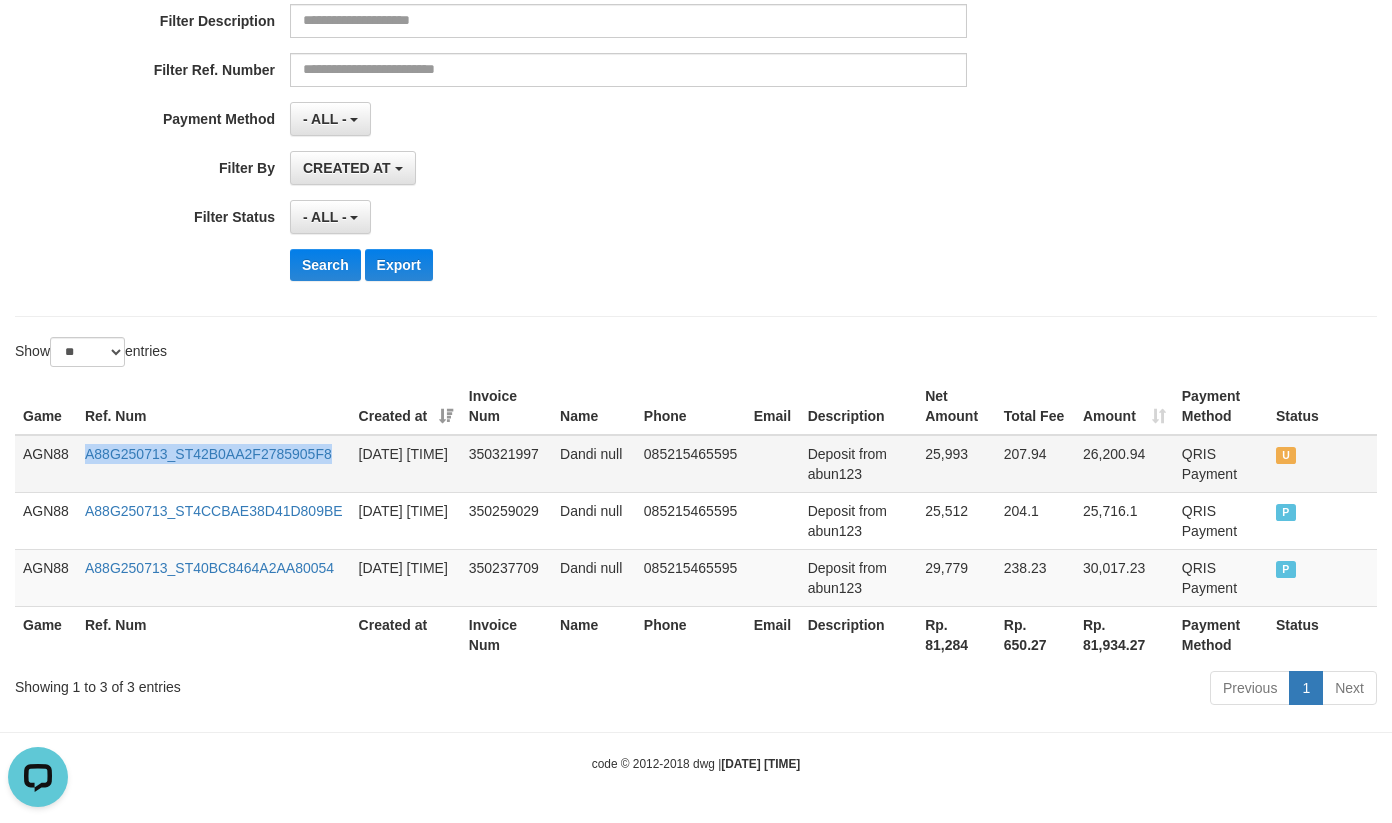 click on "A88G250713_ST42B0AA2F2785905F8" at bounding box center (214, 464) 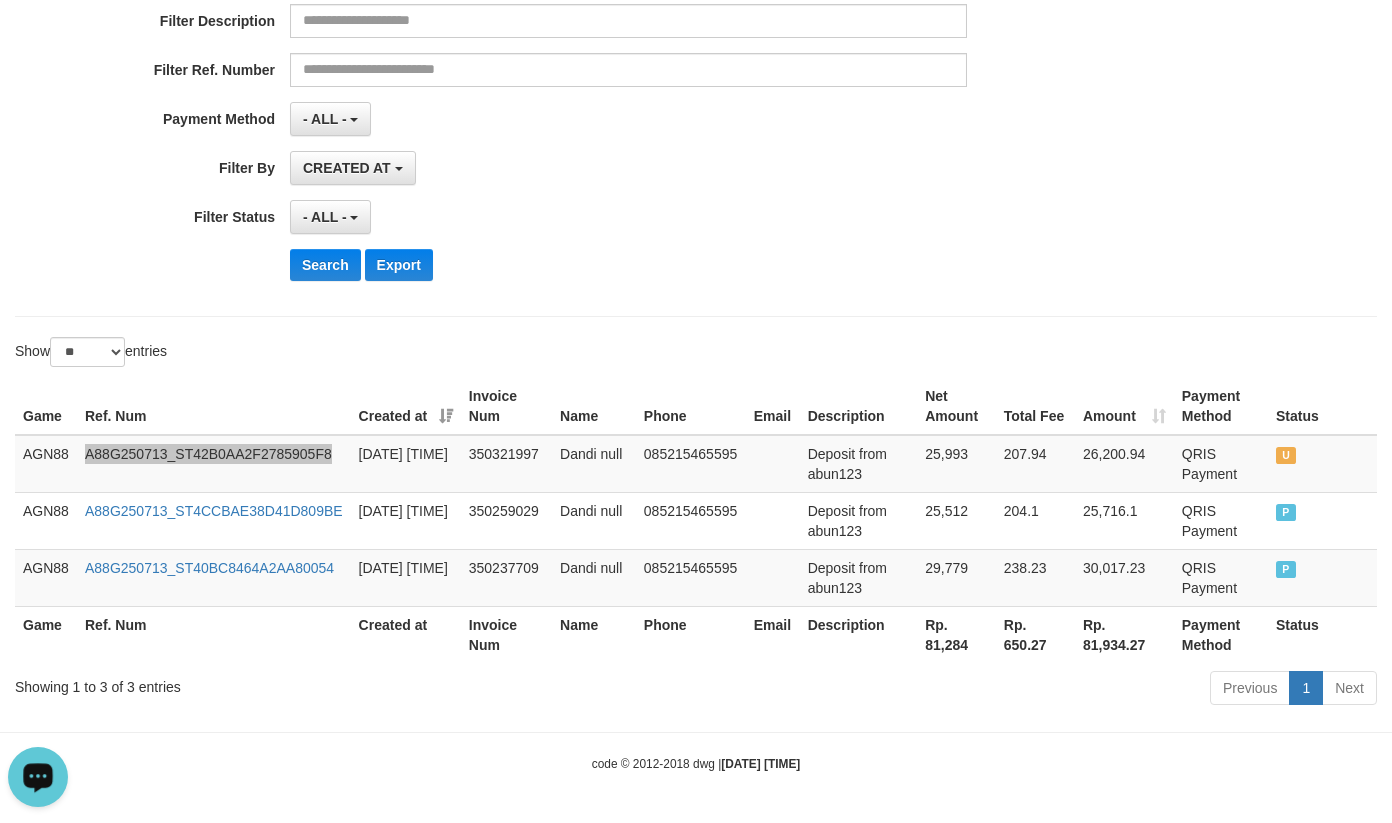 click at bounding box center (38, 776) 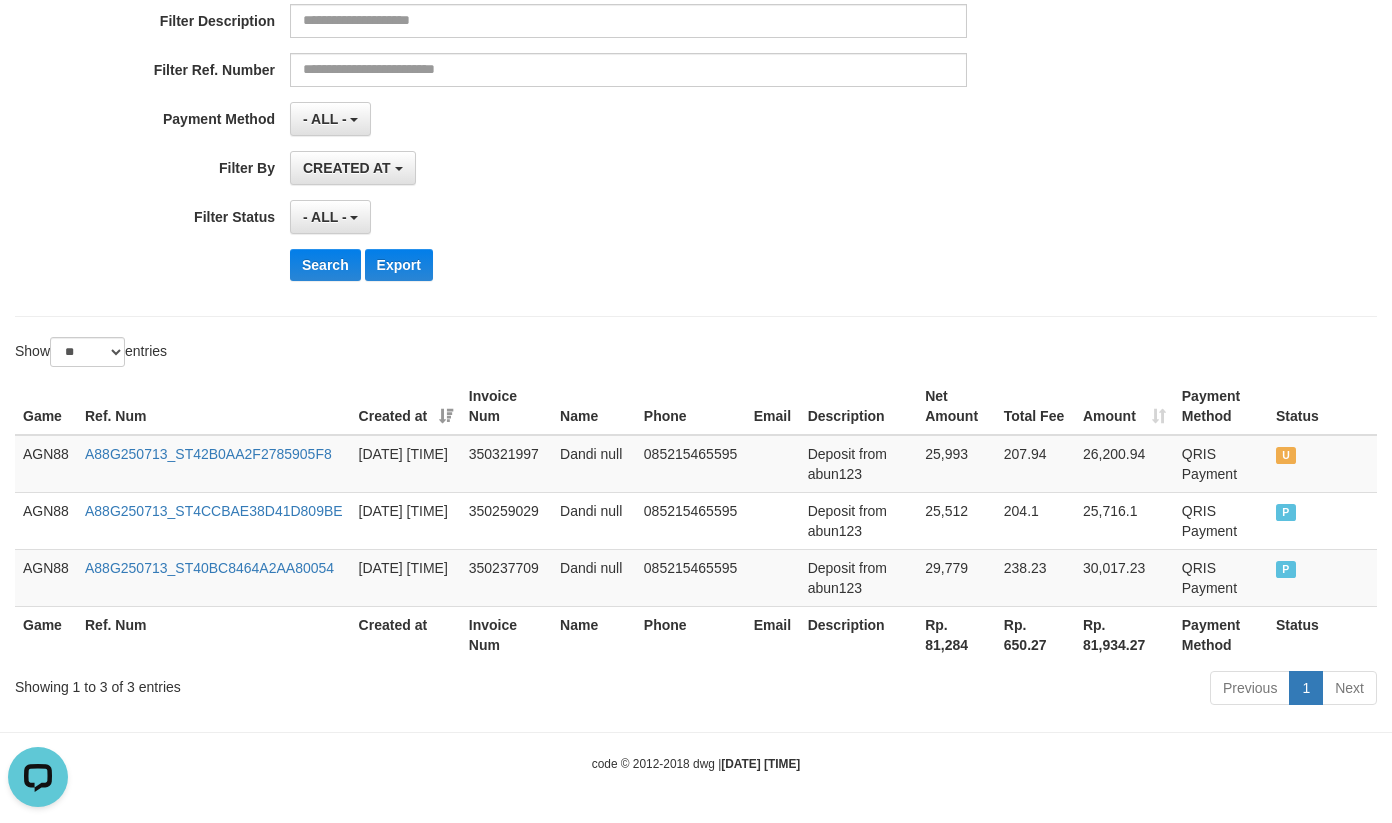 click on "Search
Export" at bounding box center (725, 265) 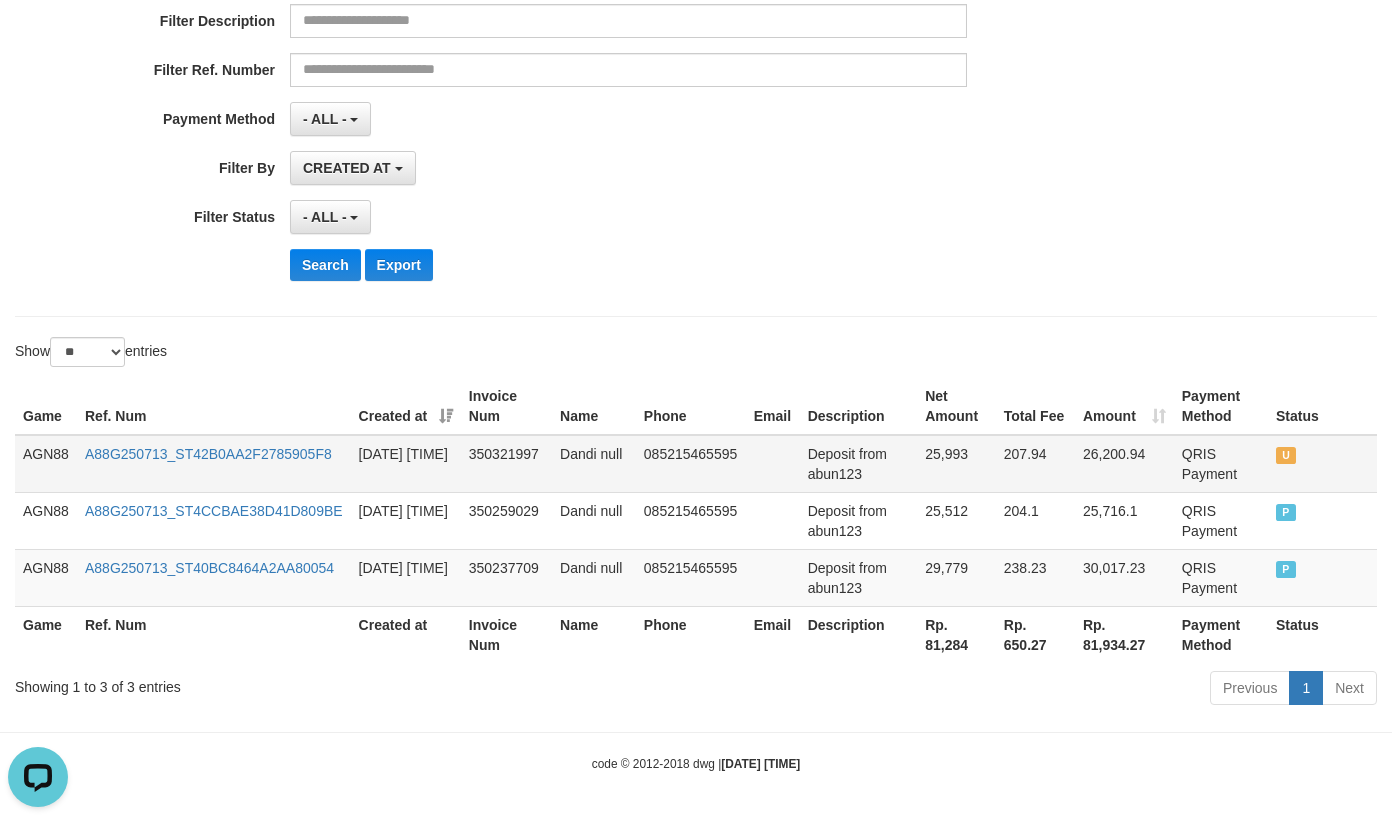 click on "A88G250713_ST42B0AA2F2785905F8" at bounding box center [214, 464] 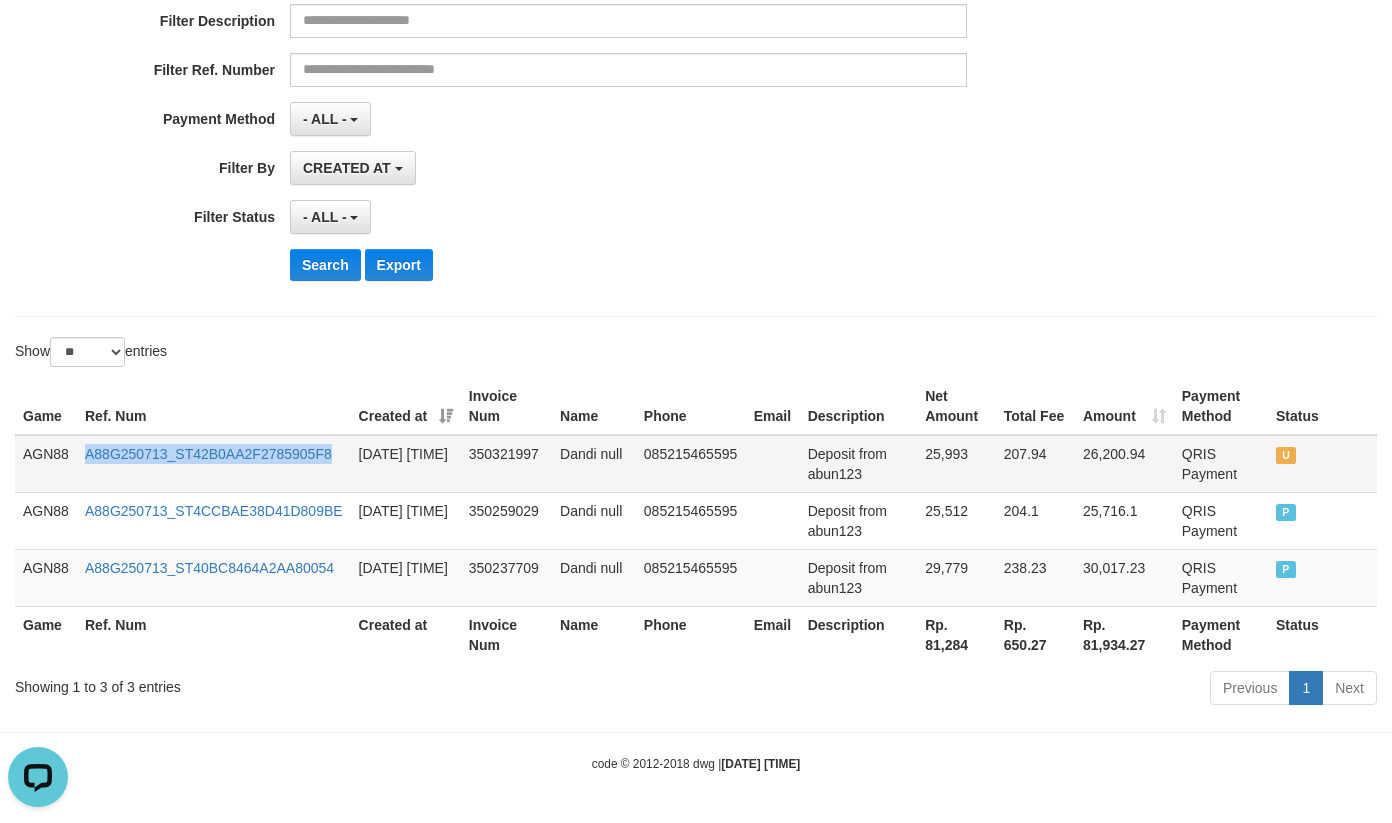 click on "A88G250713_ST42B0AA2F2785905F8" at bounding box center (214, 464) 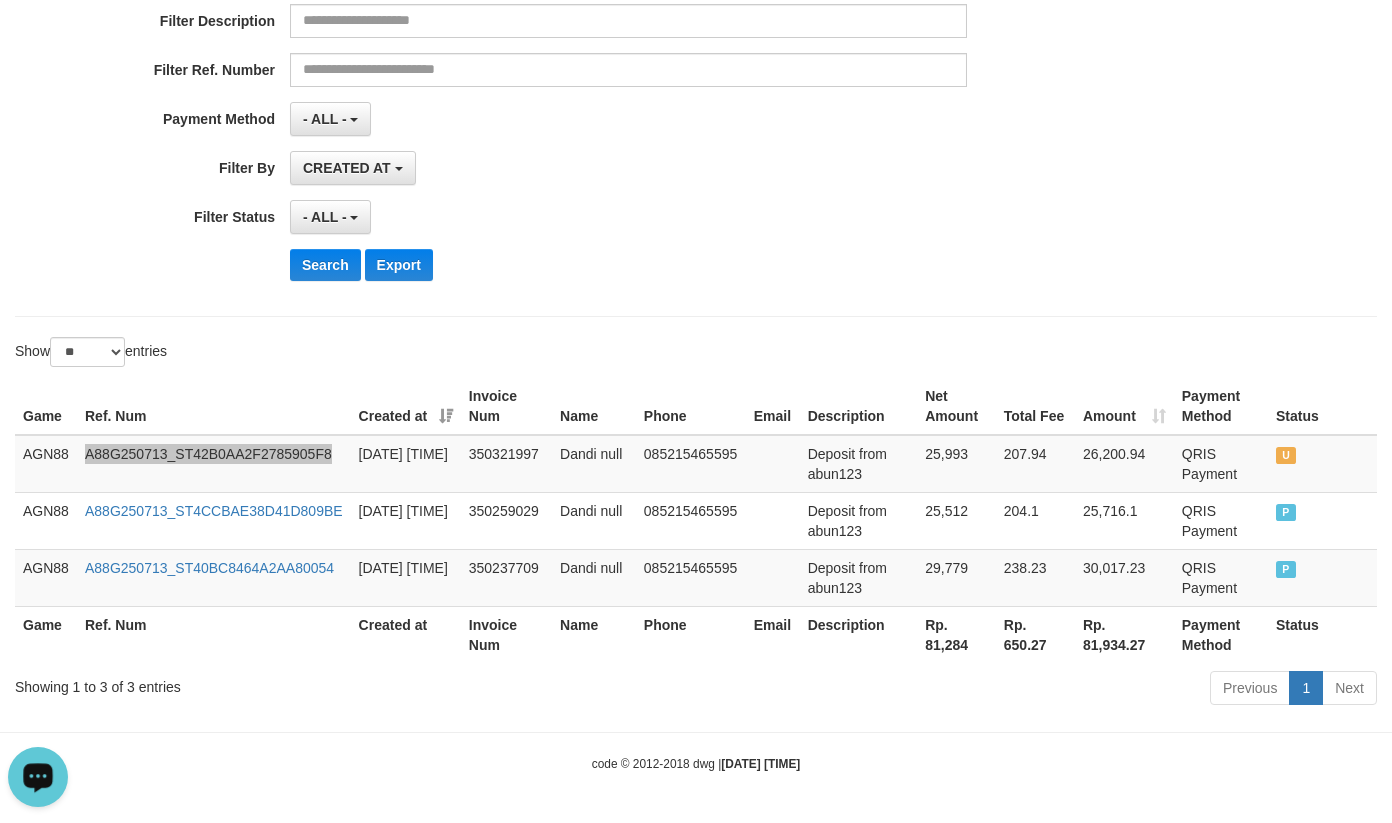 click at bounding box center [38, 776] 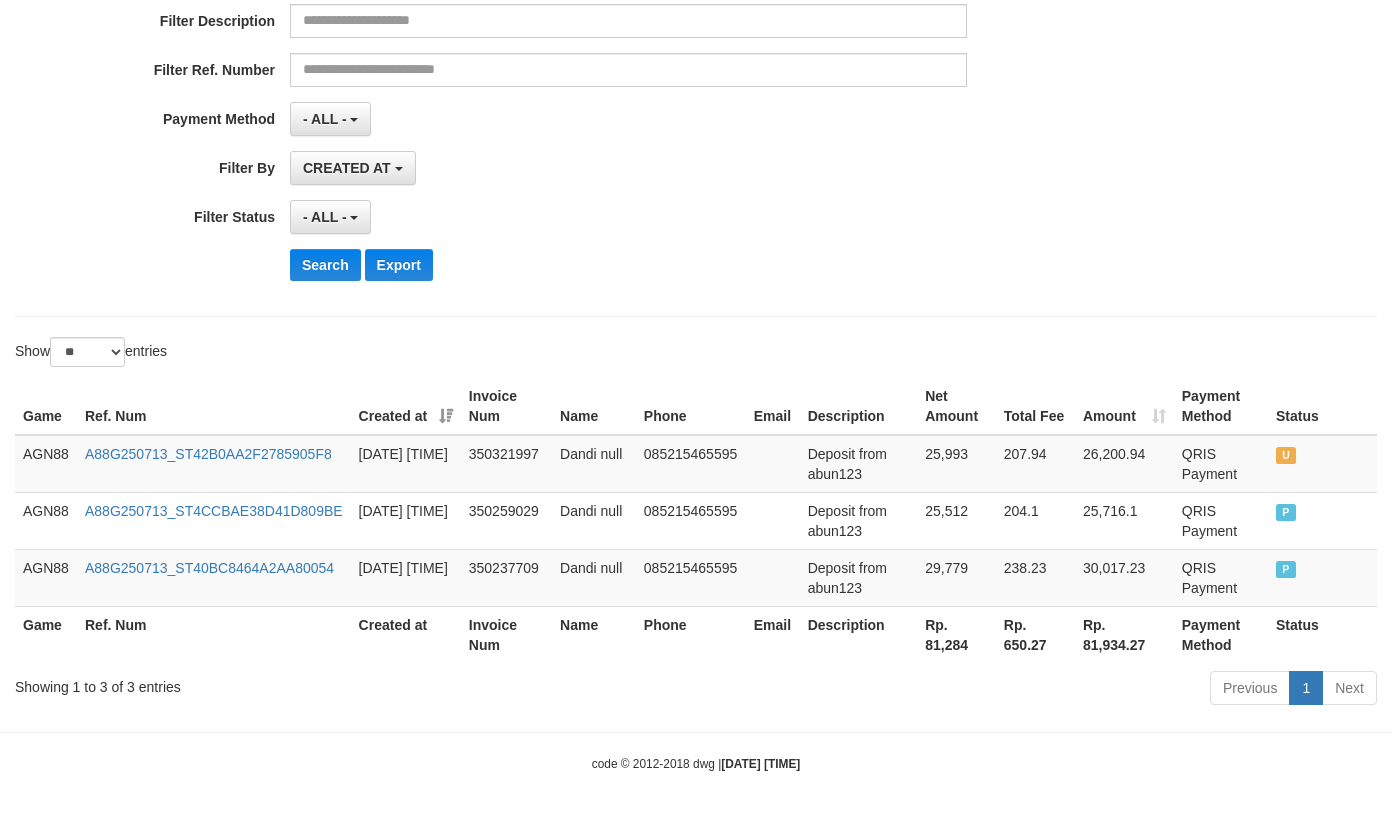 click on "- ALL -    SELECT ALL  - ALL -  SELECT STATUS
PENDING/UNPAID
PAID
CANCELED
EXPIRED" at bounding box center [628, 217] 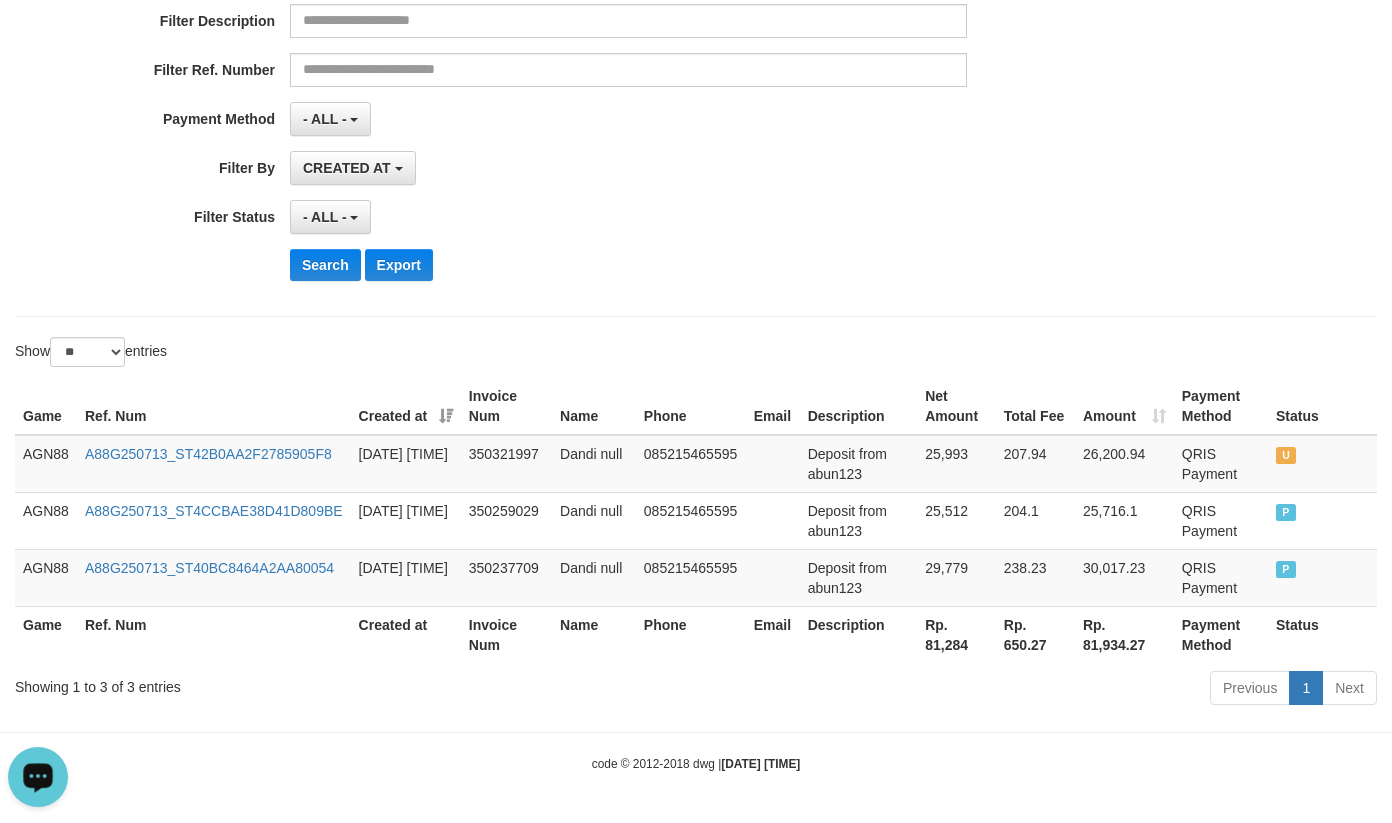 click at bounding box center (38, 777) 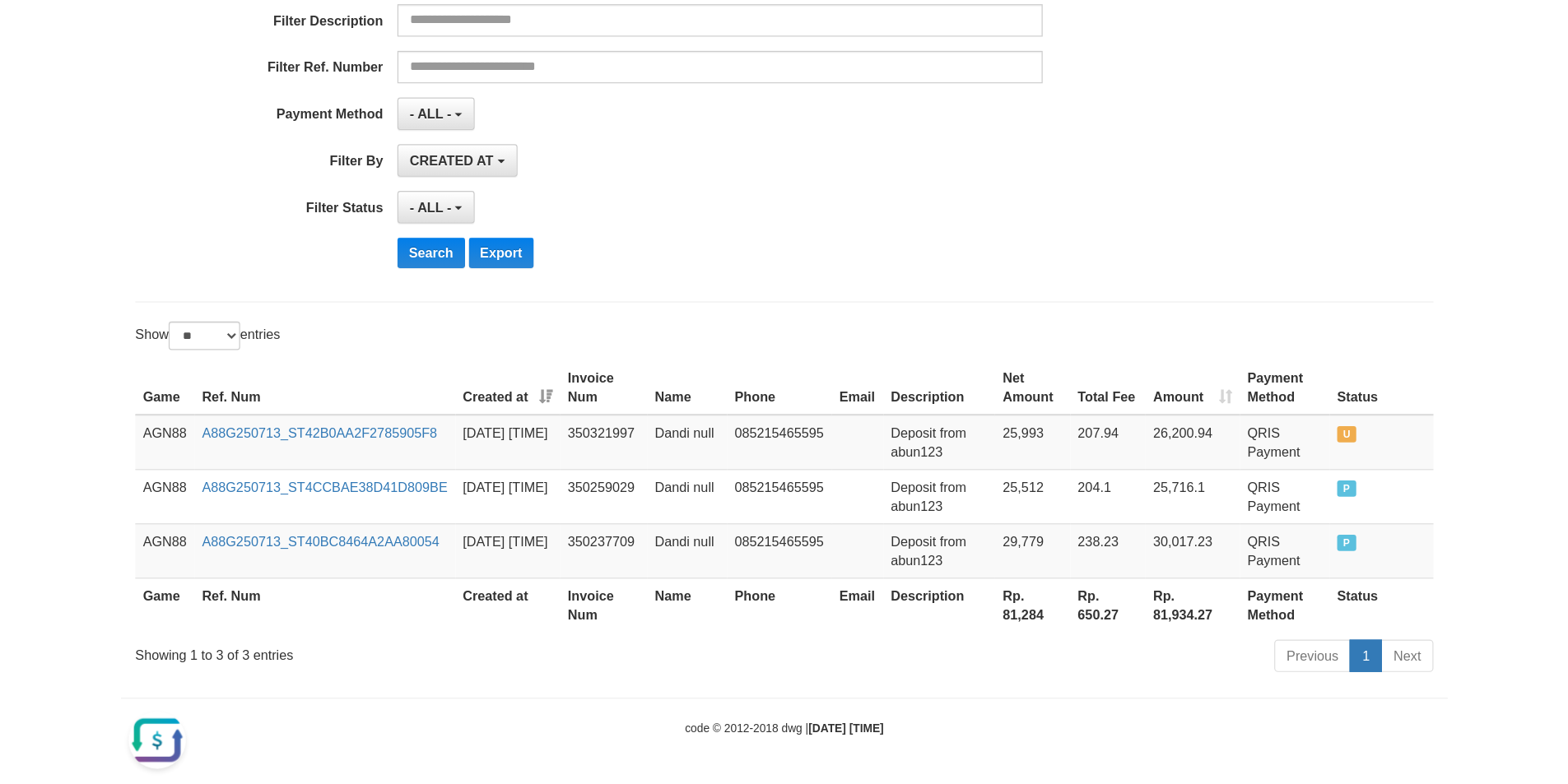 scroll, scrollTop: 95, scrollLeft: 0, axis: vertical 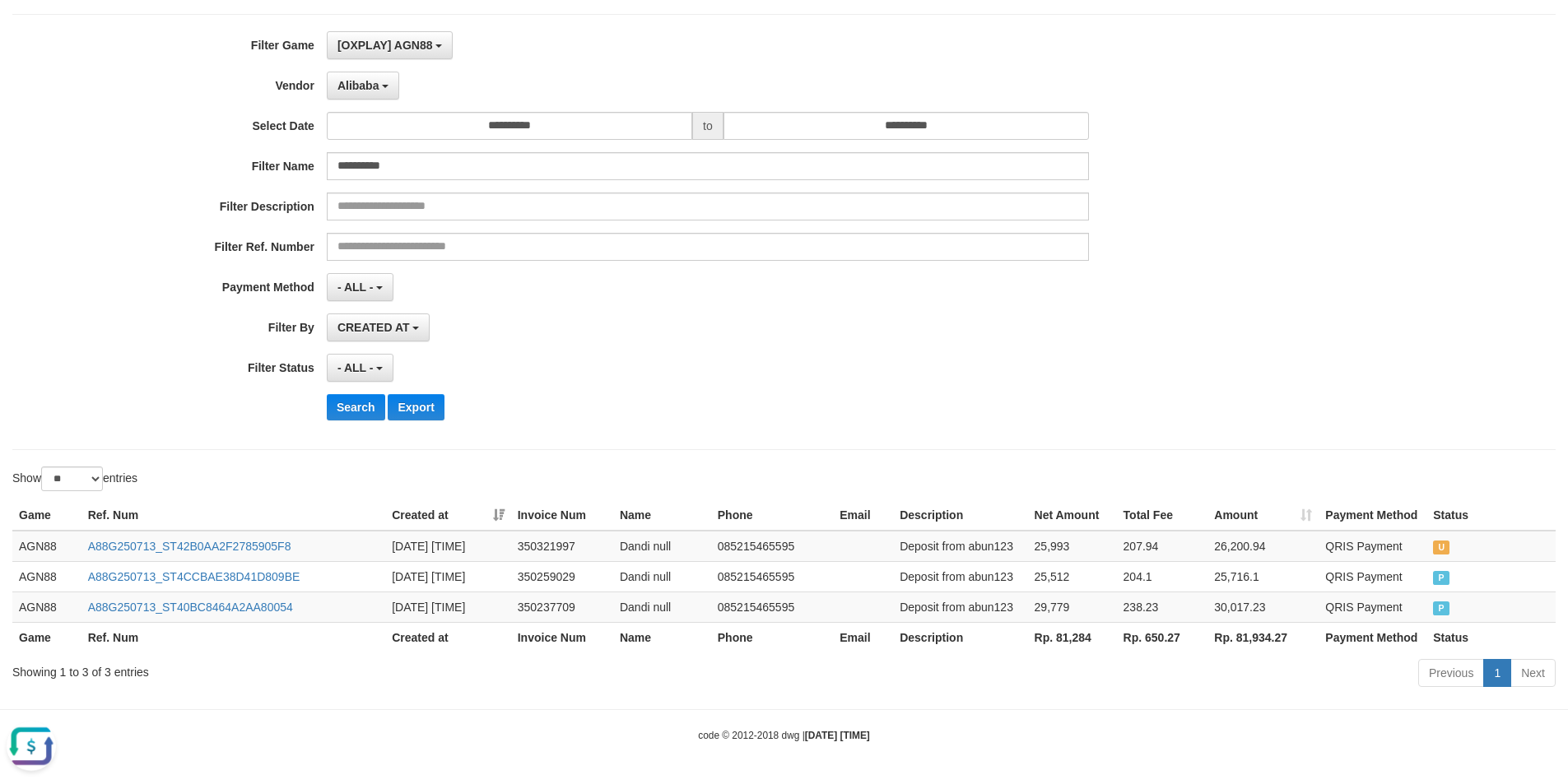 click on "**********" at bounding box center [654, 232] 